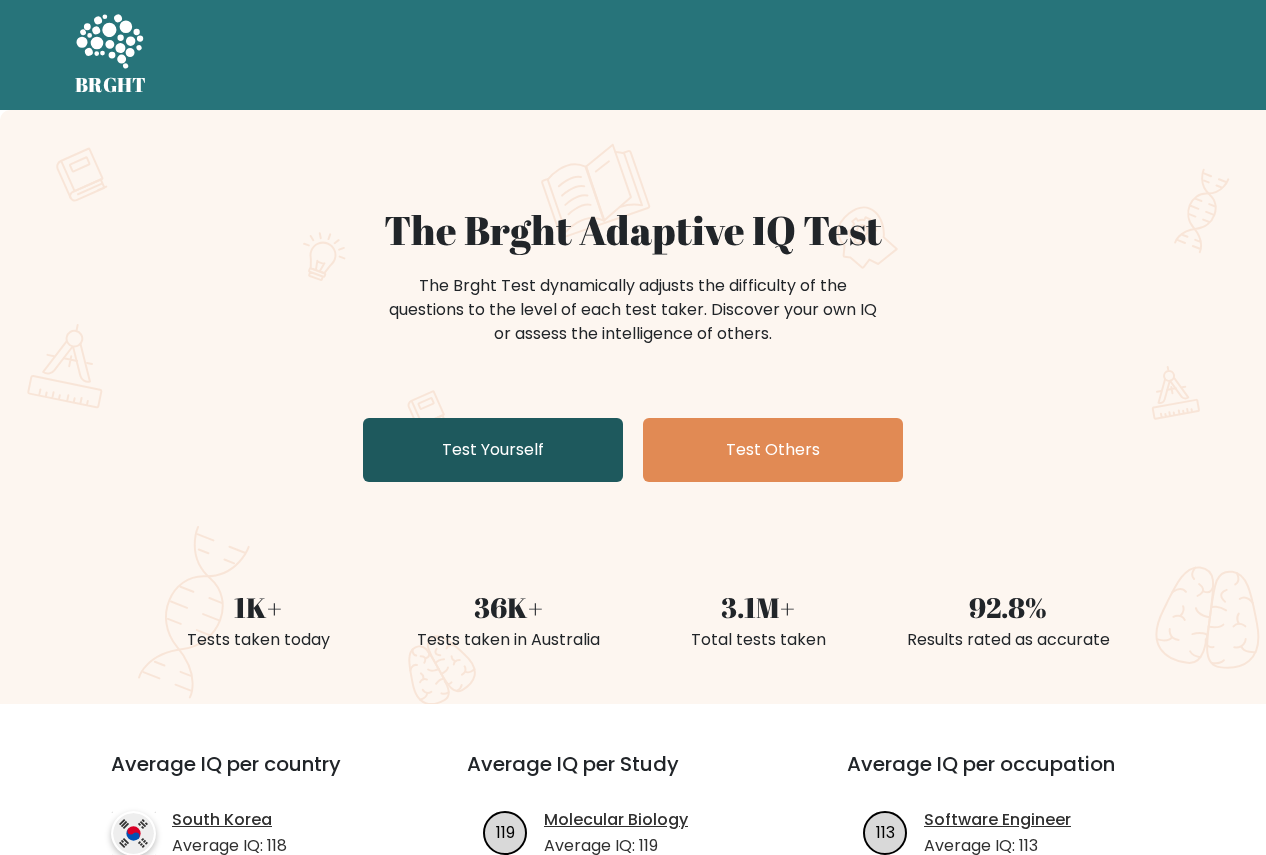 click on "Test Yourself" at bounding box center [493, 450] 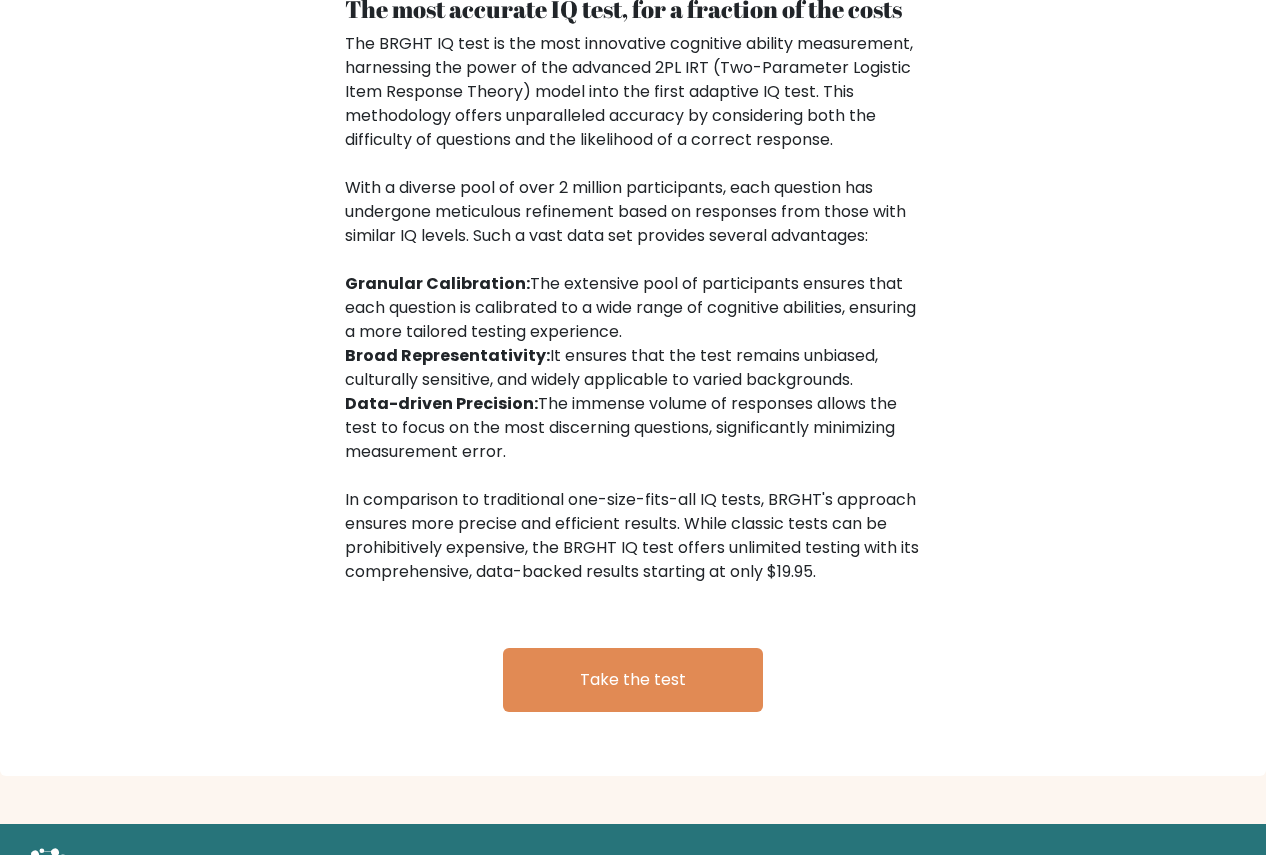 scroll, scrollTop: 3061, scrollLeft: 0, axis: vertical 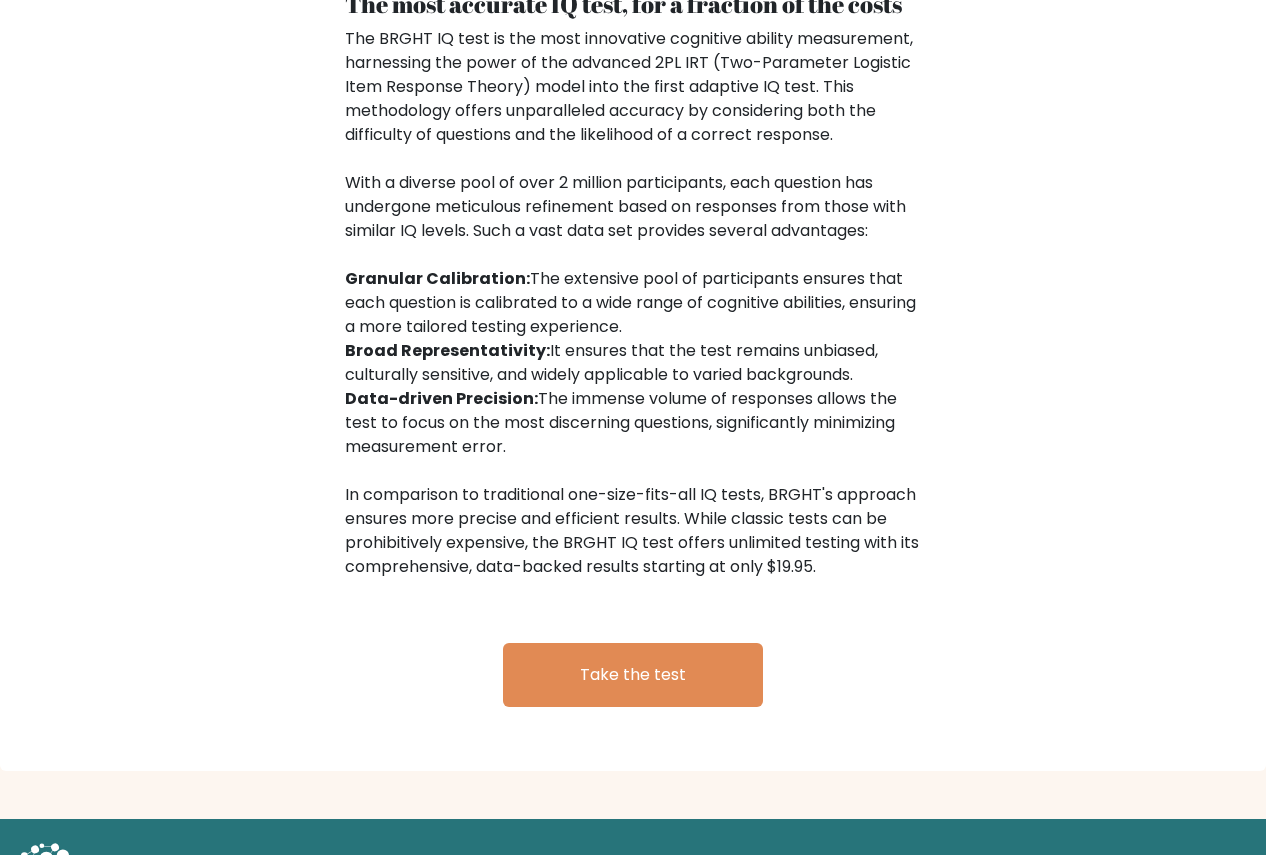 click on "The BRGHT IQ test is the most innovative cognitive ability measurement, harnessing the power of the advanced 2PL IRT (Two-Parameter Logistic Item Response Theory) model into the first adaptive IQ test. This methodology offers unparalleled accuracy by considering both the difficulty of questions and the likelihood of a correct response.
With a diverse pool of over 2 million participants, each question has undergone meticulous refinement based on responses from those with similar IQ levels. Such a vast data set provides several advantages:
Granular Calibration:  The extensive pool of participants ensures that each question is calibrated to a wide range of cognitive abilities, ensuring a more tailored testing experience.
Broad Representativity:  It ensures that the test remains unbiased, culturally sensitive, and widely applicable to varied backgrounds.
Data-driven Precision:" at bounding box center [633, 303] 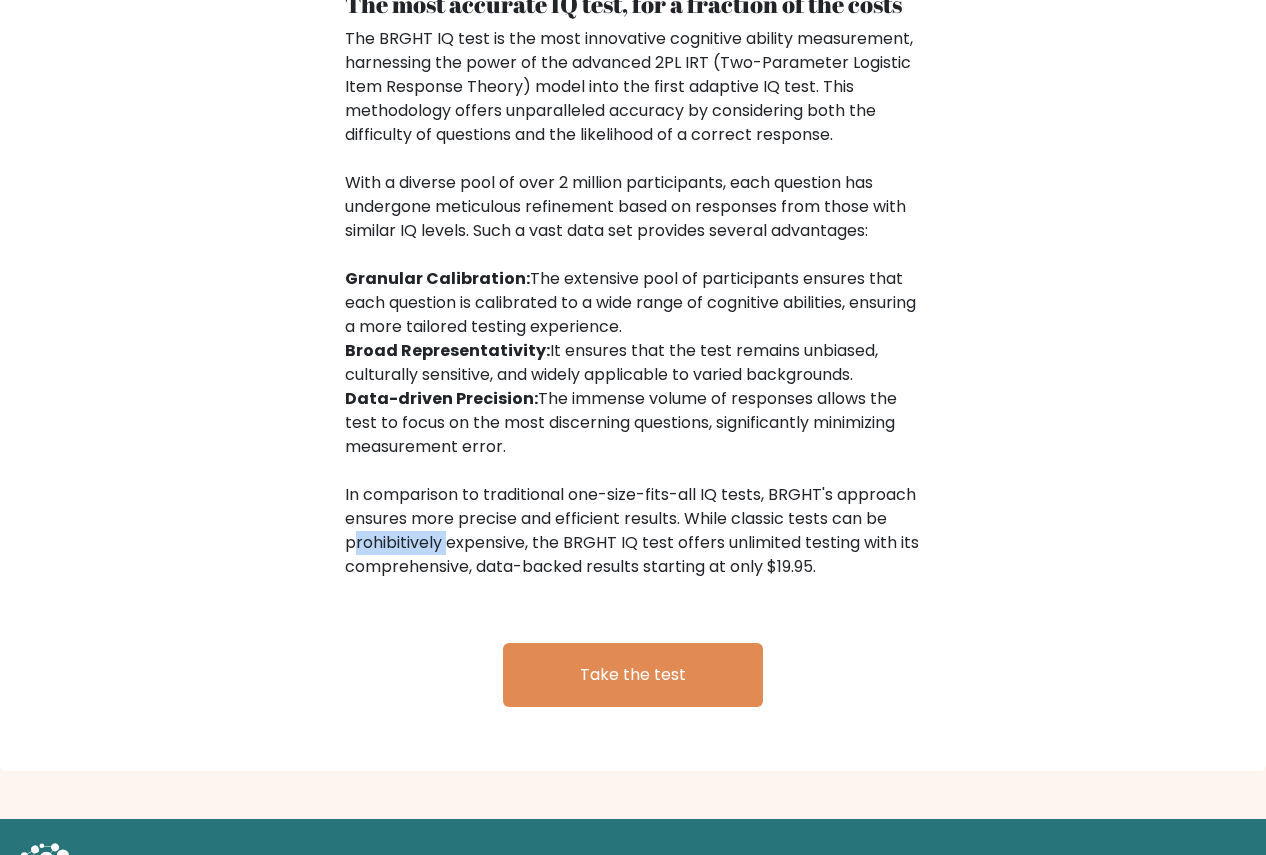 click on "The BRGHT IQ test is the most innovative cognitive ability measurement, harnessing the power of the advanced 2PL IRT (Two-Parameter Logistic Item Response Theory) model into the first adaptive IQ test. This methodology offers unparalleled accuracy by considering both the difficulty of questions and the likelihood of a correct response.
With a diverse pool of over 2 million participants, each question has undergone meticulous refinement based on responses from those with similar IQ levels. Such a vast data set provides several advantages:
Granular Calibration:  The extensive pool of participants ensures that each question is calibrated to a wide range of cognitive abilities, ensuring a more tailored testing experience.
Broad Representativity:  It ensures that the test remains unbiased, culturally sensitive, and widely applicable to varied backgrounds.
Data-driven Precision:" at bounding box center [633, 303] 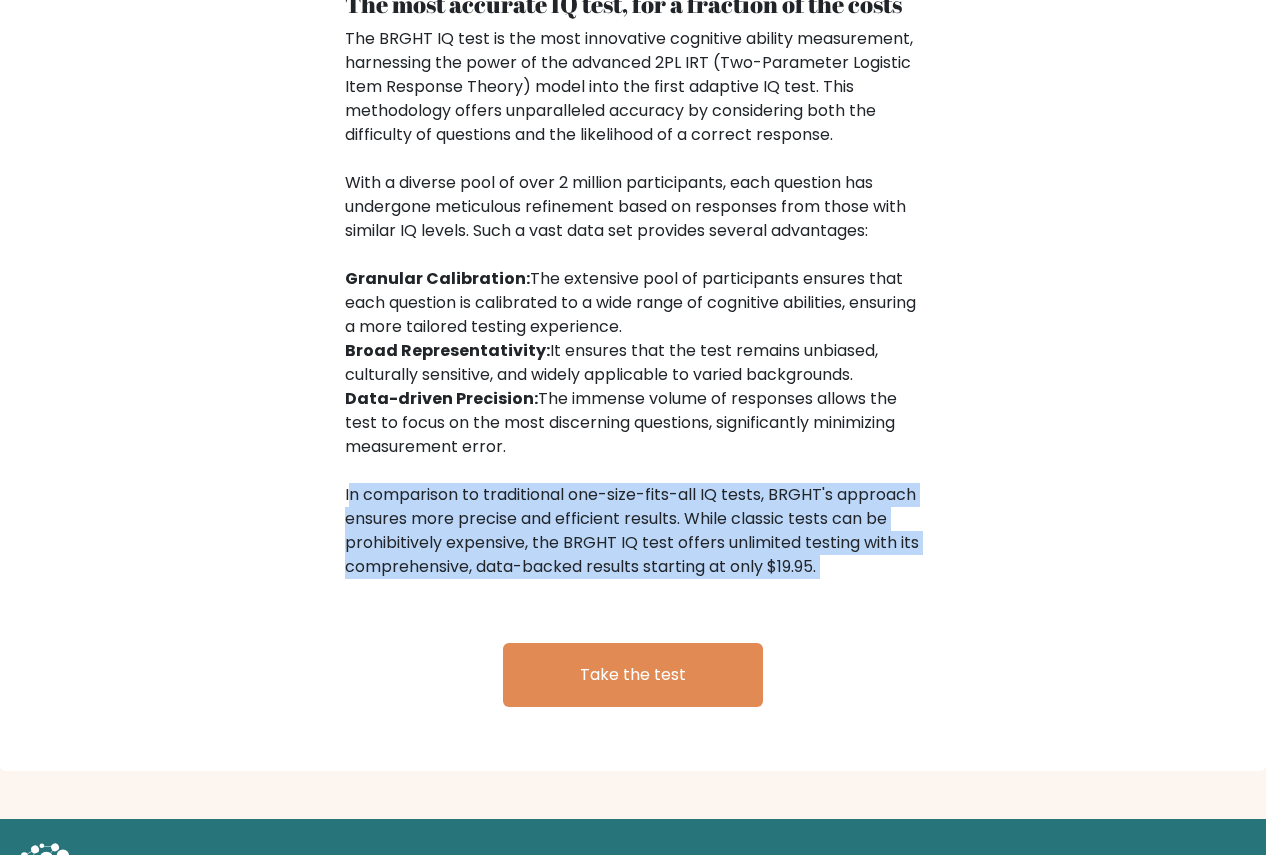 click on "The BRGHT IQ test is the most innovative cognitive ability measurement, harnessing the power of the advanced 2PL IRT (Two-Parameter Logistic Item Response Theory) model into the first adaptive IQ test. This methodology offers unparalleled accuracy by considering both the difficulty of questions and the likelihood of a correct response.
With a diverse pool of over 2 million participants, each question has undergone meticulous refinement based on responses from those with similar IQ levels. Such a vast data set provides several advantages:
Granular Calibration:  The extensive pool of participants ensures that each question is calibrated to a wide range of cognitive abilities, ensuring a more tailored testing experience.
Broad Representativity:  It ensures that the test remains unbiased, culturally sensitive, and widely applicable to varied backgrounds.
Data-driven Precision:" at bounding box center (633, 303) 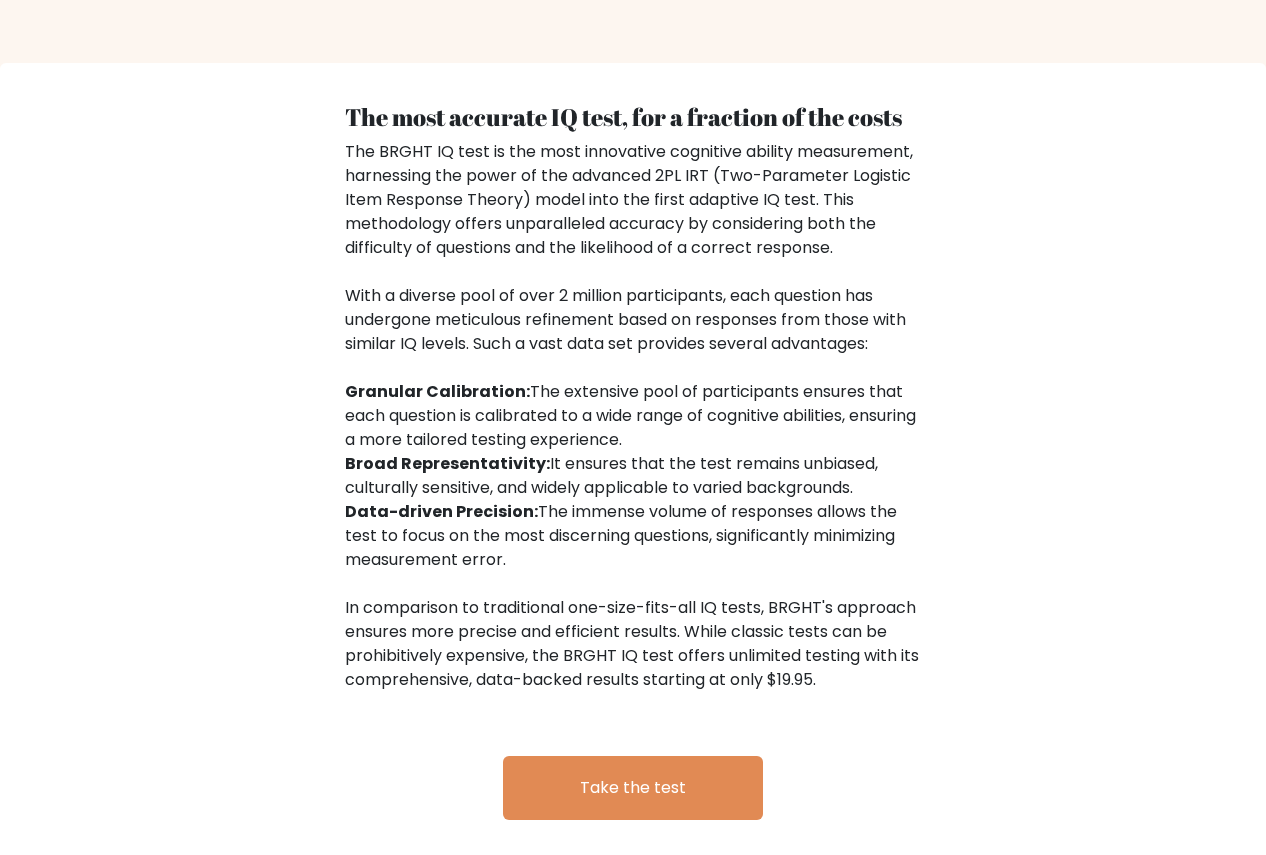 click on "The BRGHT IQ test is the most innovative cognitive ability measurement, harnessing the power of the advanced 2PL IRT (Two-Parameter Logistic Item Response Theory) model into the first adaptive IQ test. This methodology offers unparalleled accuracy by considering both the difficulty of questions and the likelihood of a correct response.
With a diverse pool of over 2 million participants, each question has undergone meticulous refinement based on responses from those with similar IQ levels. Such a vast data set provides several advantages:
Granular Calibration:  The extensive pool of participants ensures that each question is calibrated to a wide range of cognitive abilities, ensuring a more tailored testing experience.
Broad Representativity:  It ensures that the test remains unbiased, culturally sensitive, and widely applicable to varied backgrounds.
Data-driven Precision:" at bounding box center [633, 416] 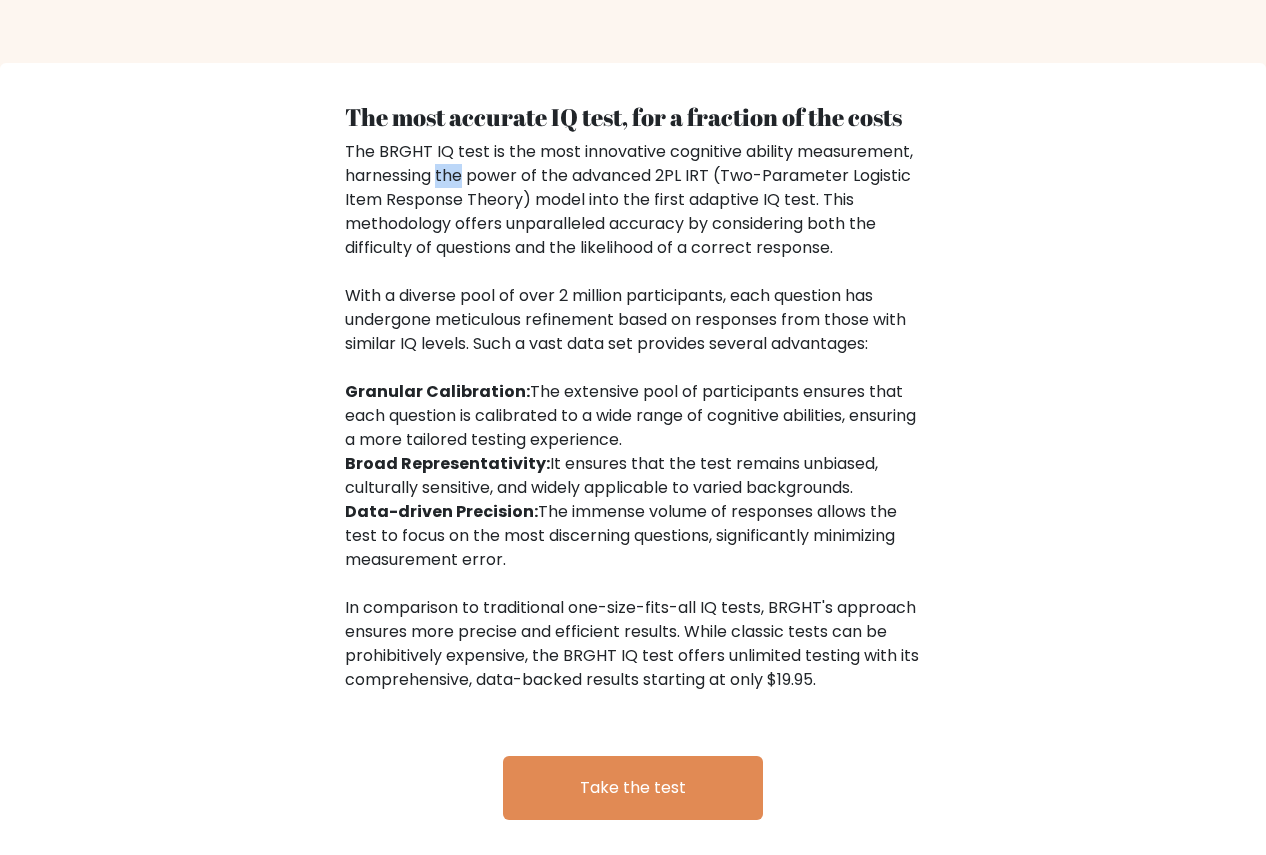 click on "The BRGHT IQ test is the most innovative cognitive ability measurement, harnessing the power of the advanced 2PL IRT (Two-Parameter Logistic Item Response Theory) model into the first adaptive IQ test. This methodology offers unparalleled accuracy by considering both the difficulty of questions and the likelihood of a correct response.
With a diverse pool of over 2 million participants, each question has undergone meticulous refinement based on responses from those with similar IQ levels. Such a vast data set provides several advantages:
Granular Calibration:  The extensive pool of participants ensures that each question is calibrated to a wide range of cognitive abilities, ensuring a more tailored testing experience.
Broad Representativity:  It ensures that the test remains unbiased, culturally sensitive, and widely applicable to varied backgrounds.
Data-driven Precision:" at bounding box center [633, 416] 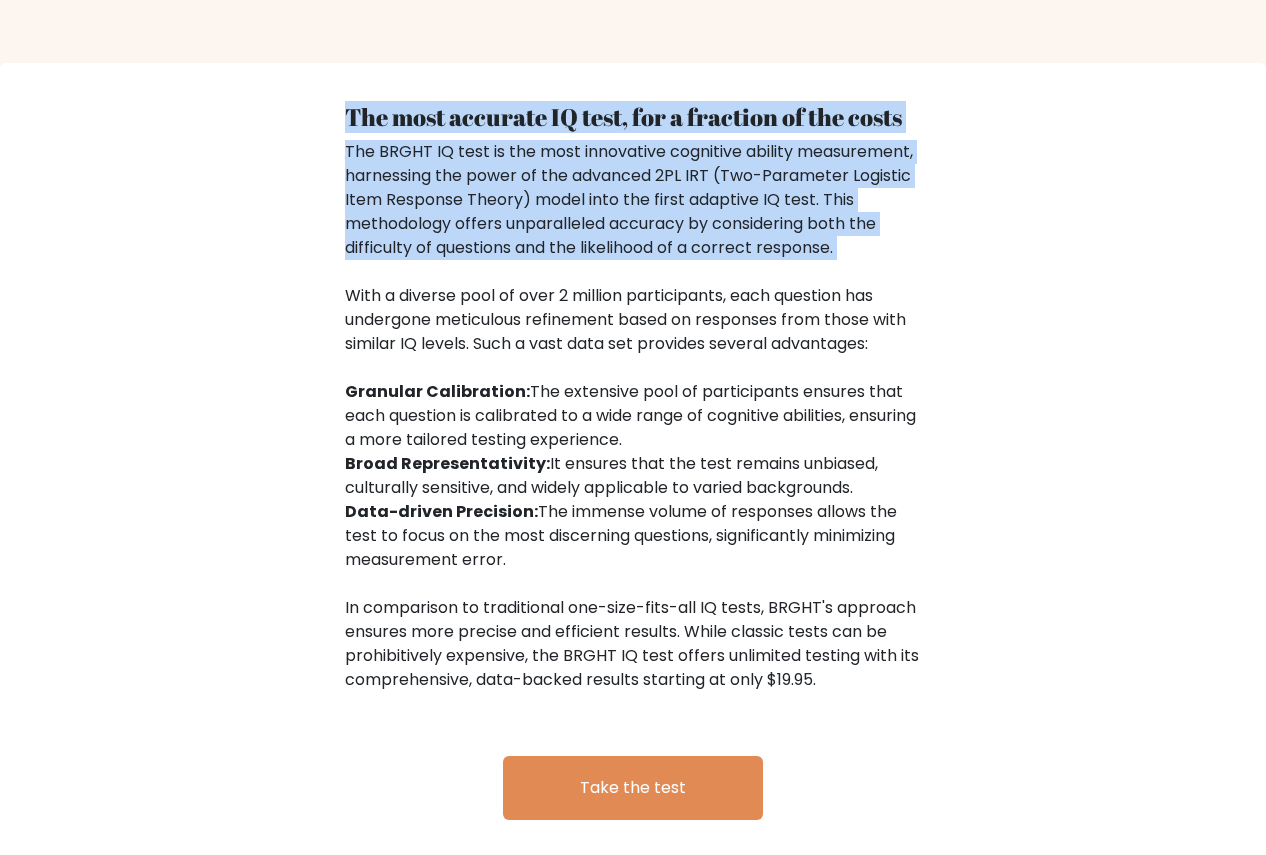 drag, startPoint x: 448, startPoint y: 175, endPoint x: 448, endPoint y: 111, distance: 64 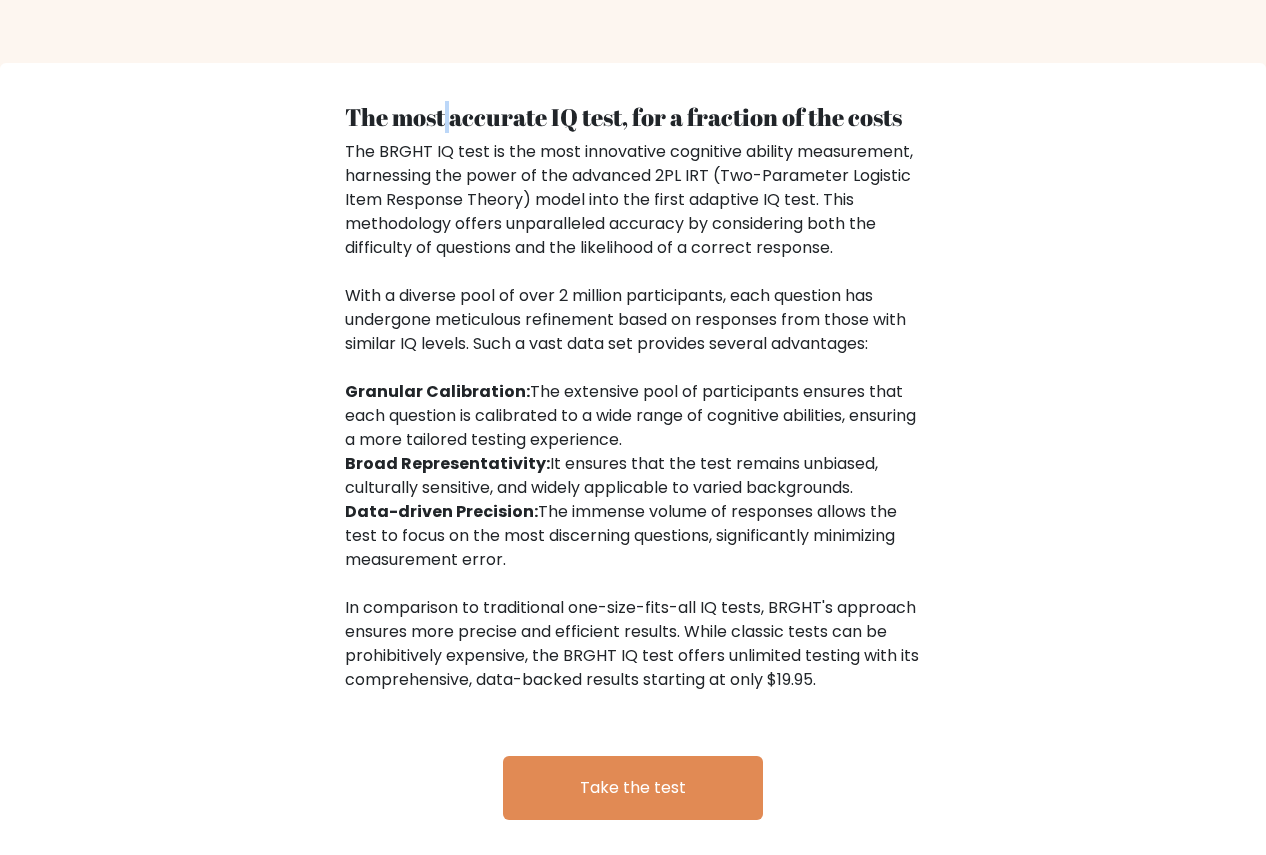 click on "The most accurate IQ test, for a fraction of the costs" at bounding box center [633, 117] 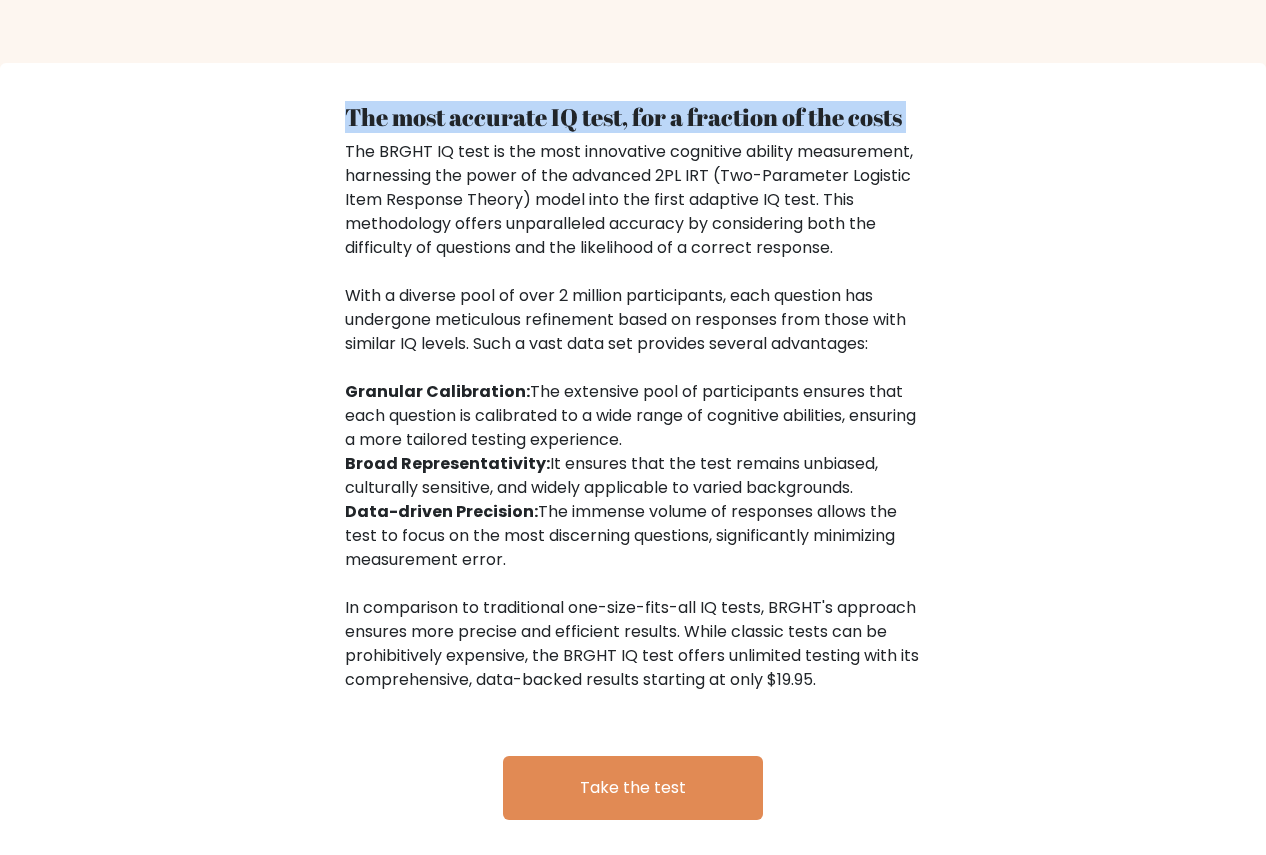 click on "The most accurate IQ test, for a fraction of the costs" at bounding box center (633, 117) 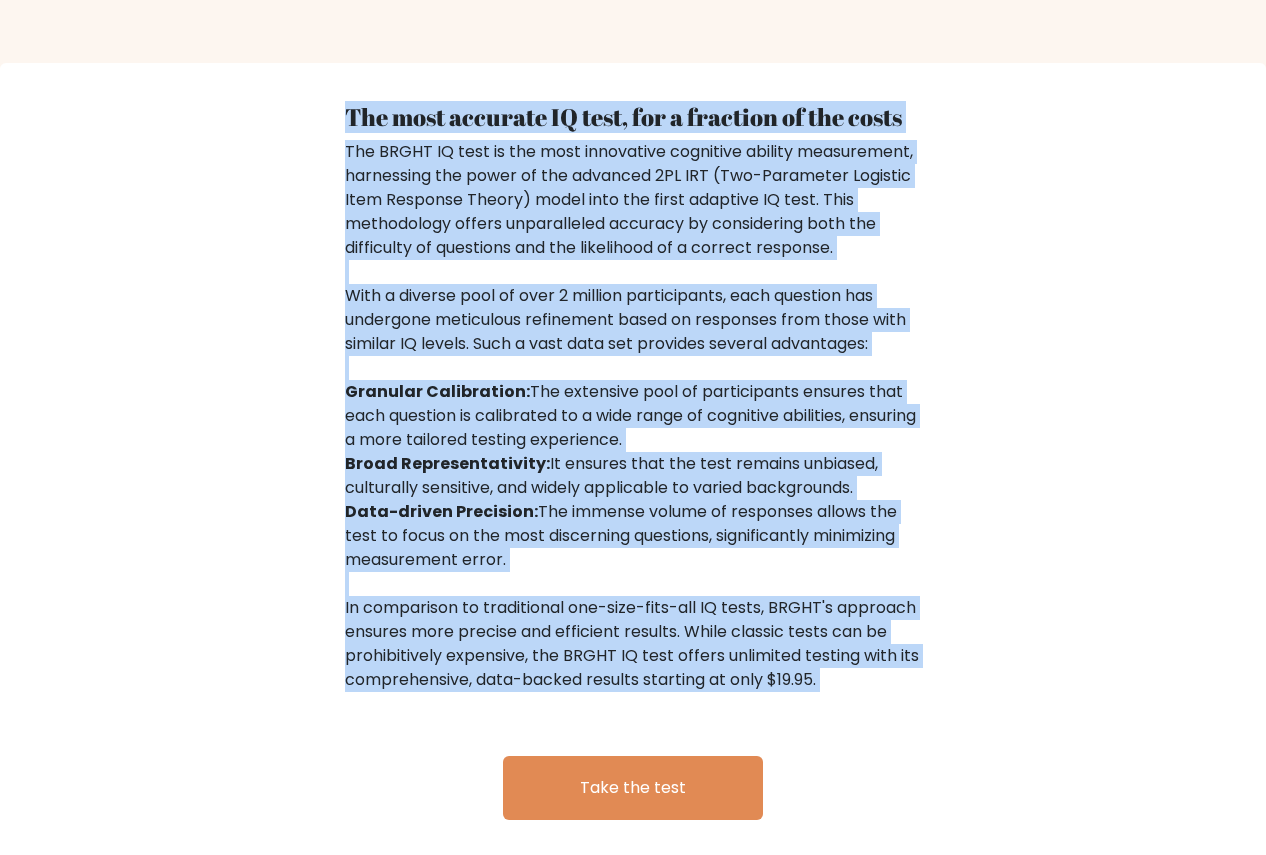 drag, startPoint x: 448, startPoint y: 111, endPoint x: 416, endPoint y: 685, distance: 574.8913 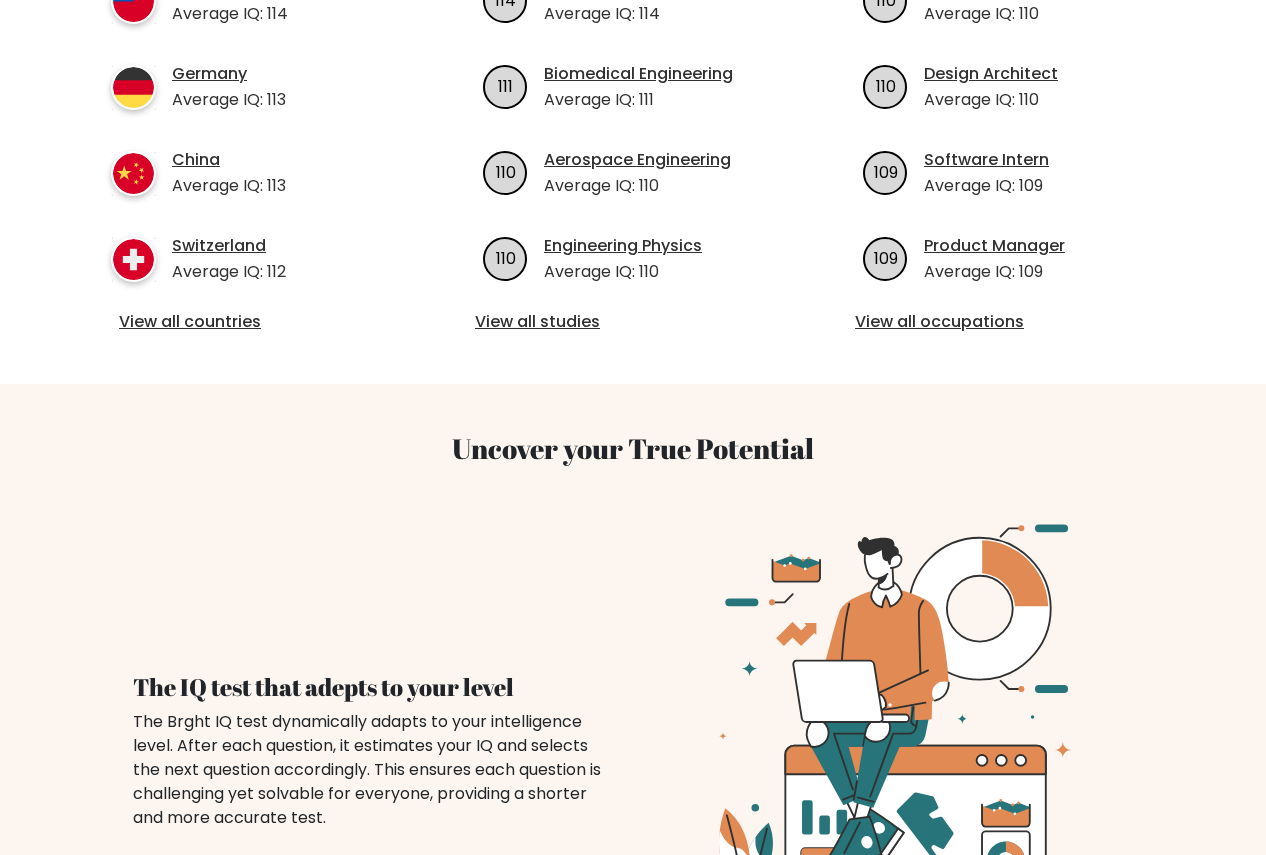 scroll, scrollTop: 0, scrollLeft: 0, axis: both 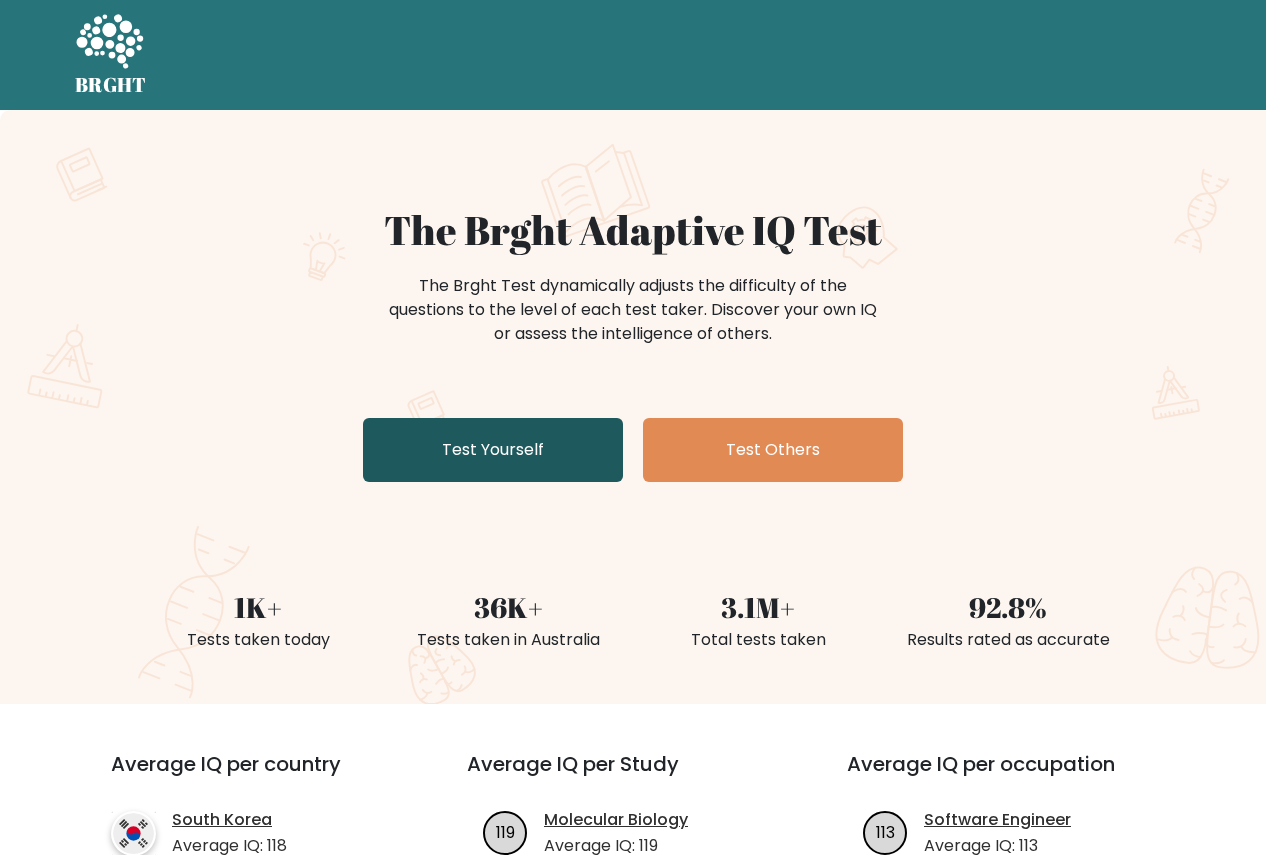 click on "Test Yourself" at bounding box center (493, 450) 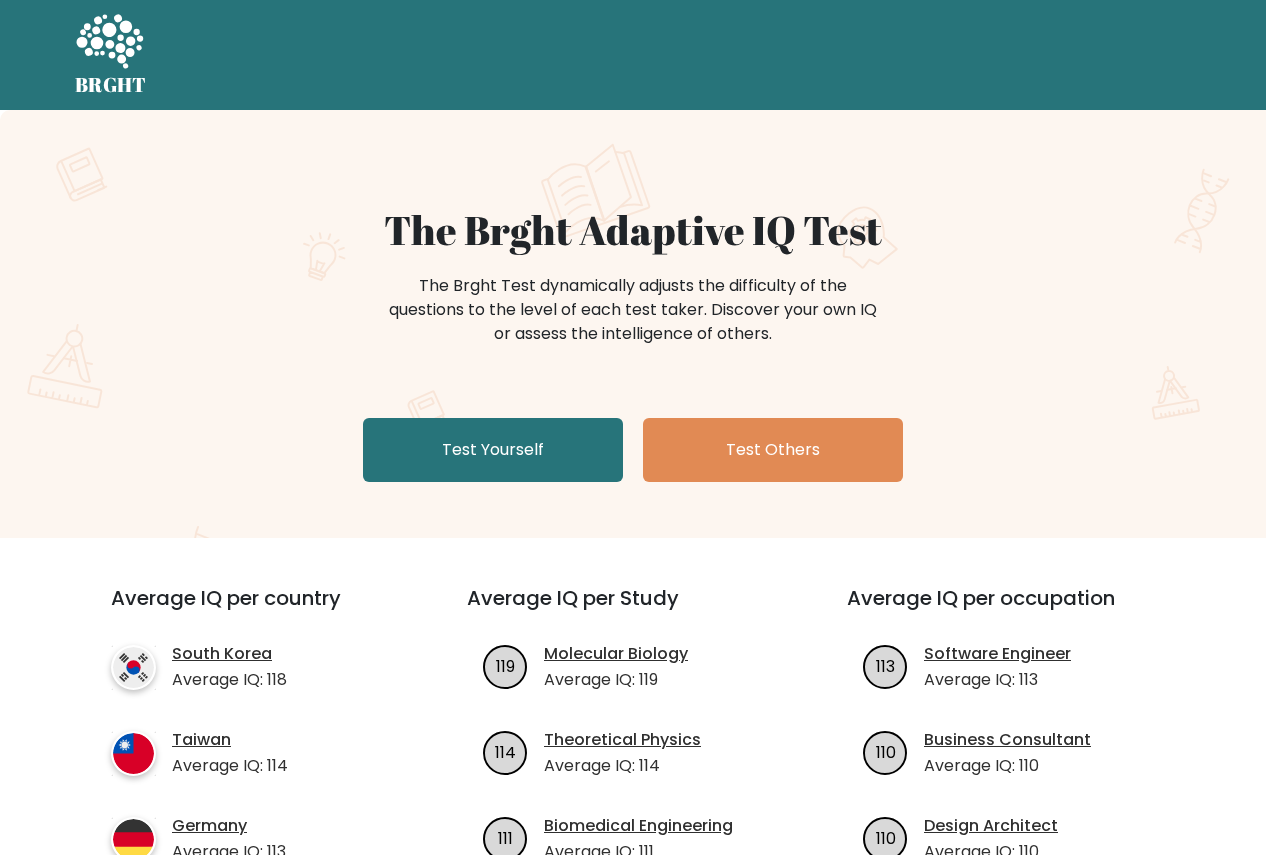 scroll, scrollTop: 0, scrollLeft: 0, axis: both 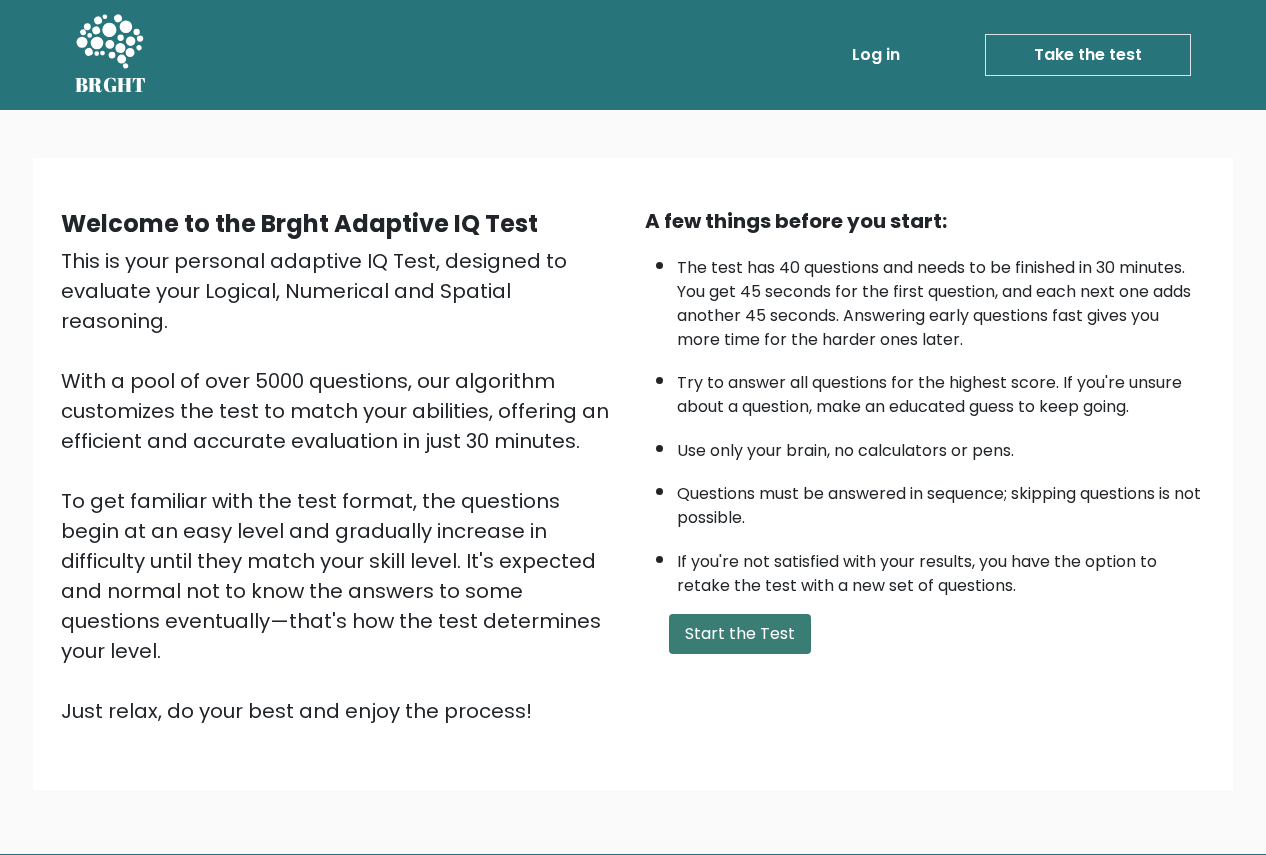 click on "Start the Test" at bounding box center (740, 634) 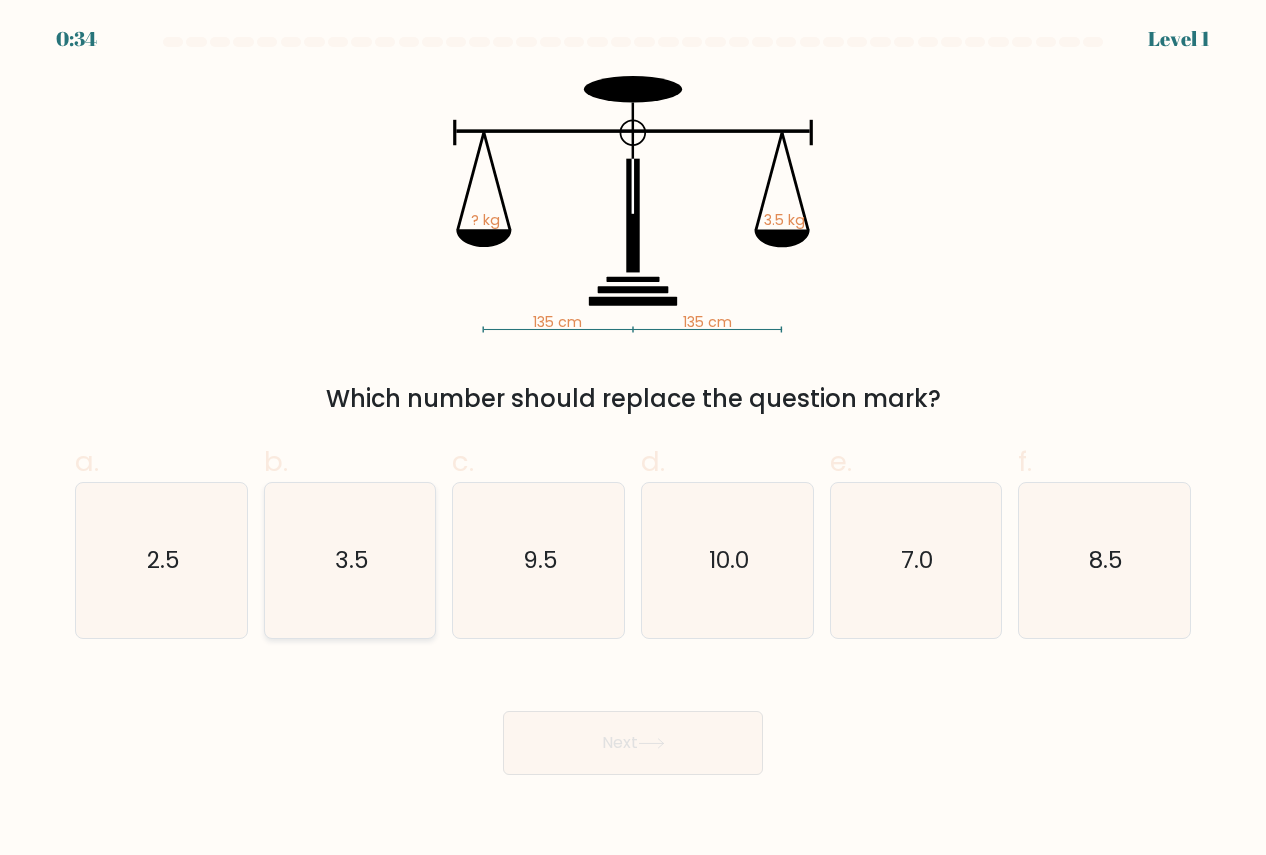 click on "b.
3.5" at bounding box center [633, 434] 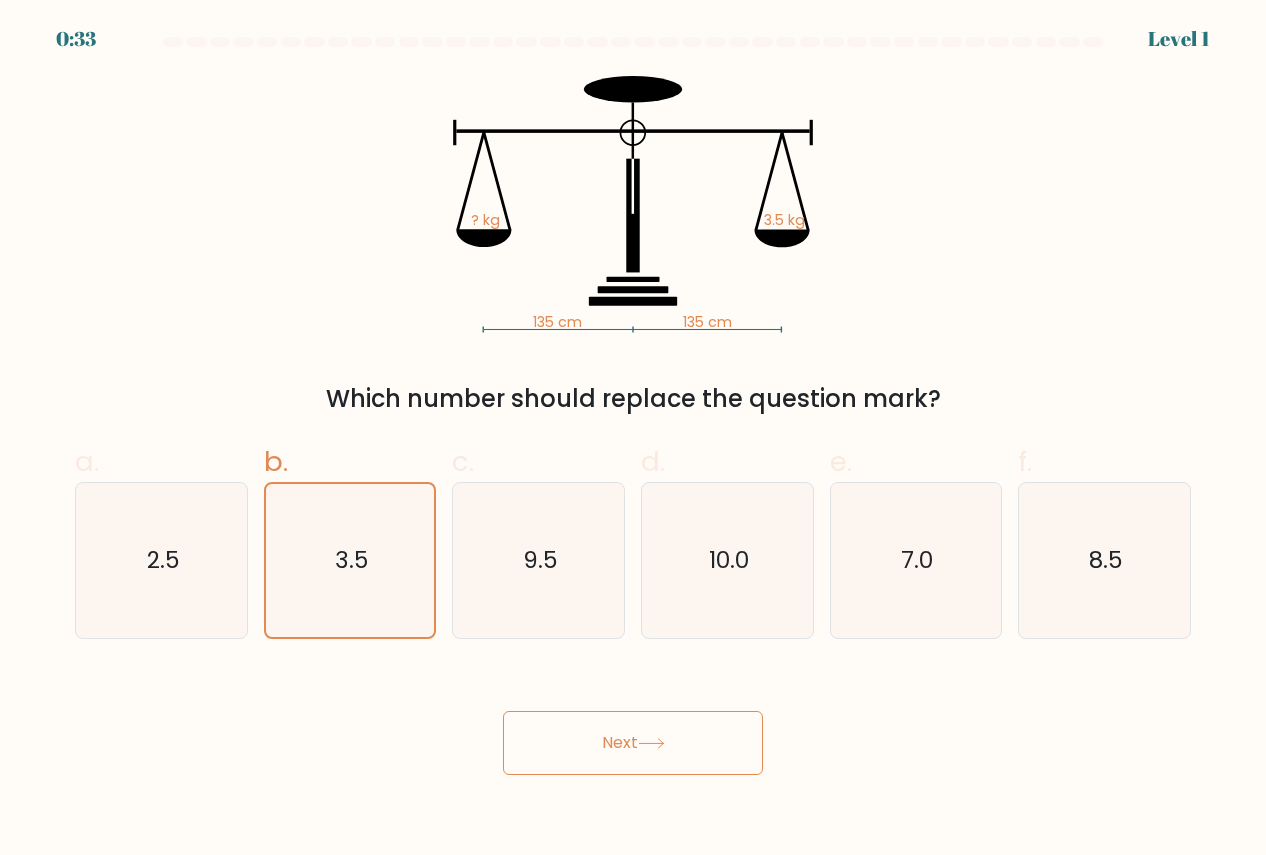 click on "Next" at bounding box center (633, 743) 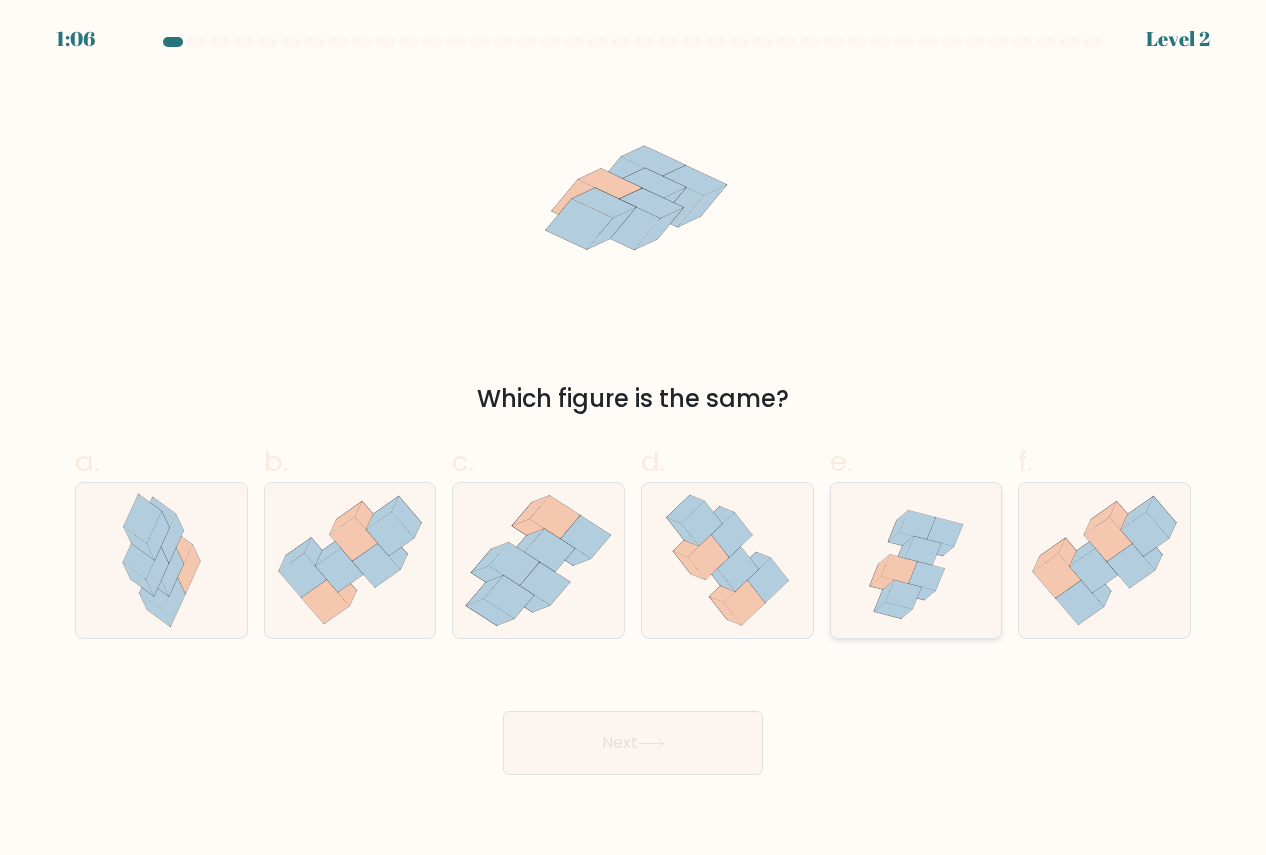 click at bounding box center [927, 576] 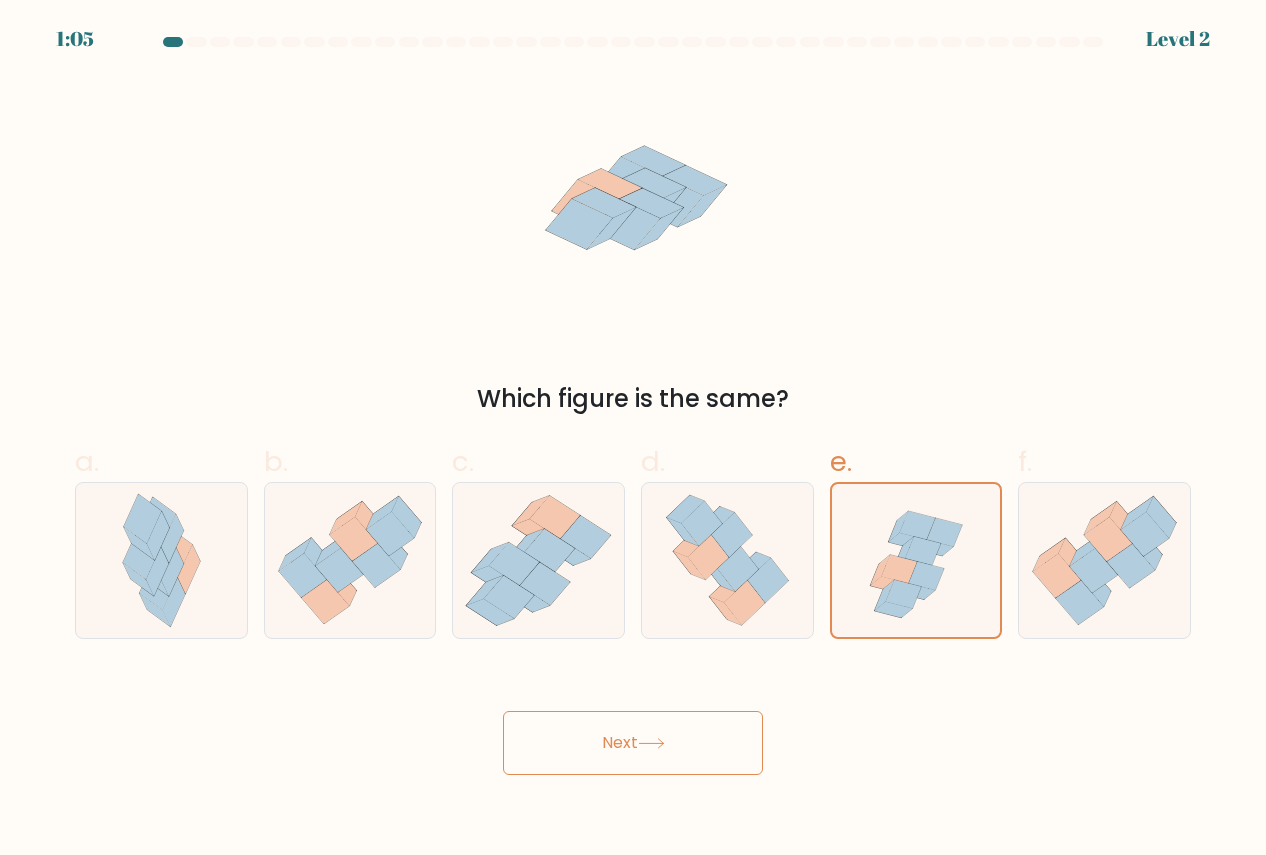 click on "Next" at bounding box center (633, 743) 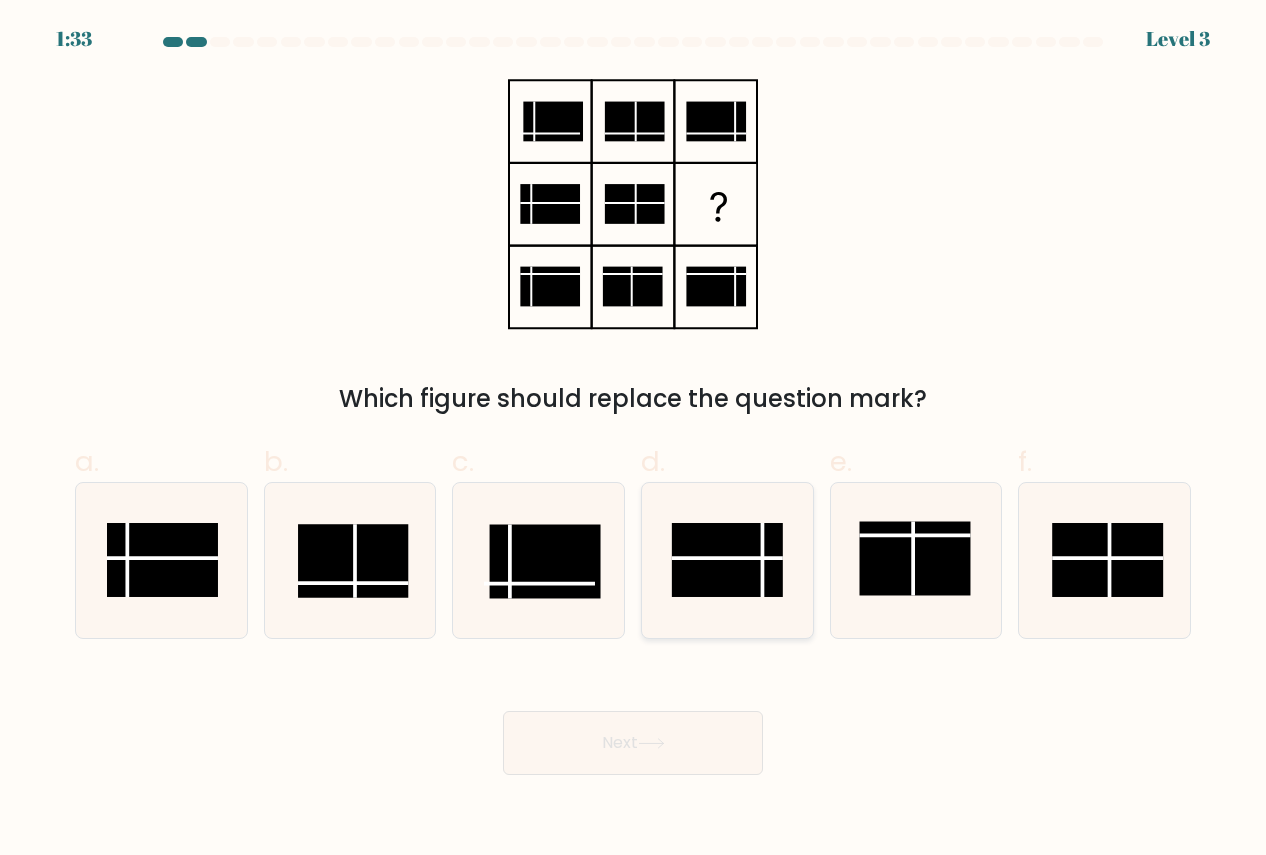 click at bounding box center [762, 560] 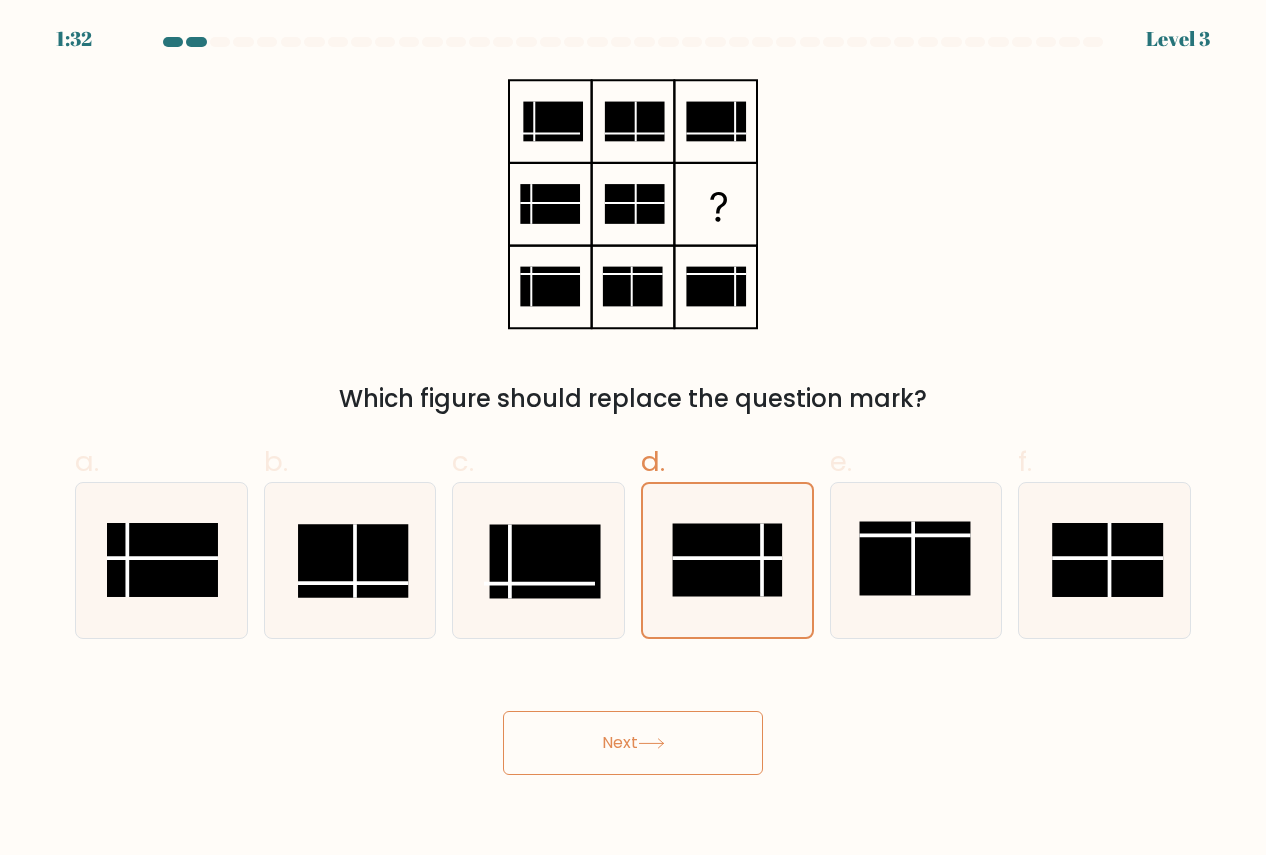 click at bounding box center (651, 743) 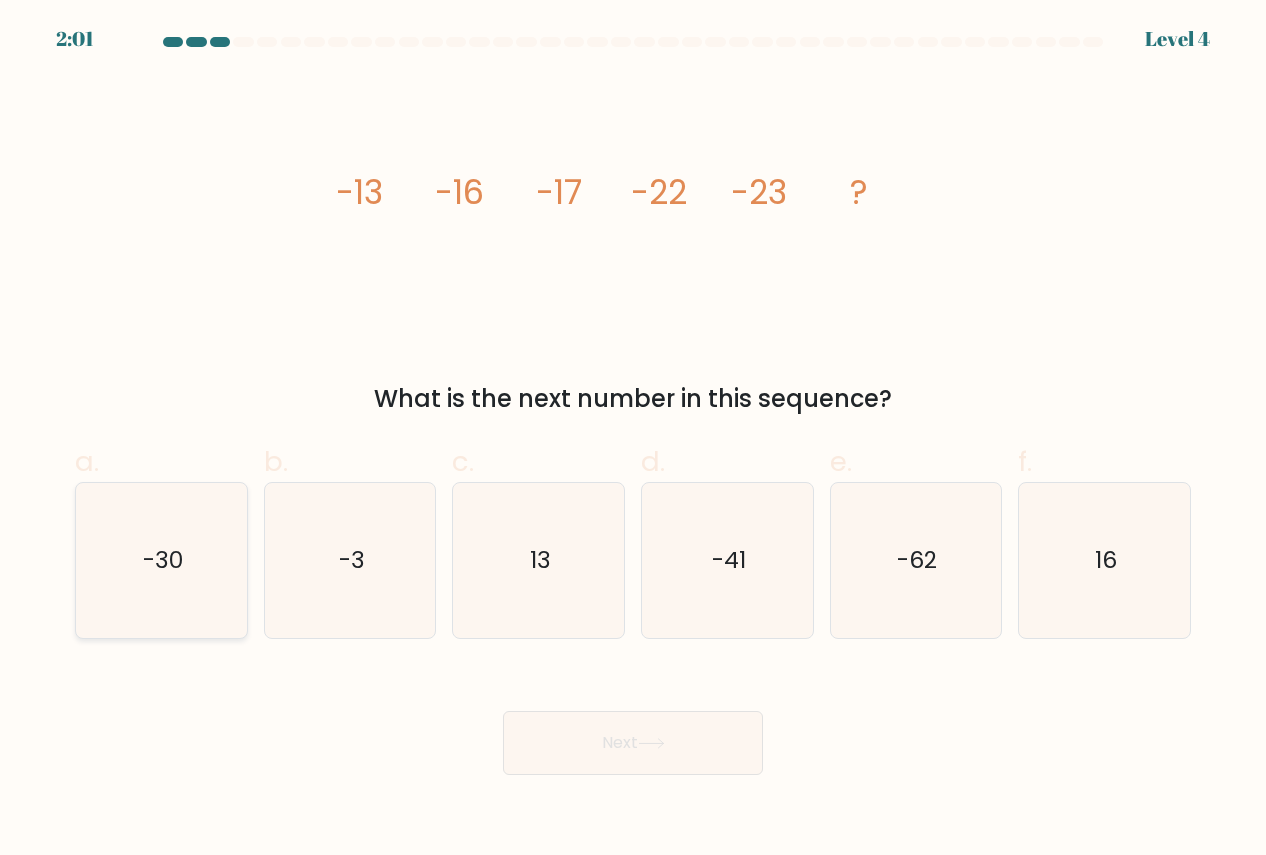 click on "-30" at bounding box center [161, 560] 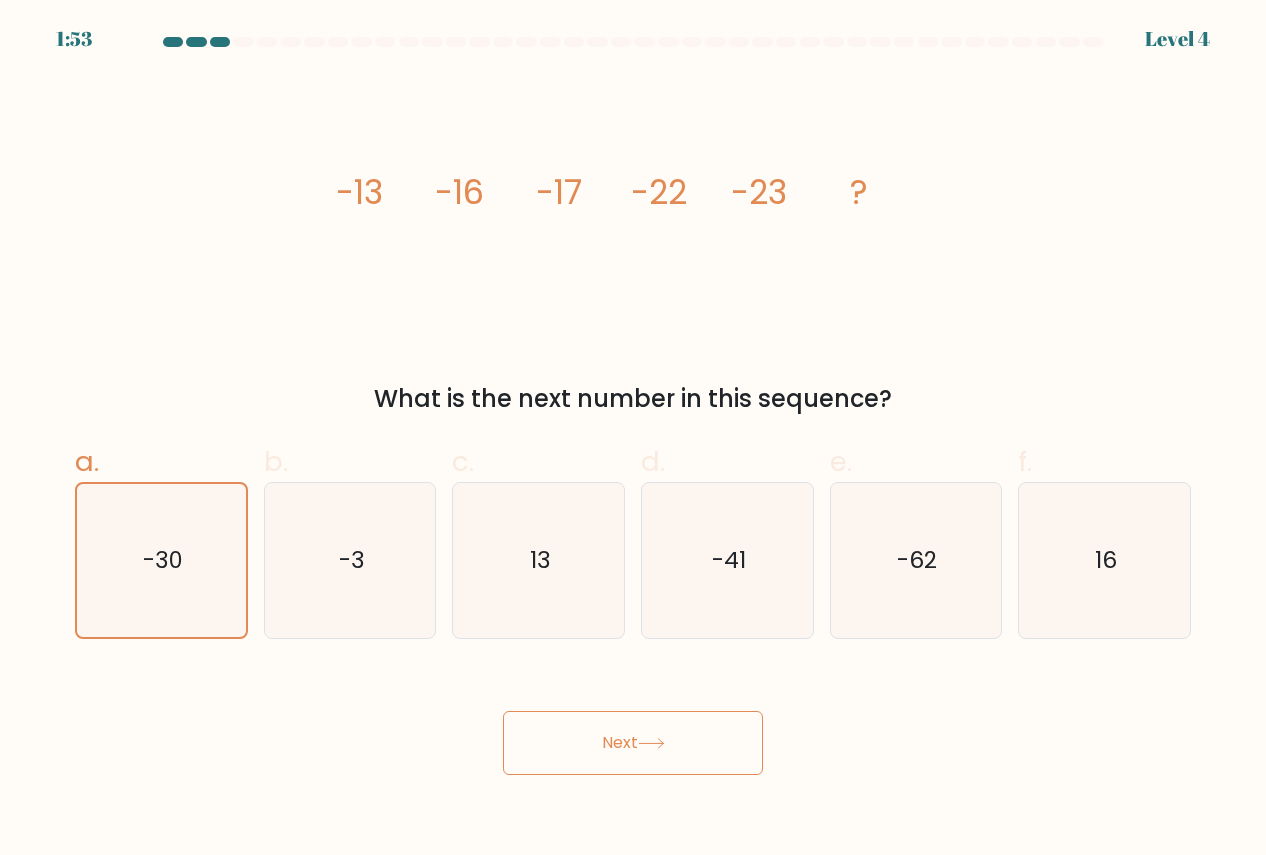 click on "Next" at bounding box center [633, 743] 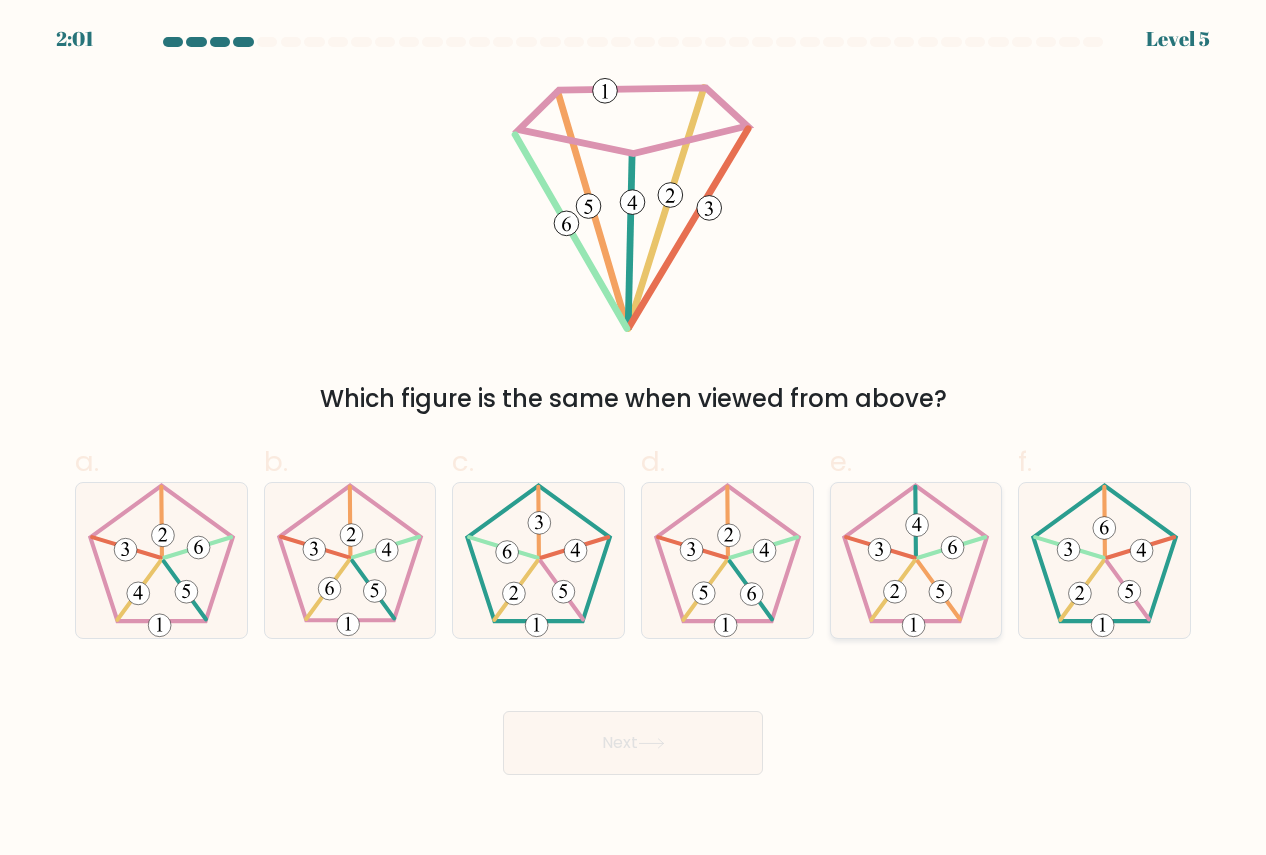 click at bounding box center (915, 560) 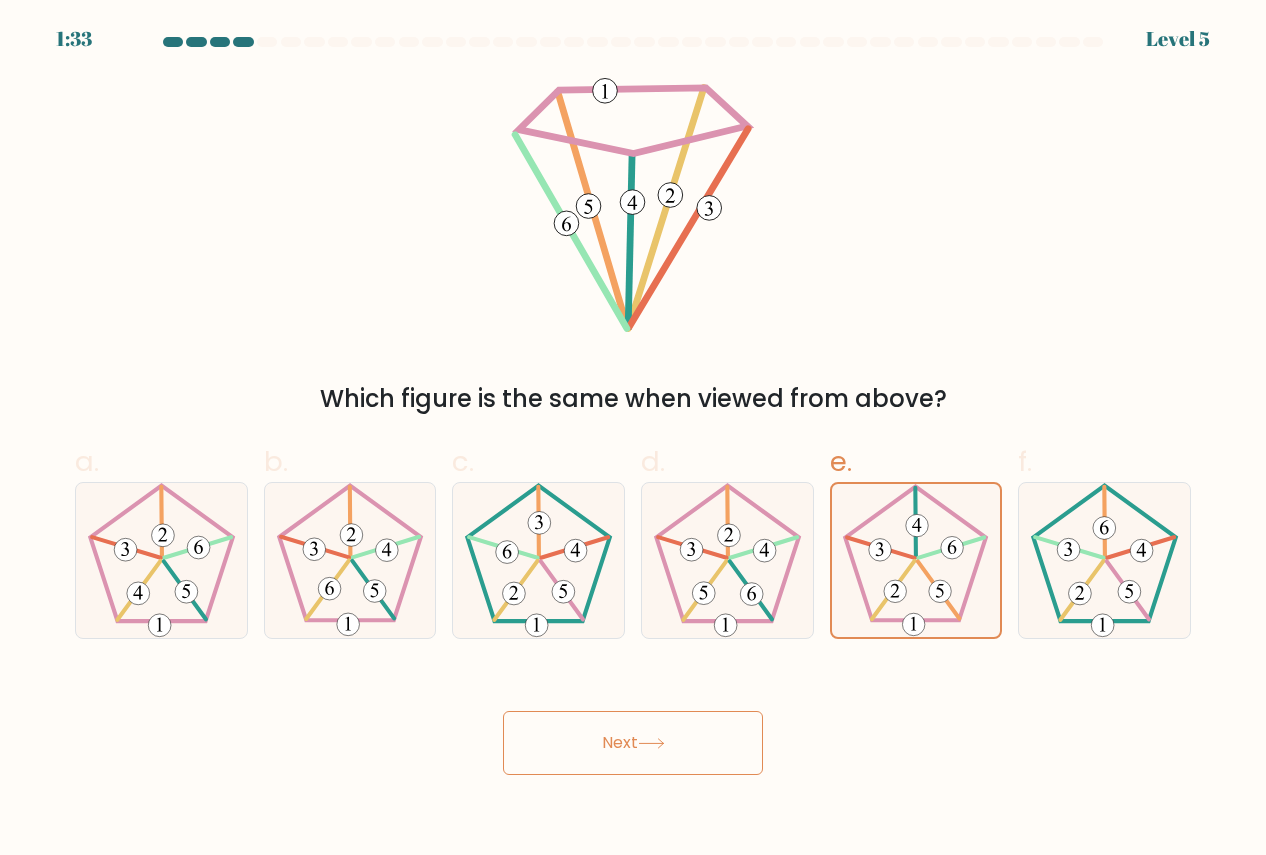 click on "Next" at bounding box center [633, 743] 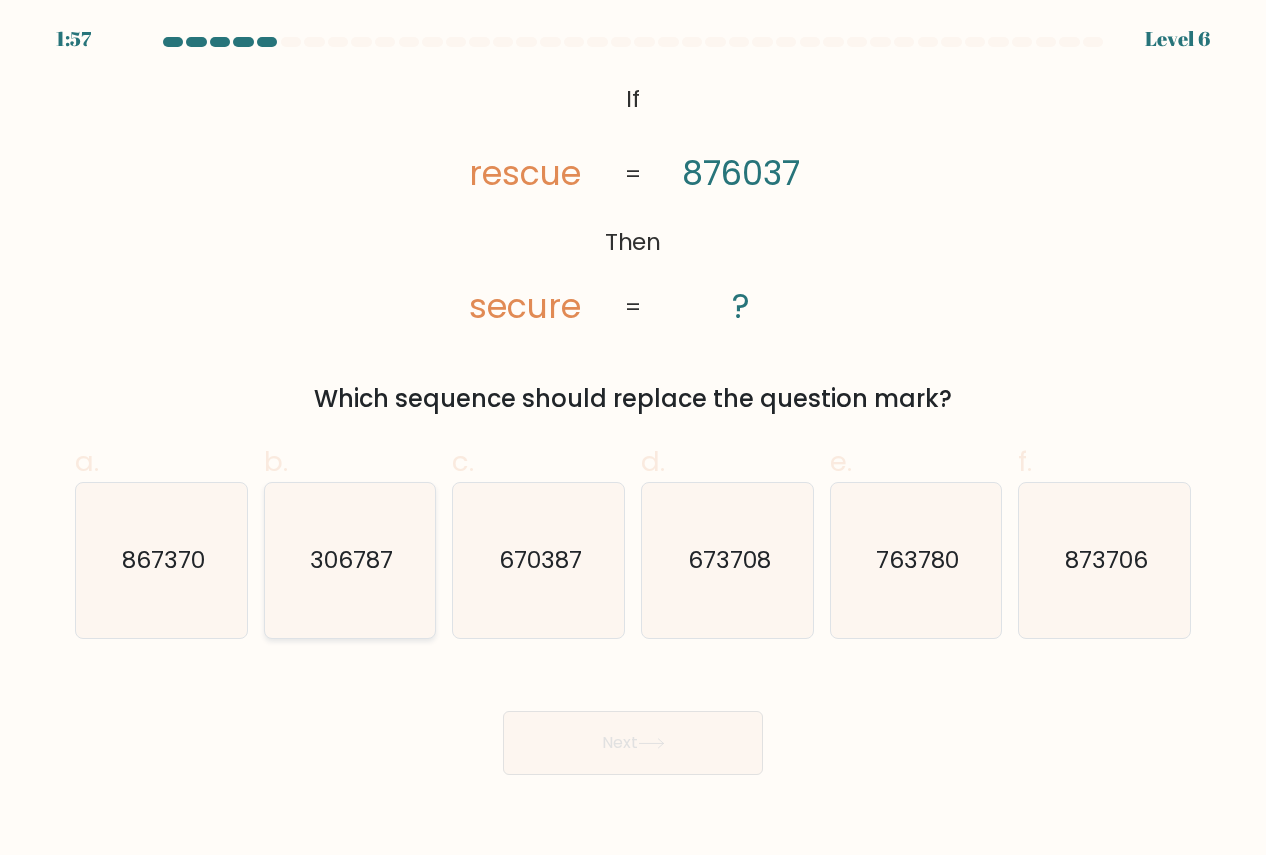 click on "306787" at bounding box center (350, 560) 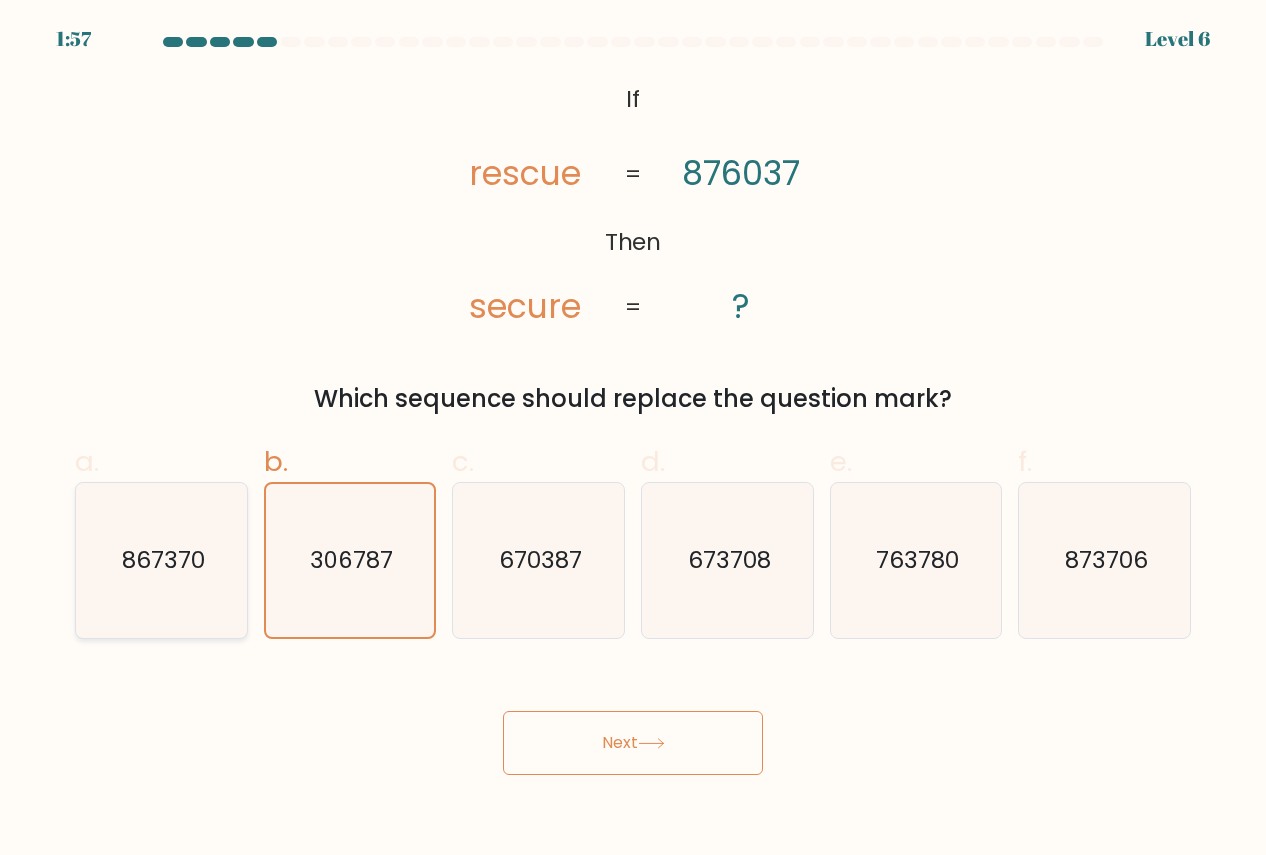 click on "867370" at bounding box center [161, 560] 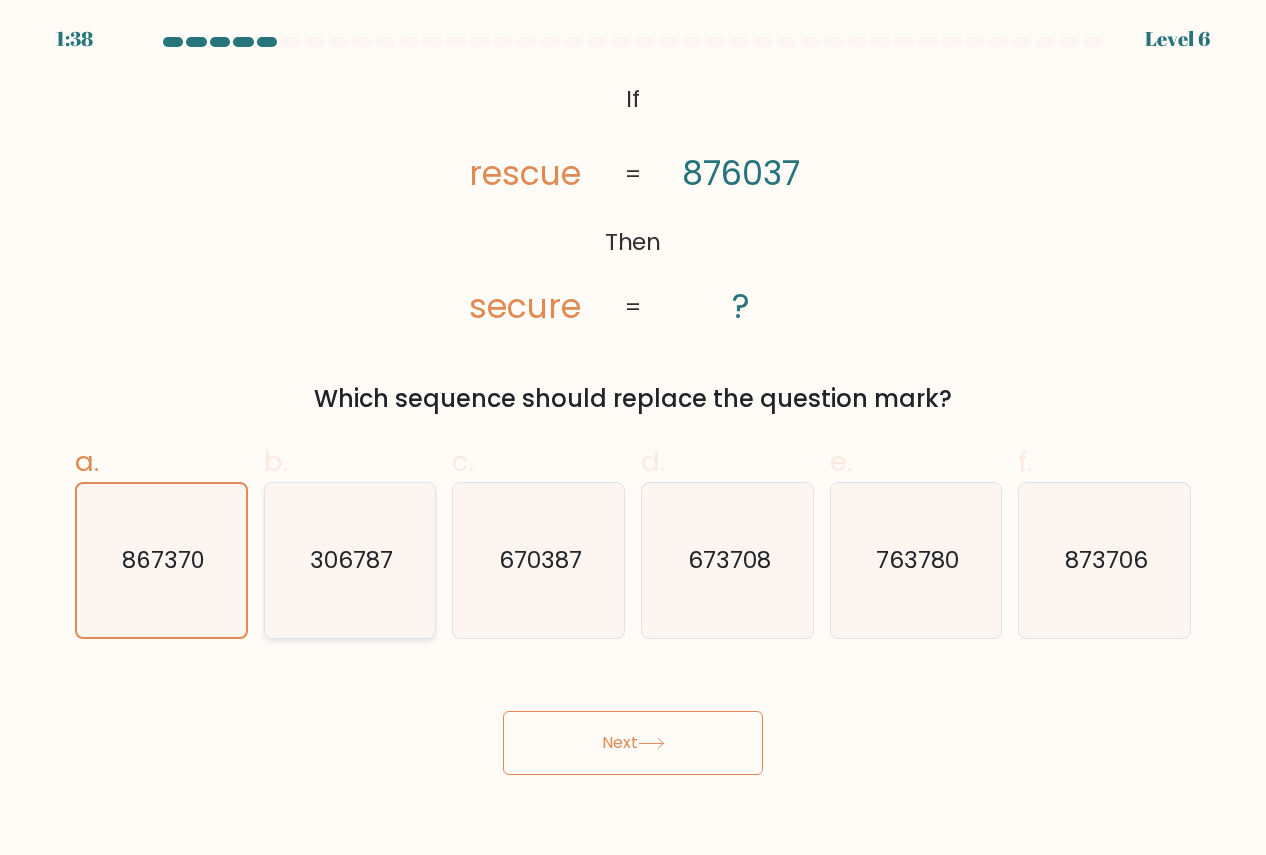 click on "306787" at bounding box center (350, 560) 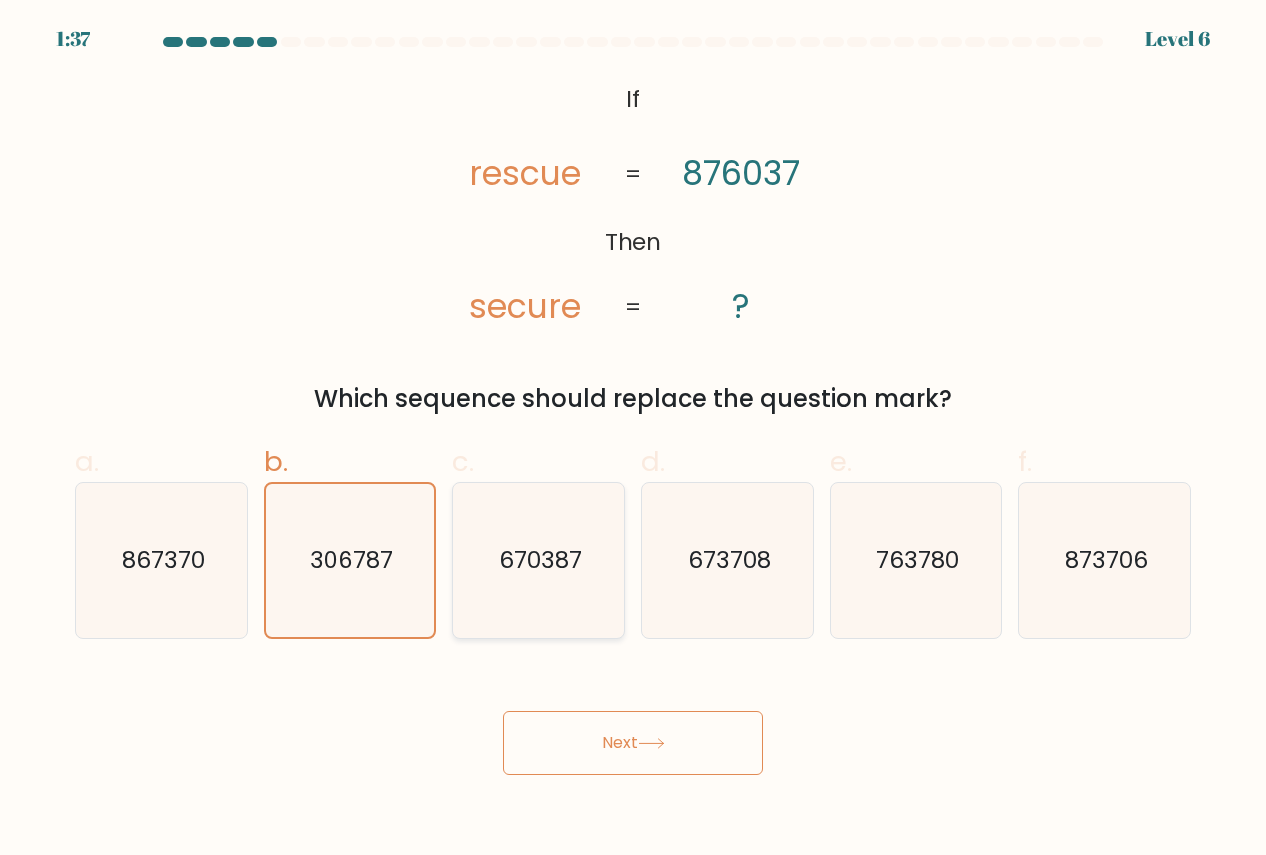 click on "670387" at bounding box center [540, 560] 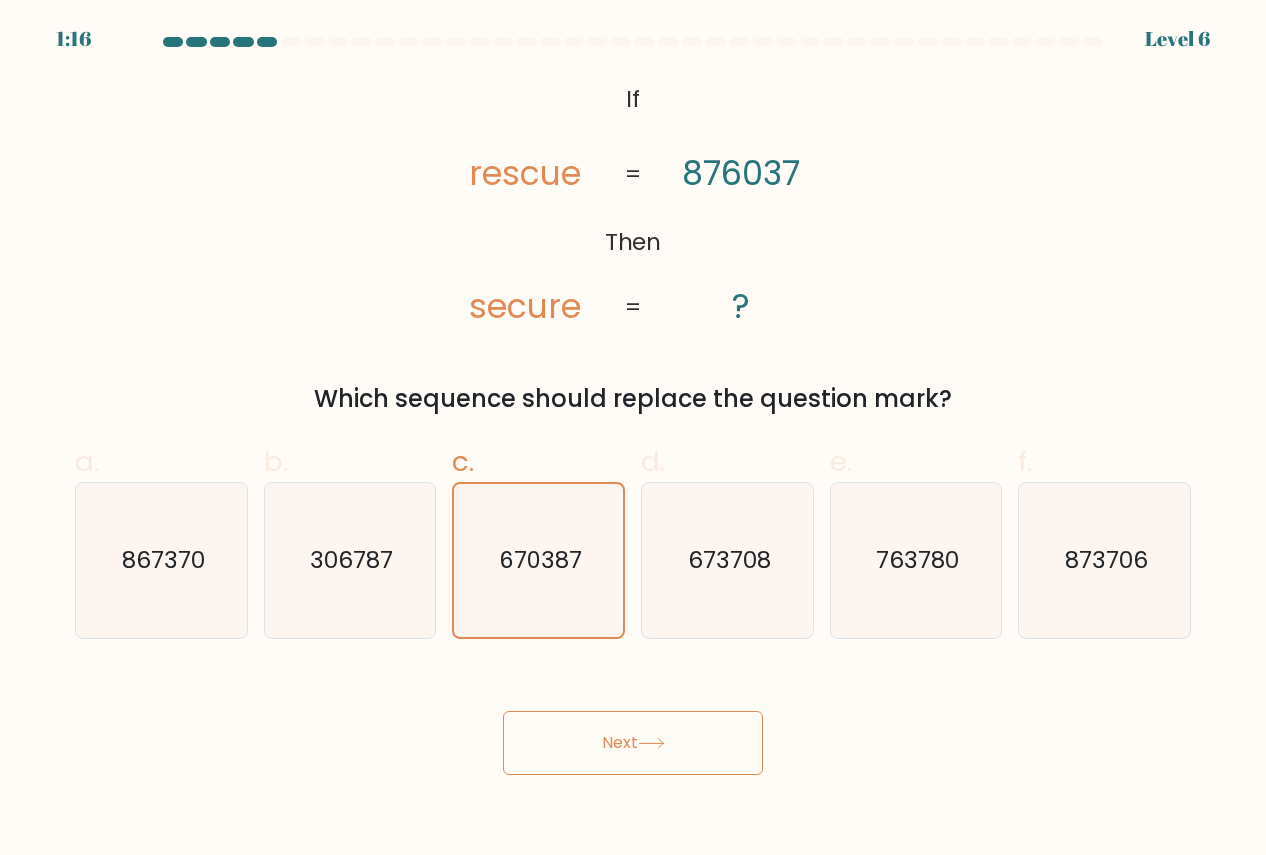 click on "Next" at bounding box center (633, 743) 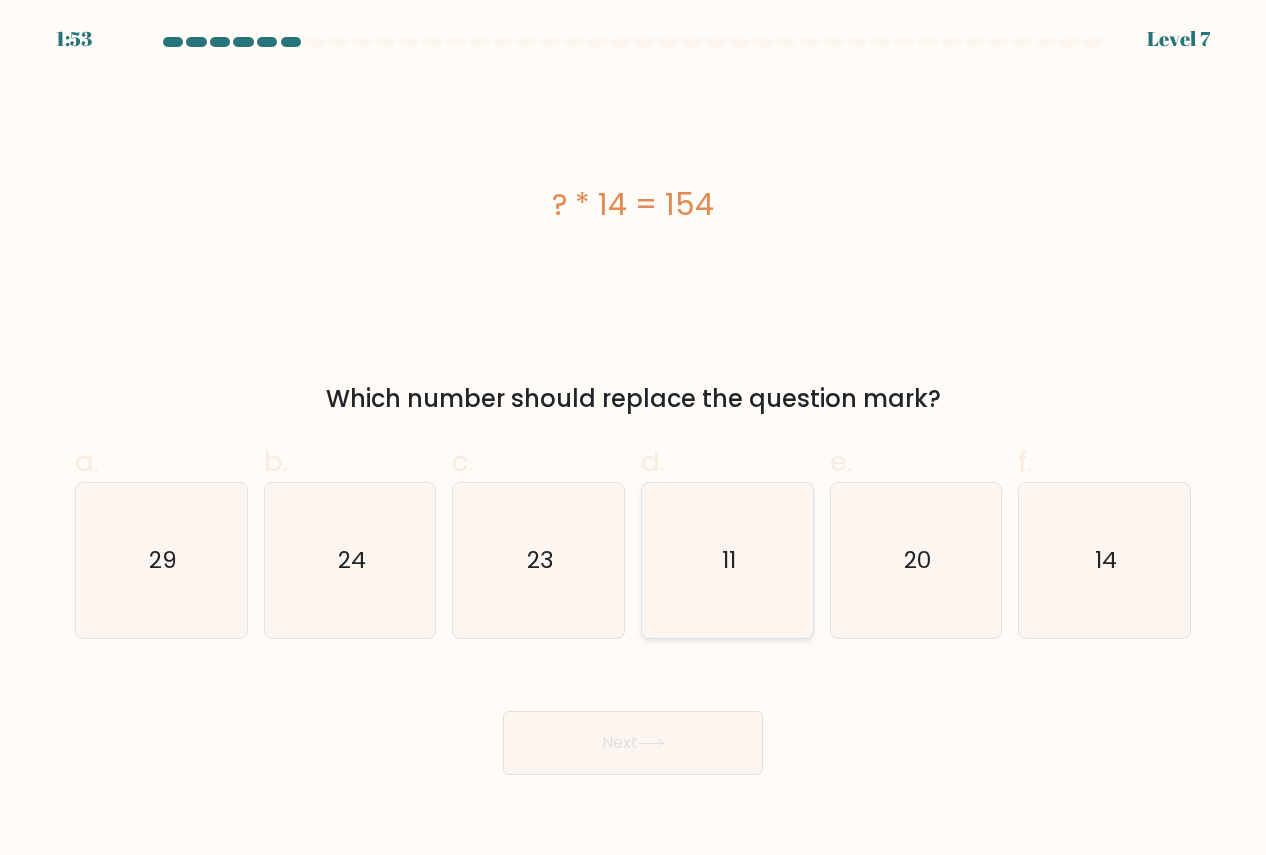 click on "11" at bounding box center [727, 560] 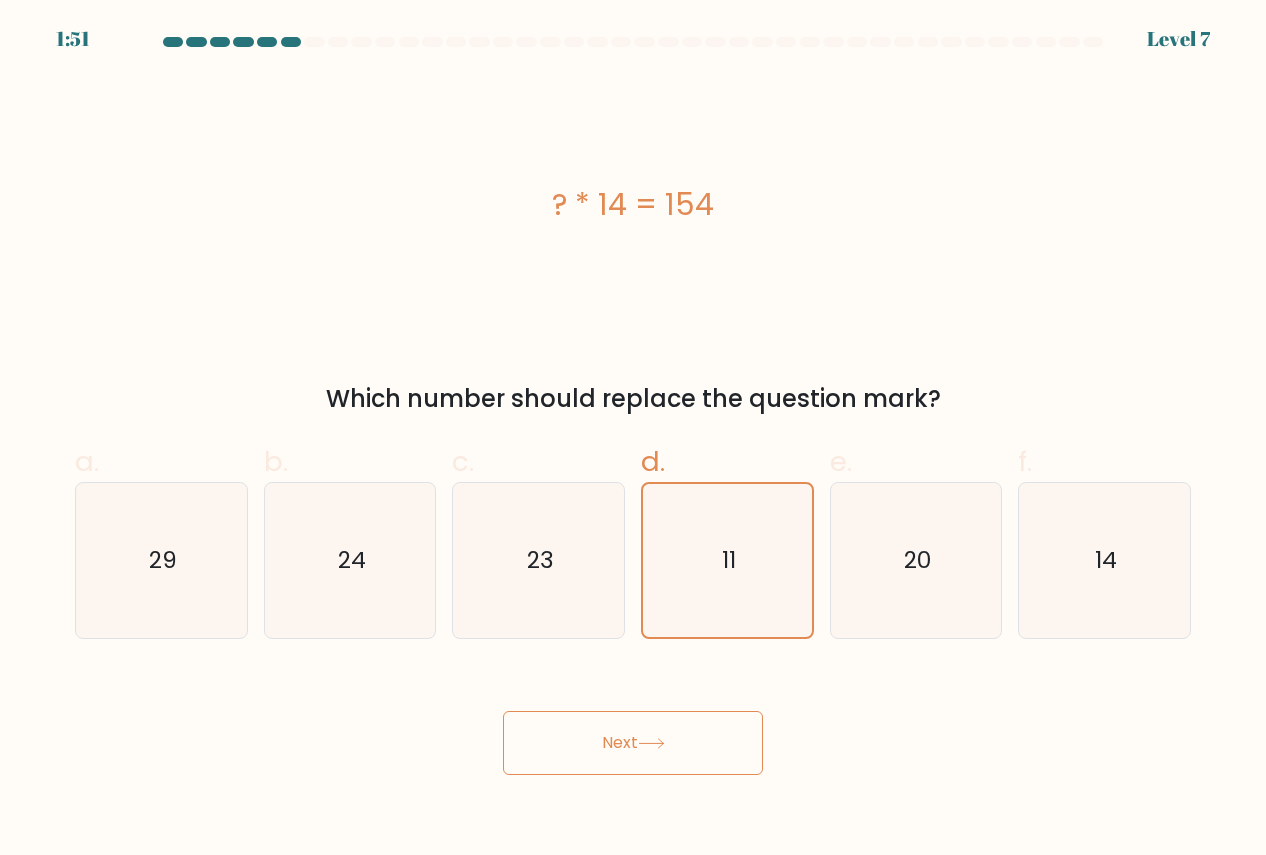 click at bounding box center [651, 743] 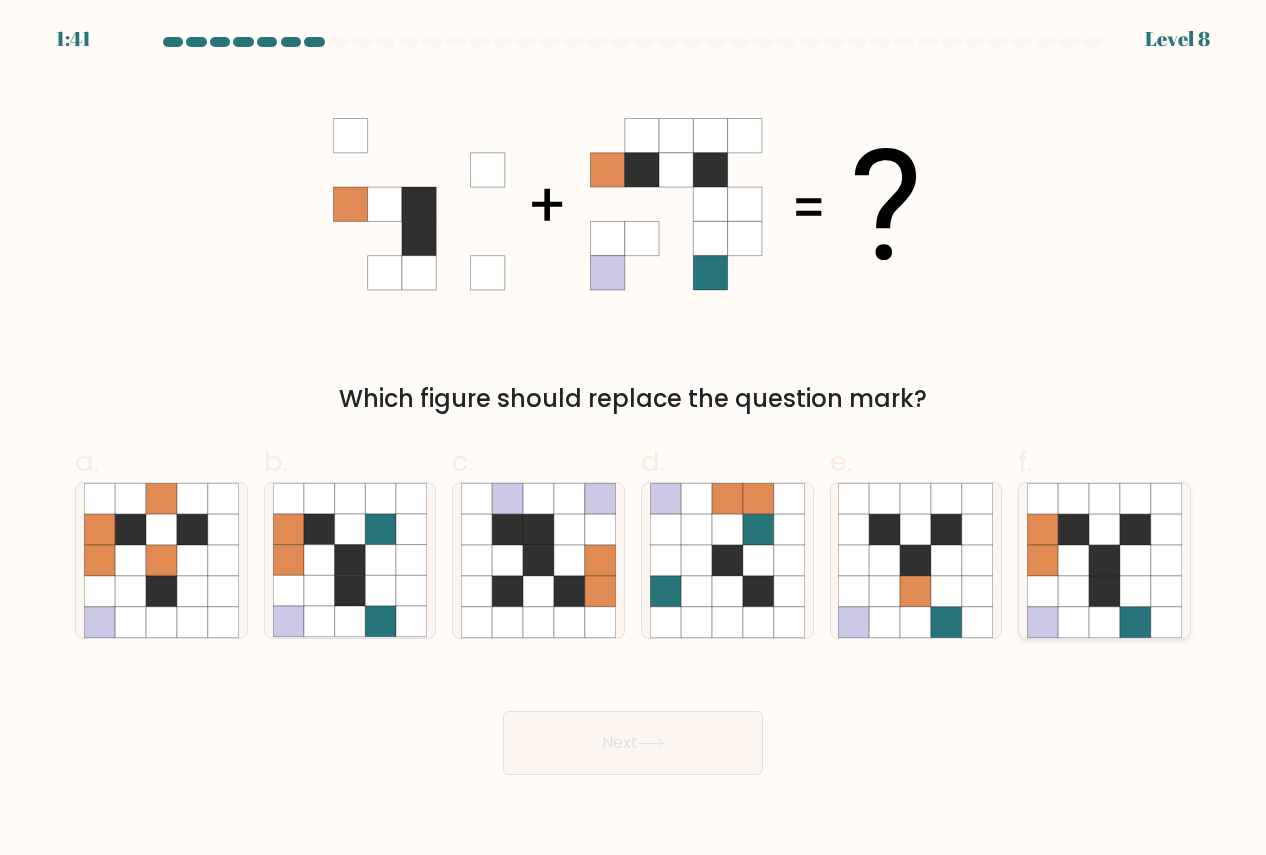 click at bounding box center [1073, 560] 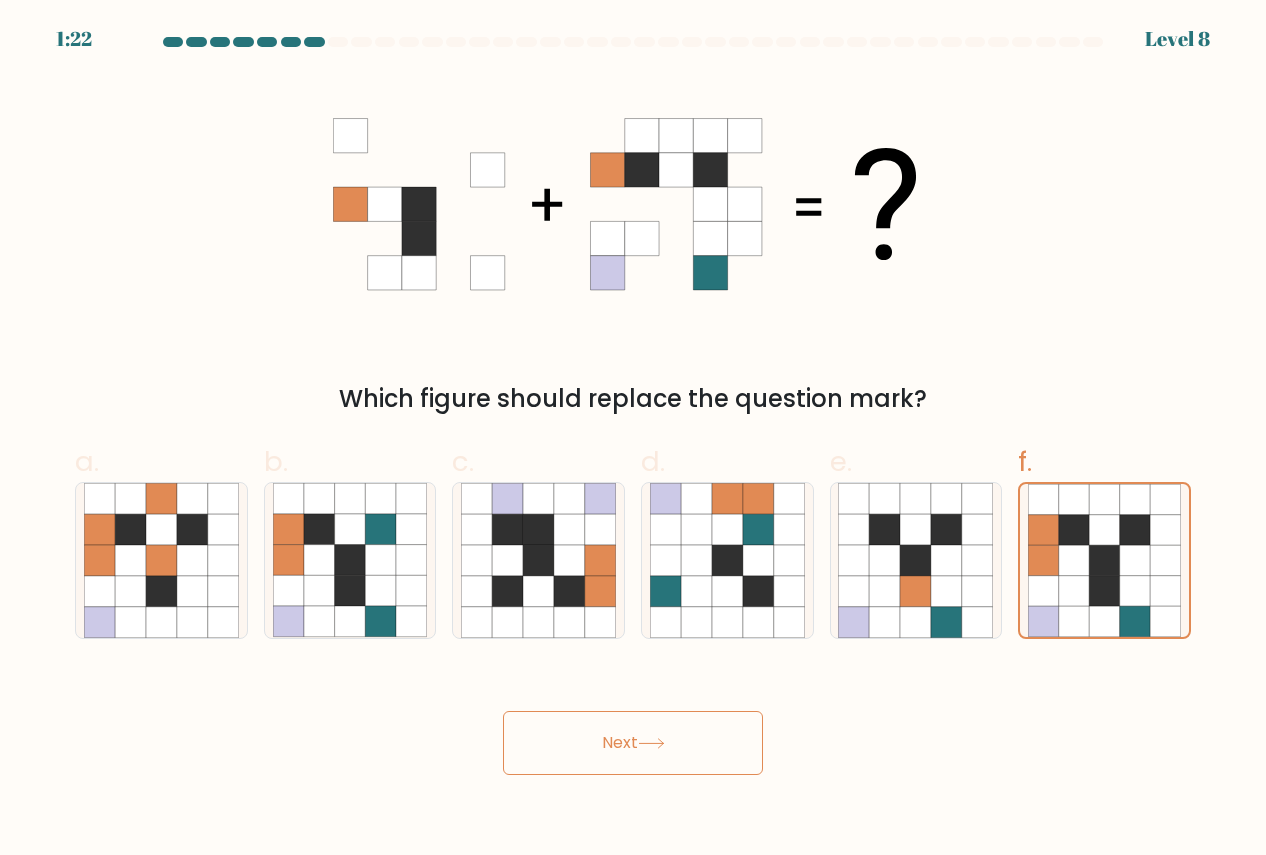 click on "Next" at bounding box center (633, 743) 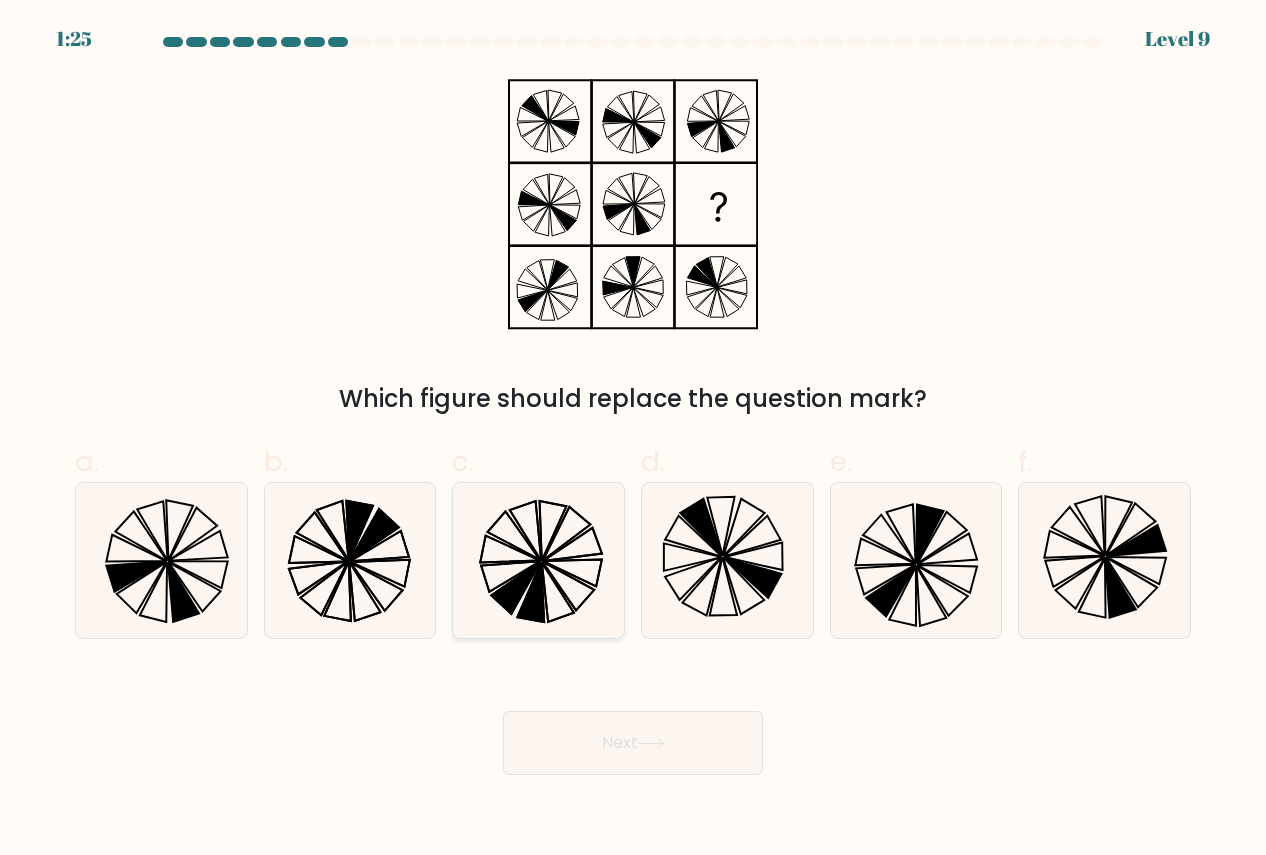 click at bounding box center [558, 591] 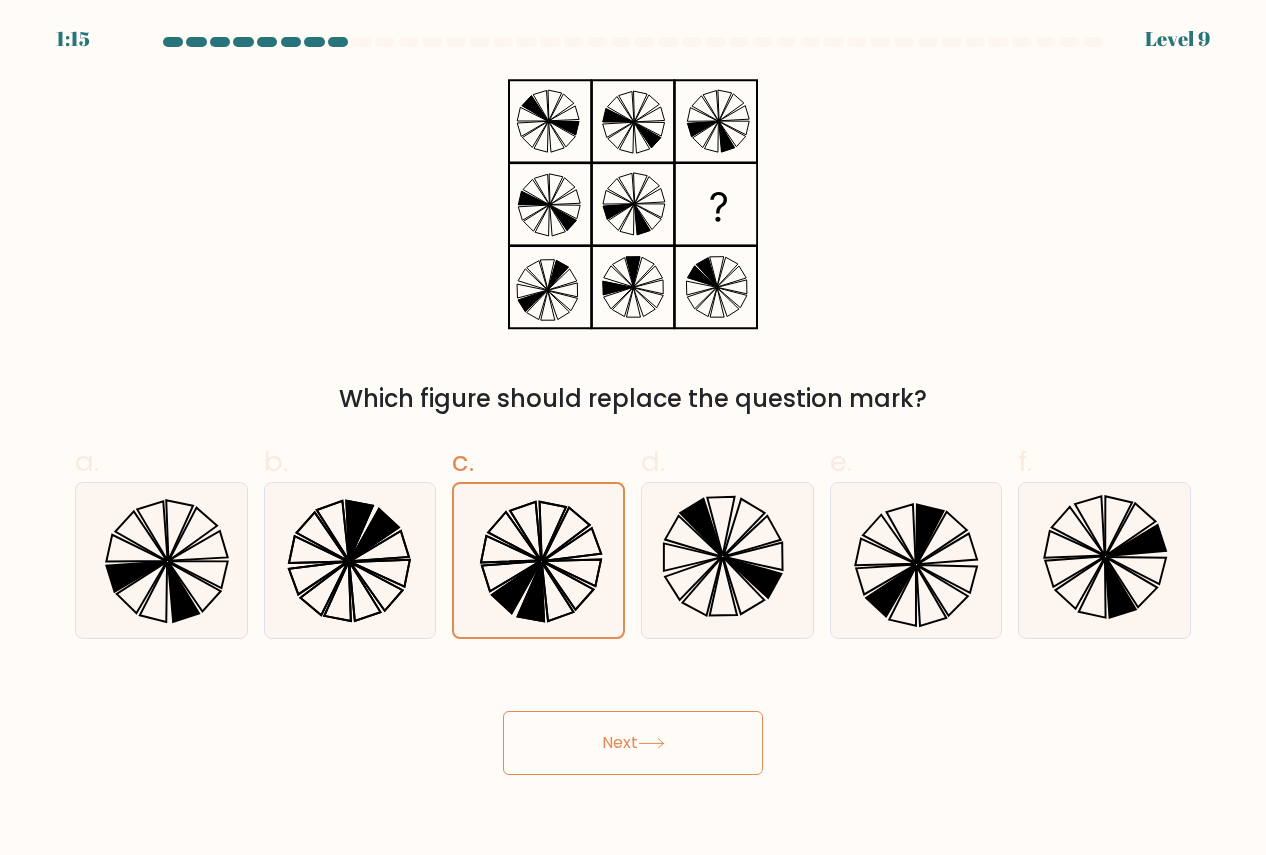 click on "Next" at bounding box center (633, 743) 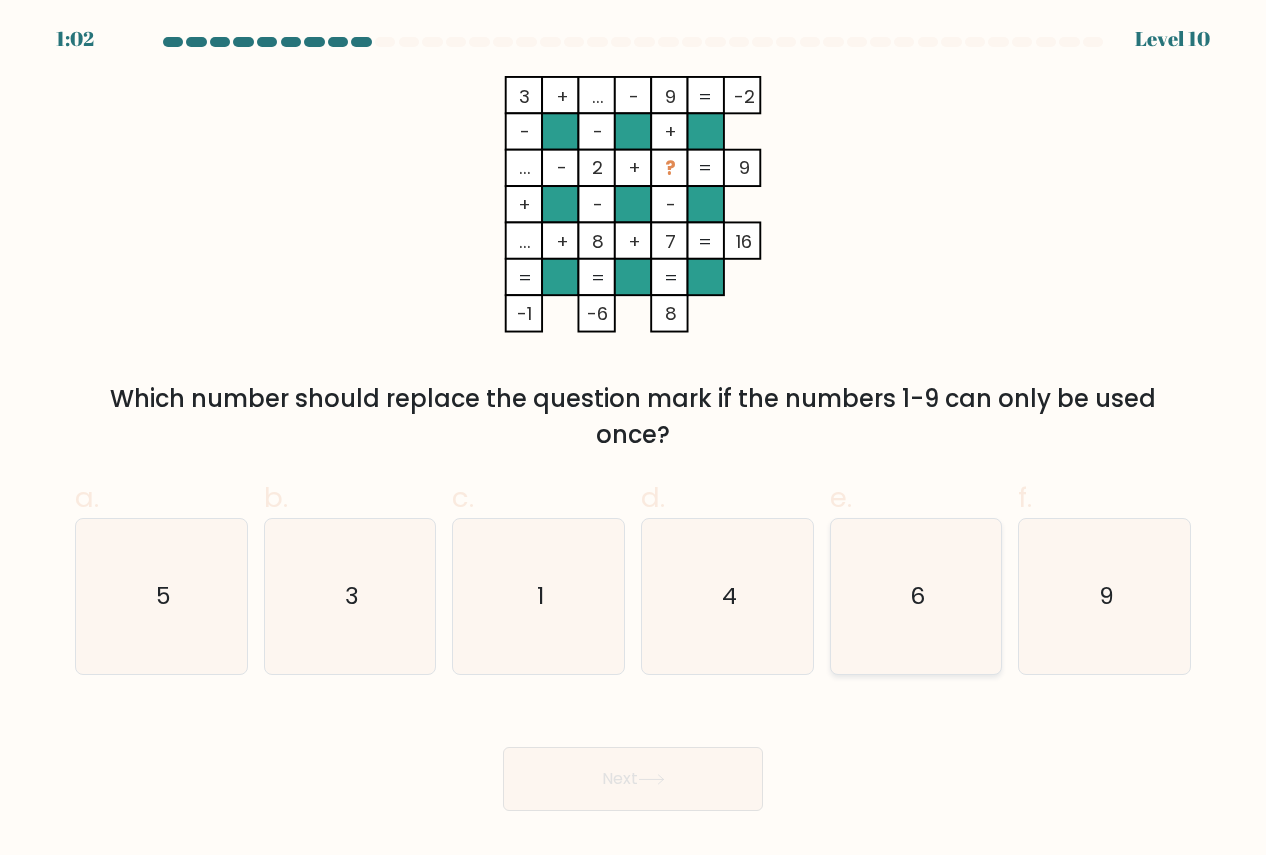 click on "6" at bounding box center (915, 596) 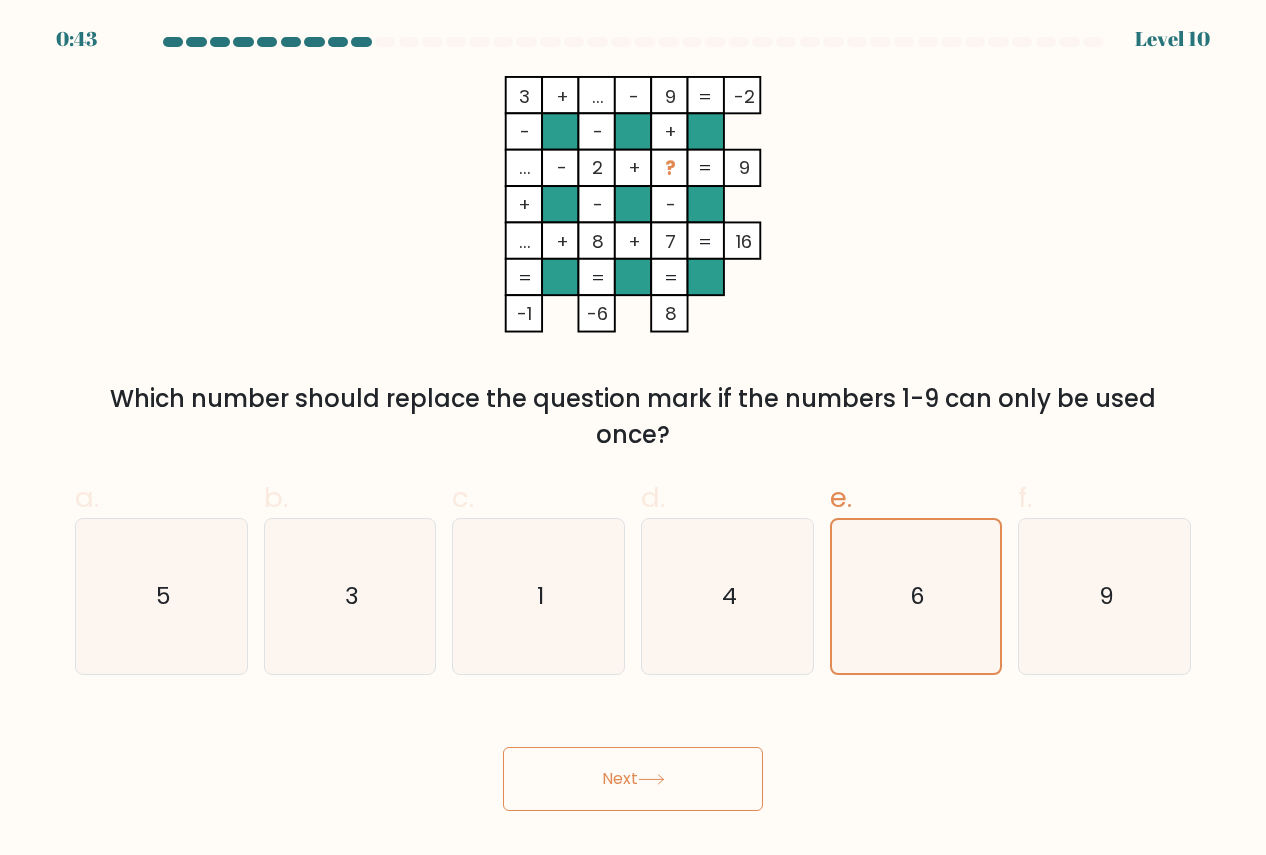 click on "Next" at bounding box center (633, 779) 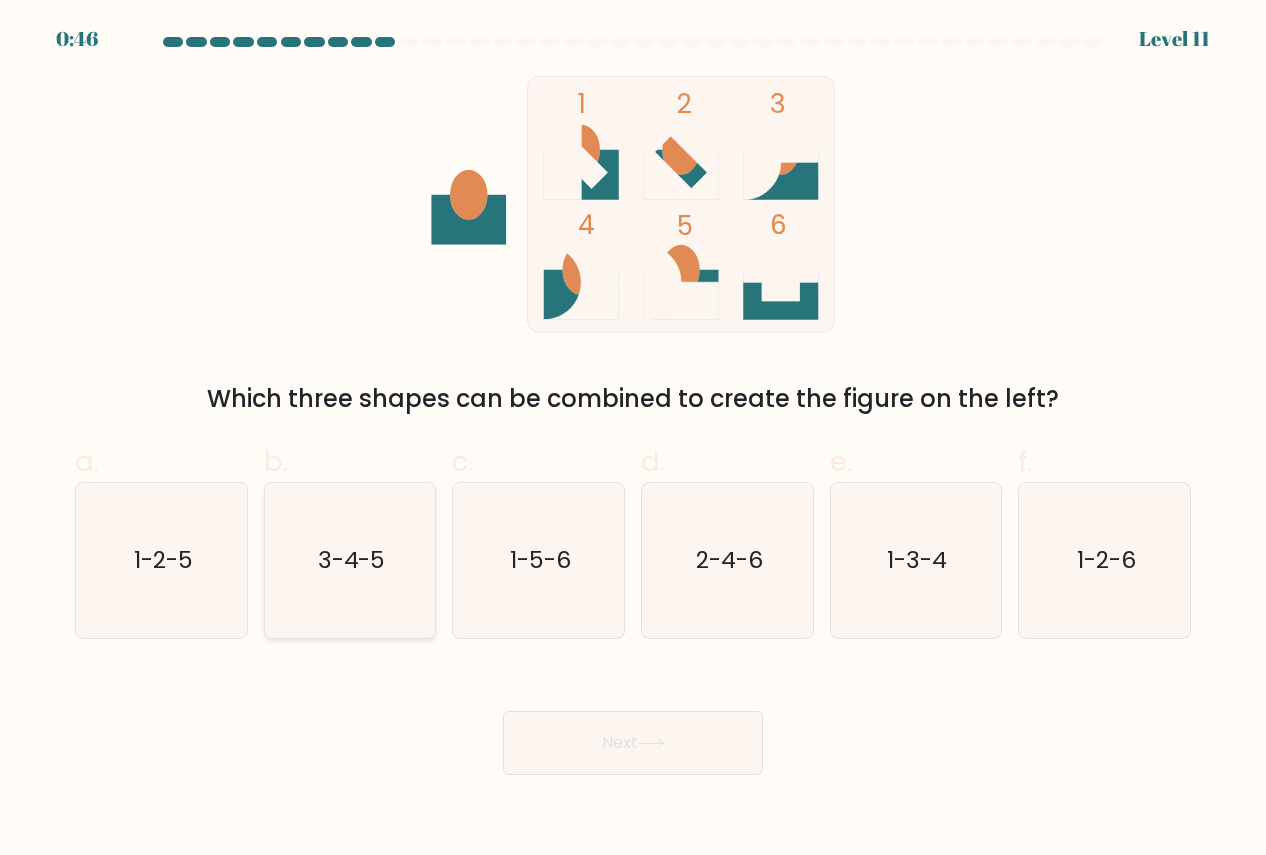 click on "3-4-5" at bounding box center (350, 560) 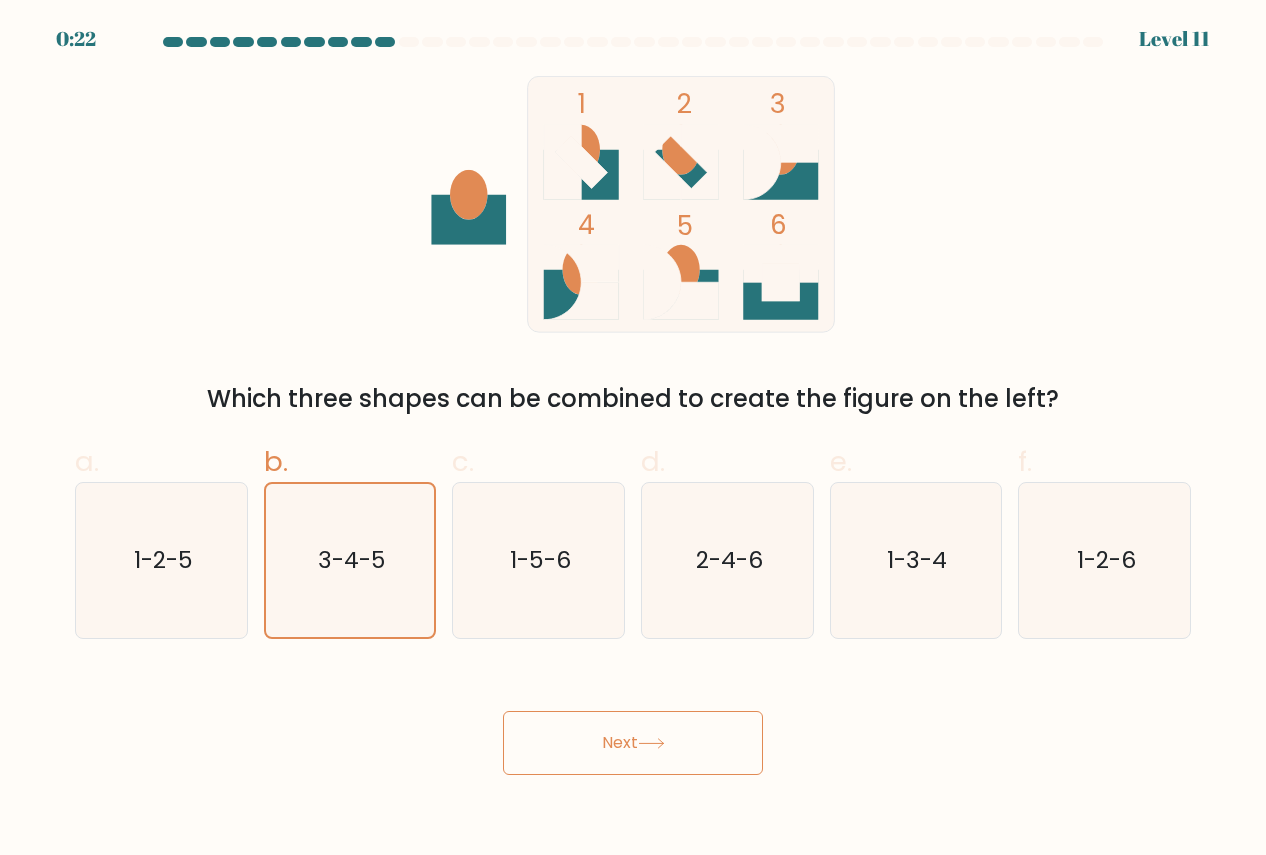 click on "Next" at bounding box center (633, 743) 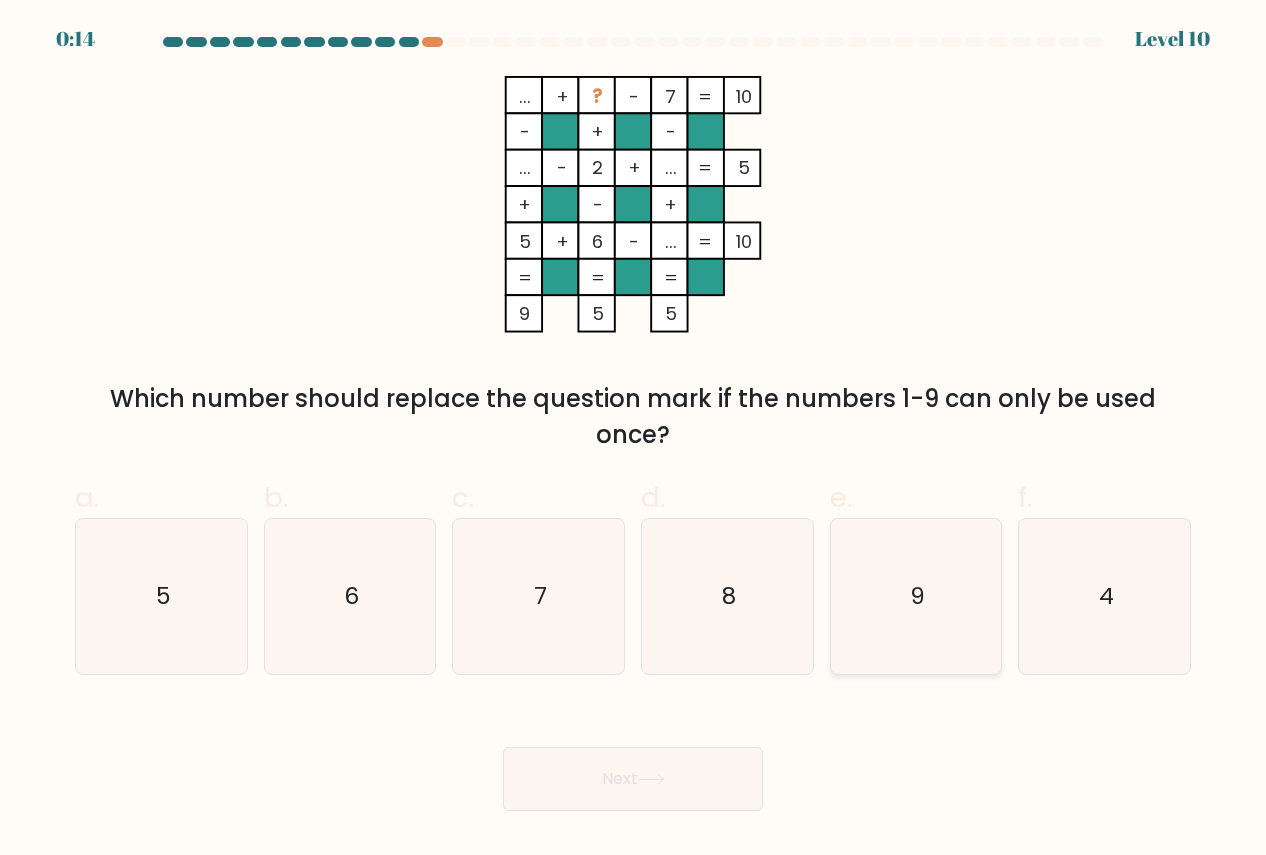 click on "9" at bounding box center (915, 596) 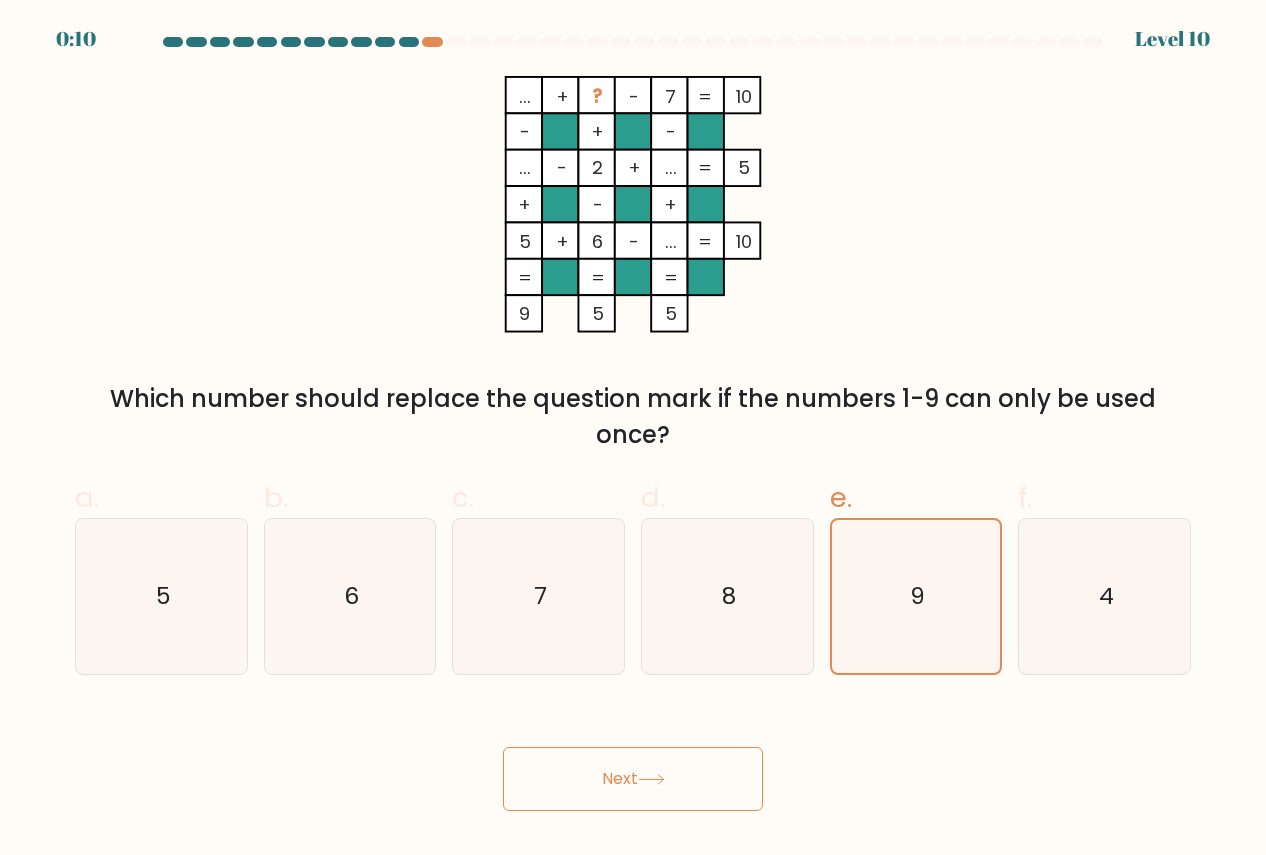 click on "Next" at bounding box center (633, 779) 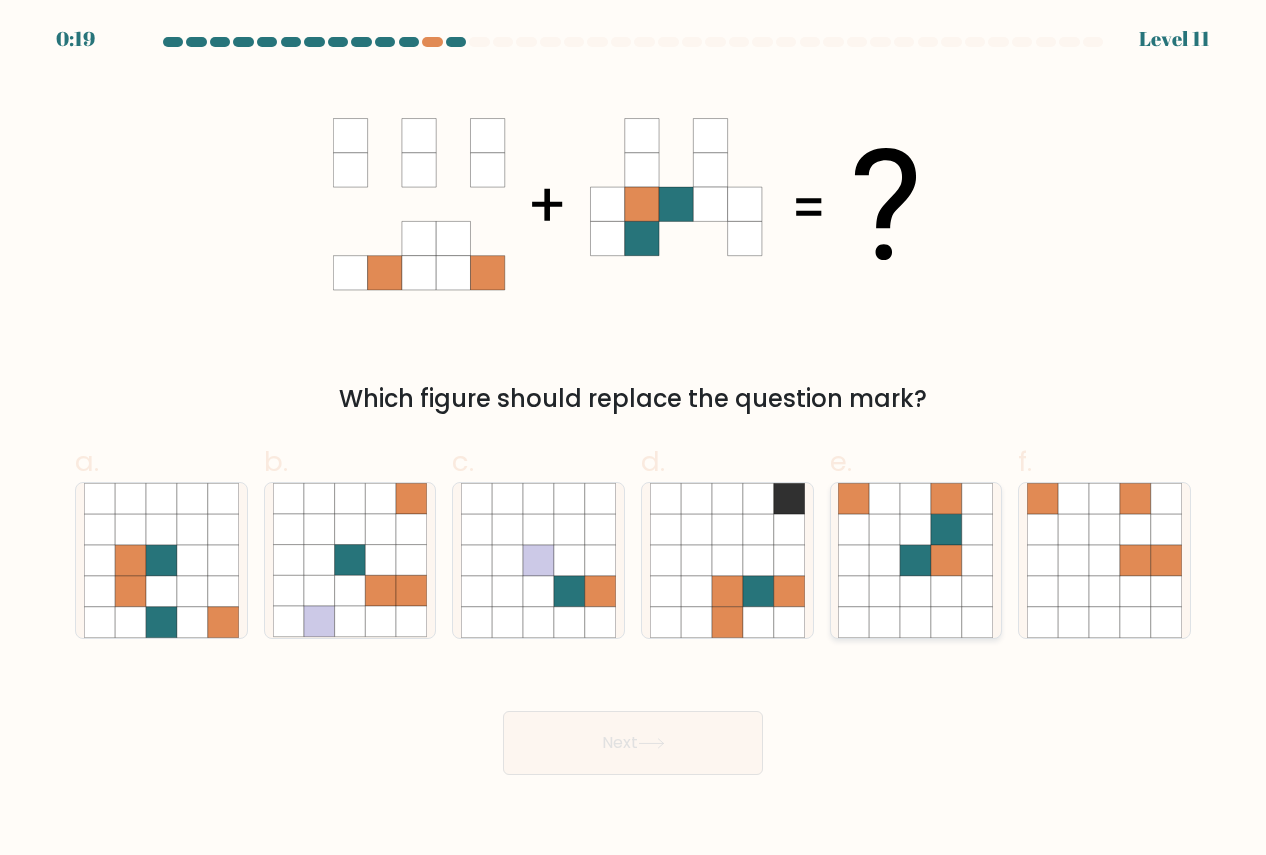 click at bounding box center (885, 591) 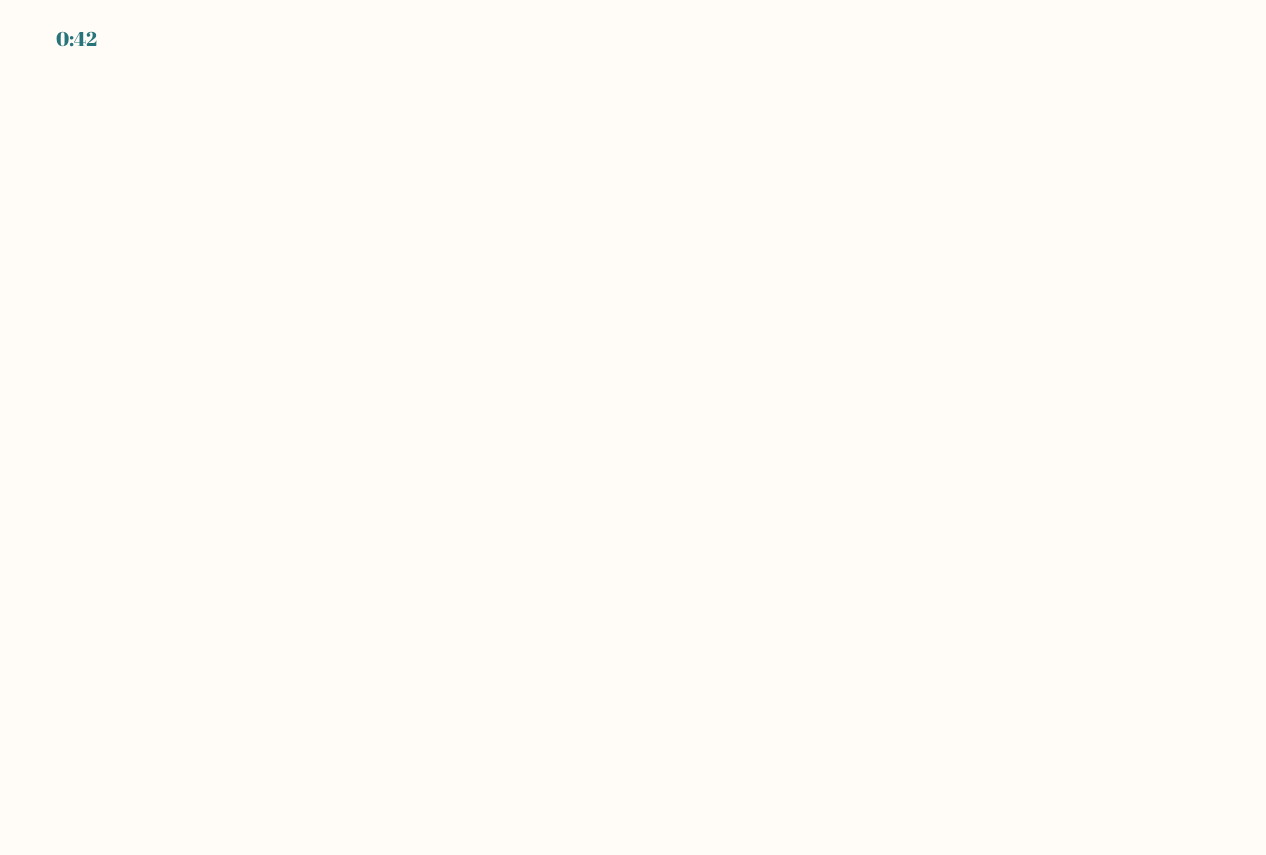 scroll, scrollTop: 0, scrollLeft: 0, axis: both 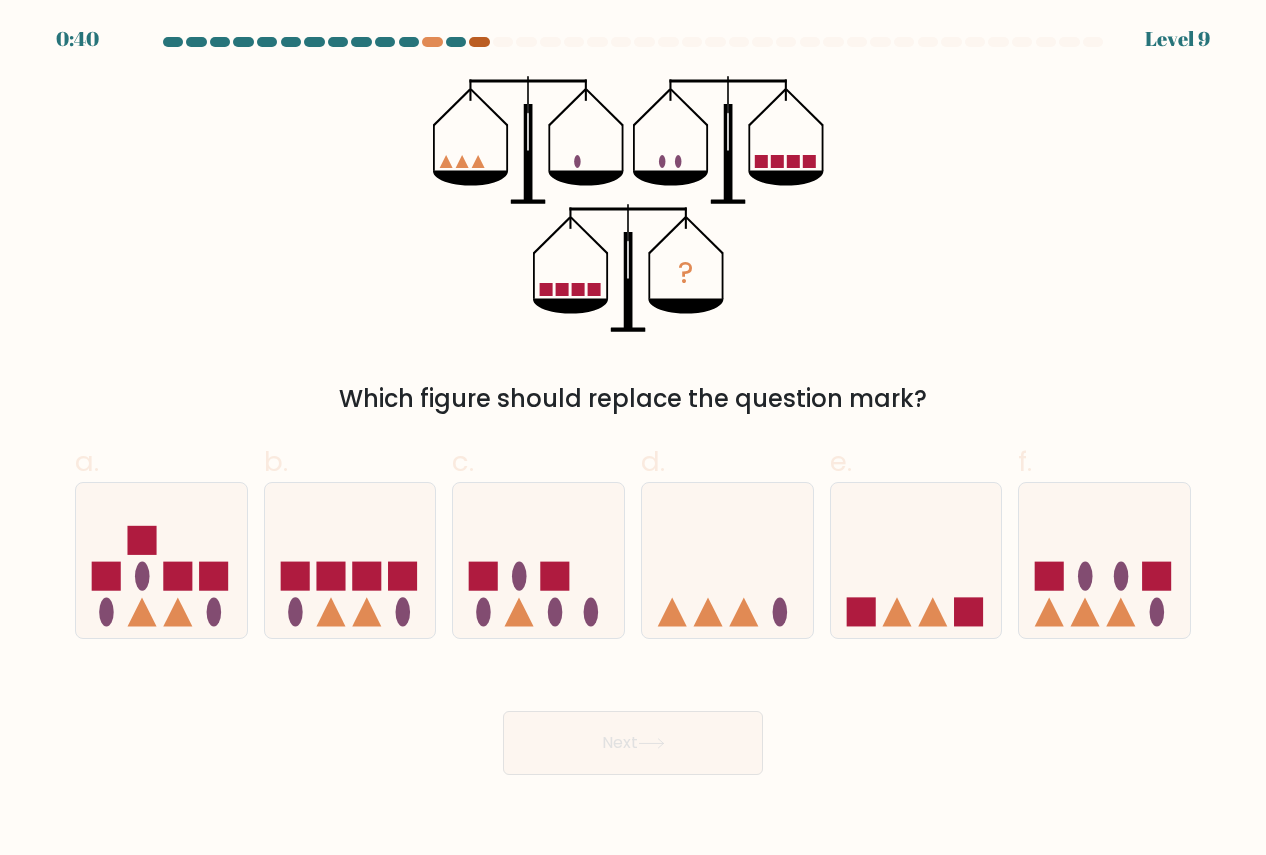 click at bounding box center (479, 42) 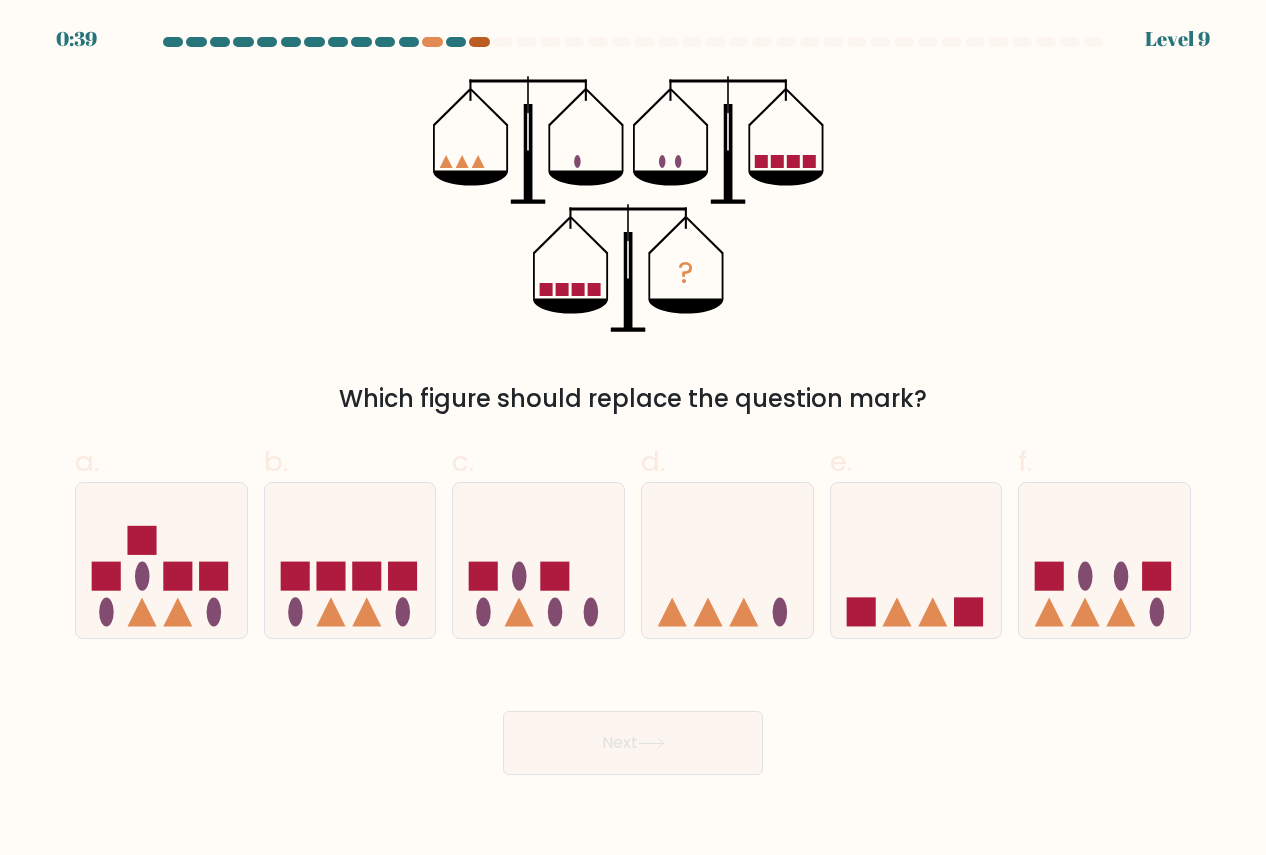 click at bounding box center [479, 42] 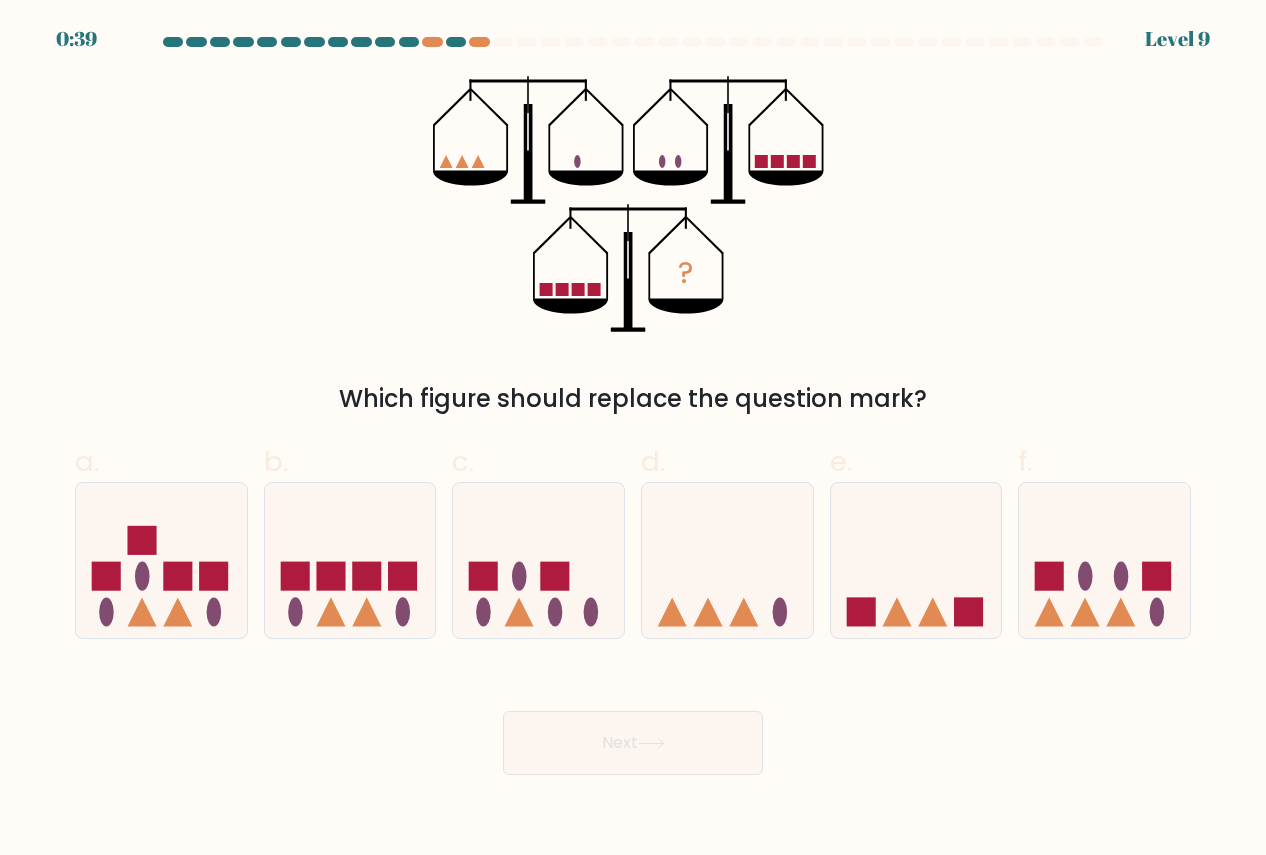 click at bounding box center (633, 42) 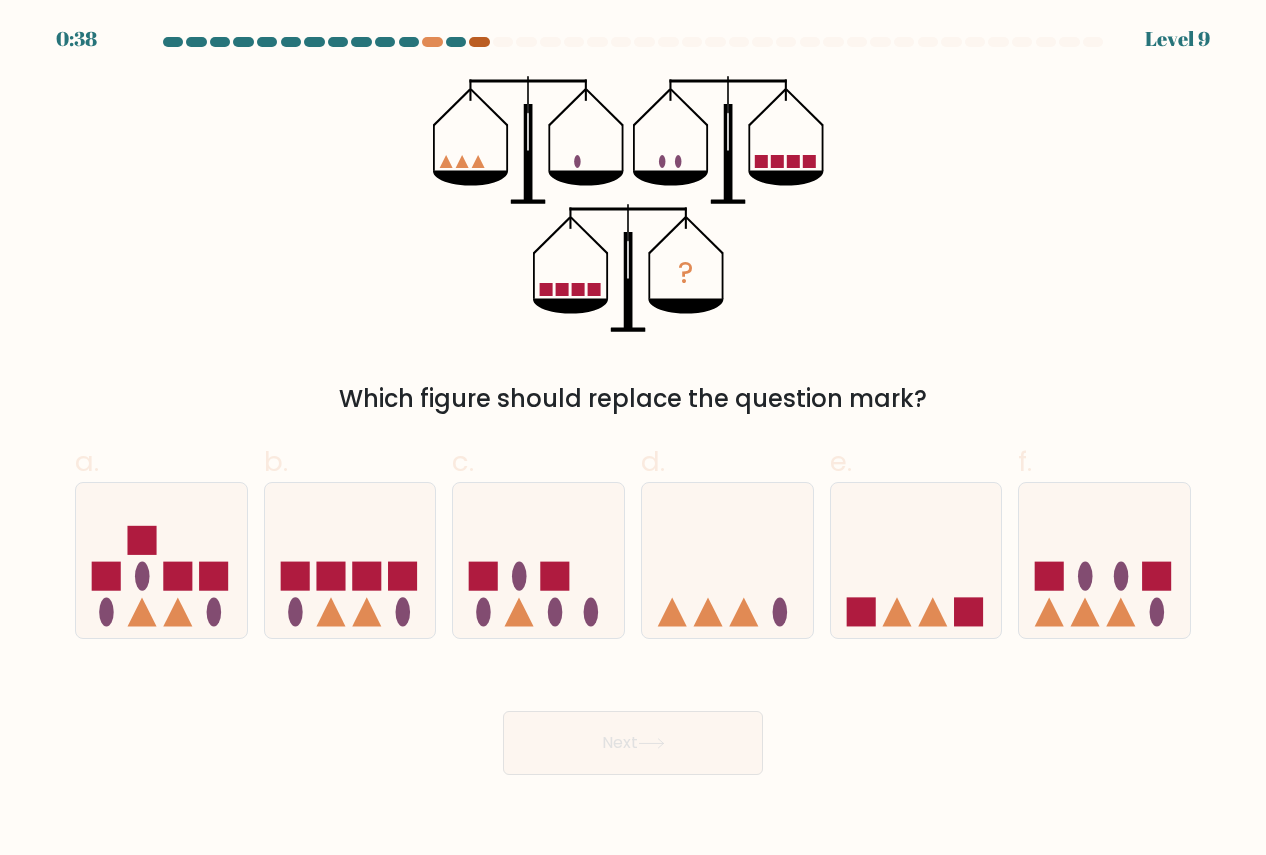 click at bounding box center (479, 42) 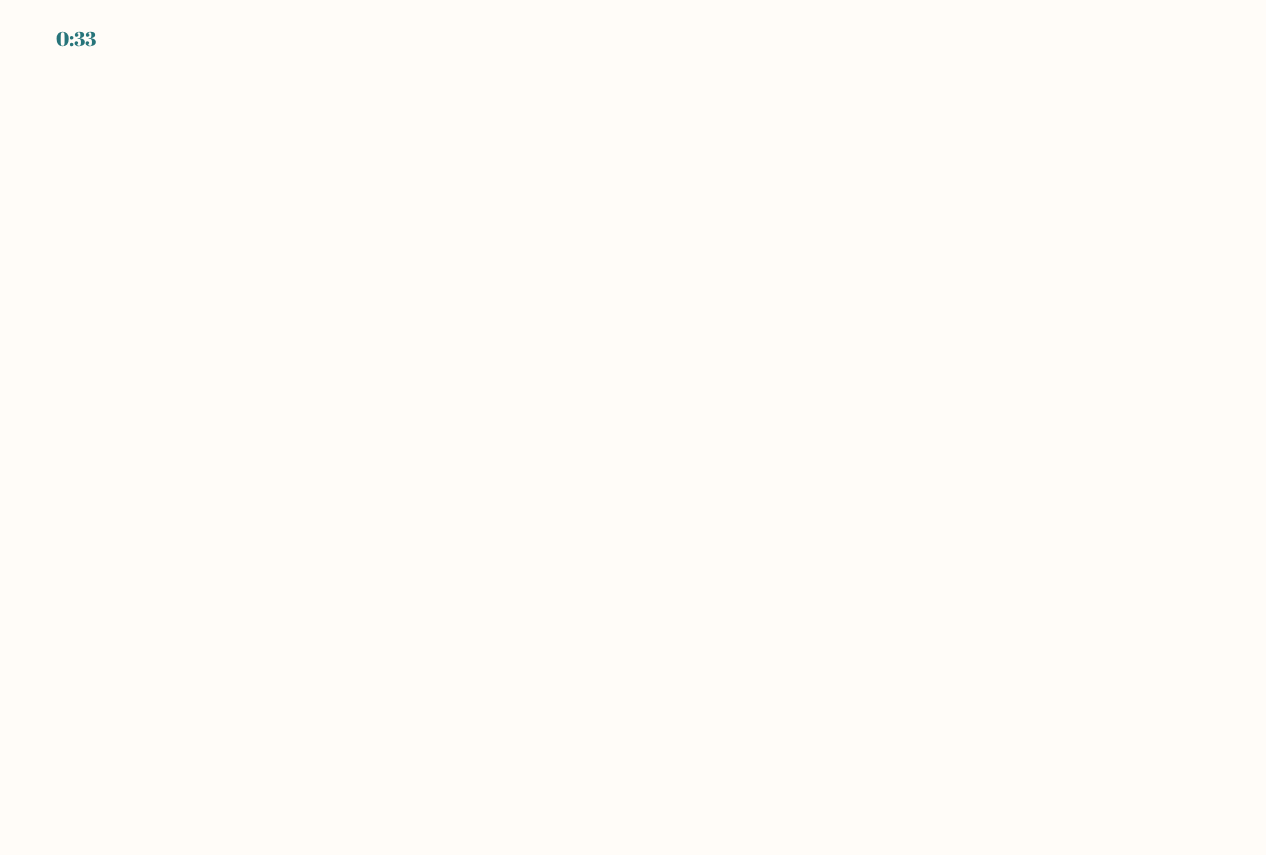 scroll, scrollTop: 0, scrollLeft: 0, axis: both 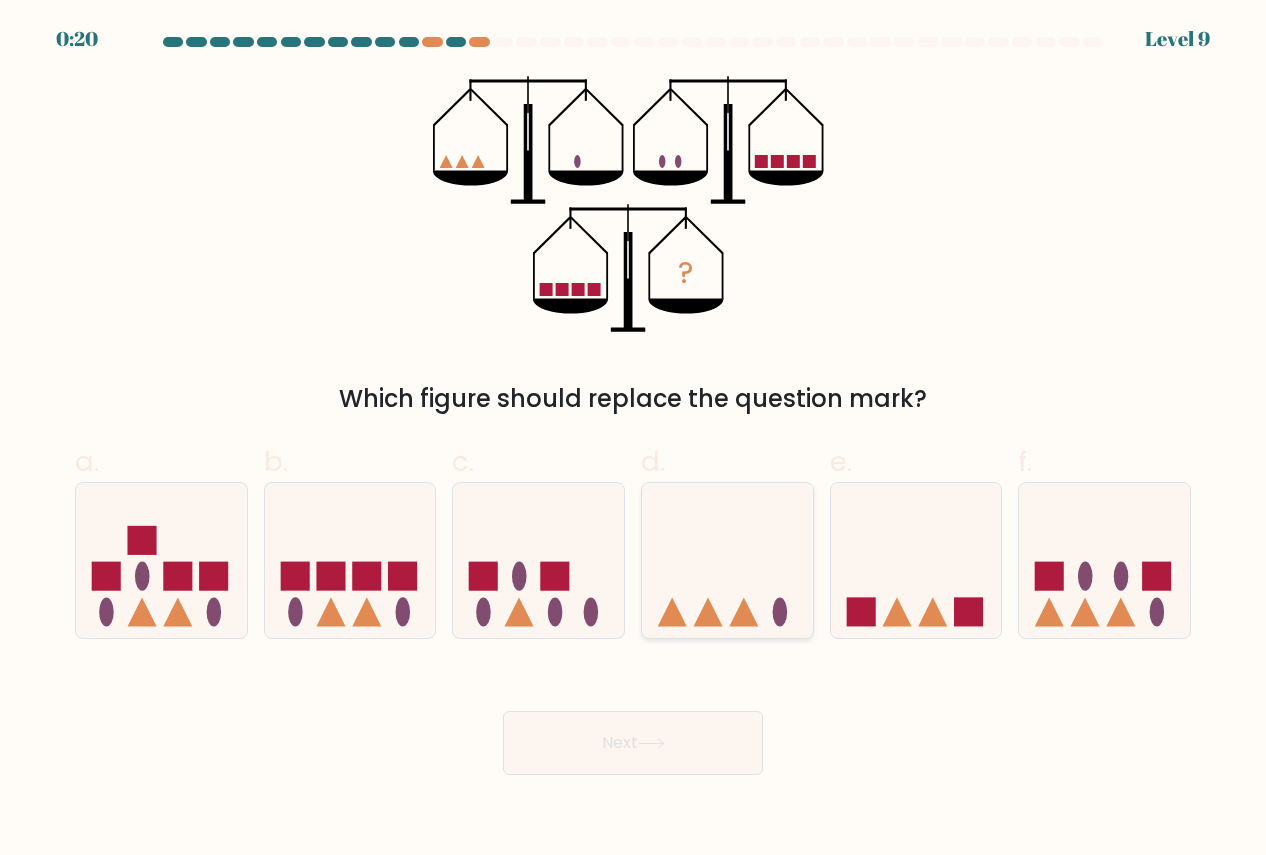 click at bounding box center [727, 560] 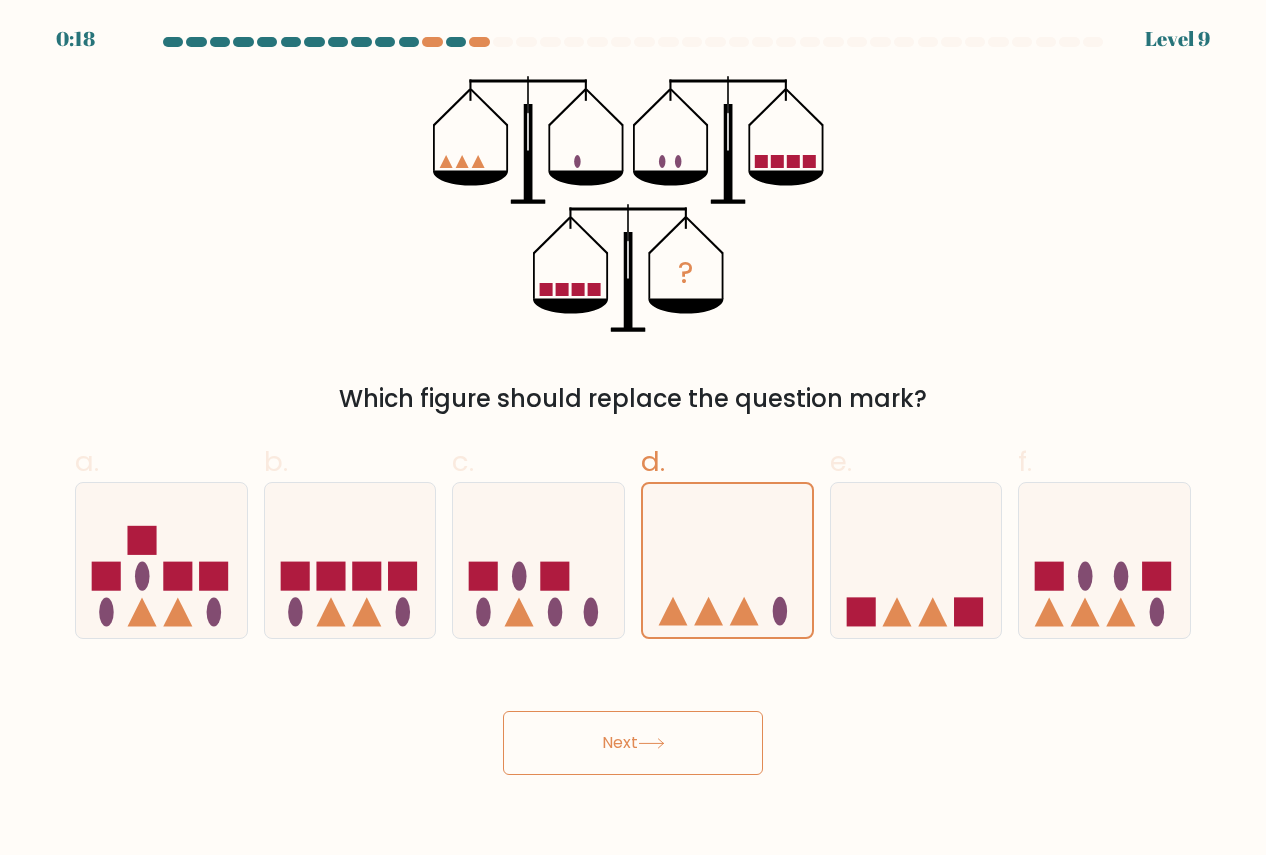 click on "Next" at bounding box center (633, 743) 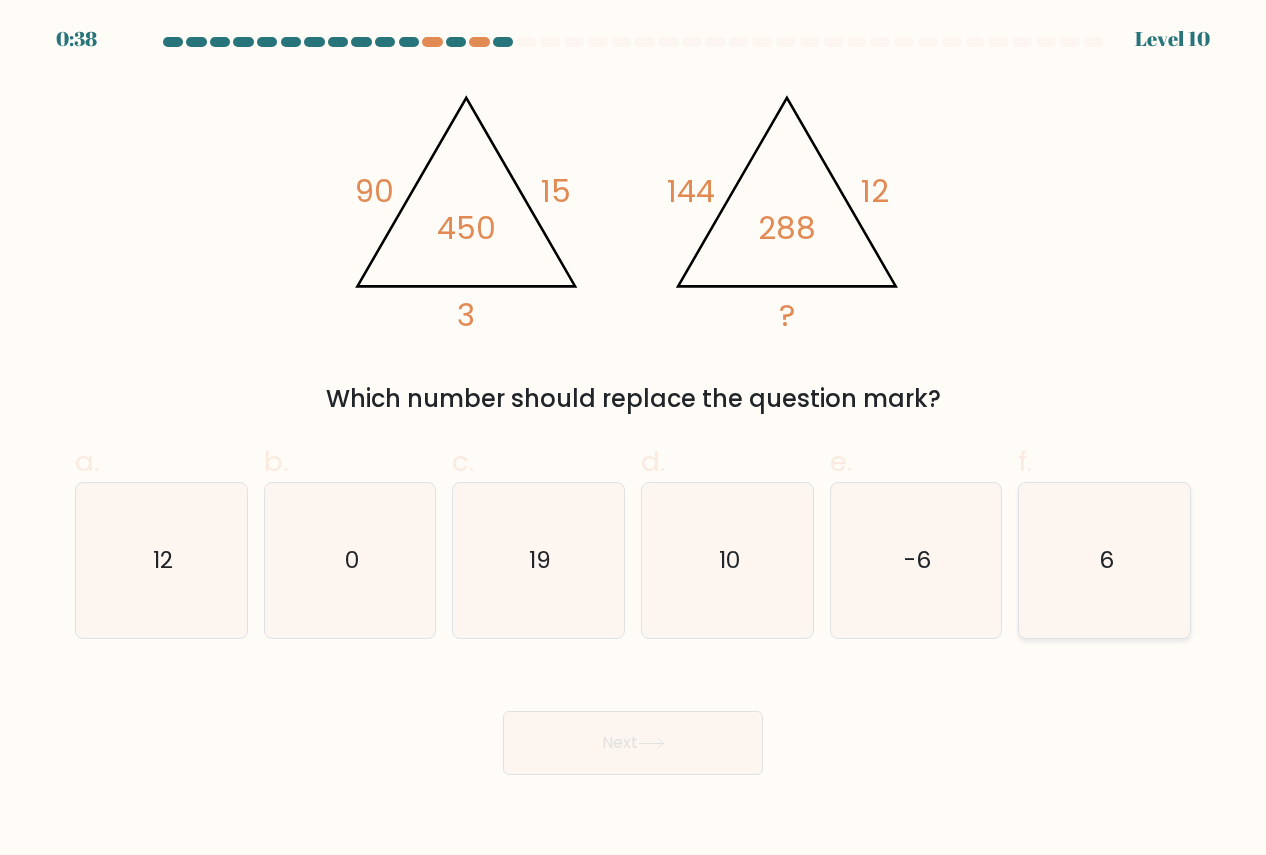 click on "6" at bounding box center [1104, 560] 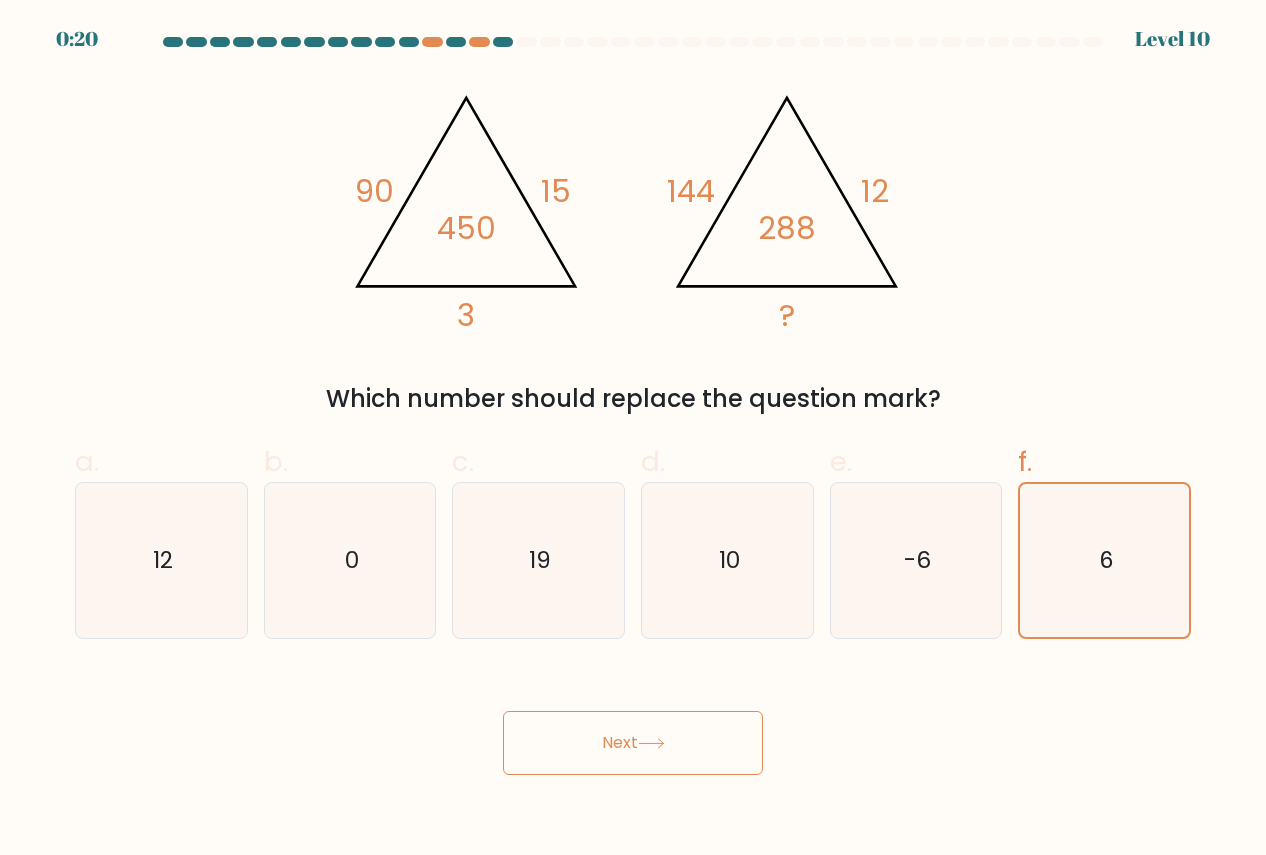 click on "Next" at bounding box center [633, 743] 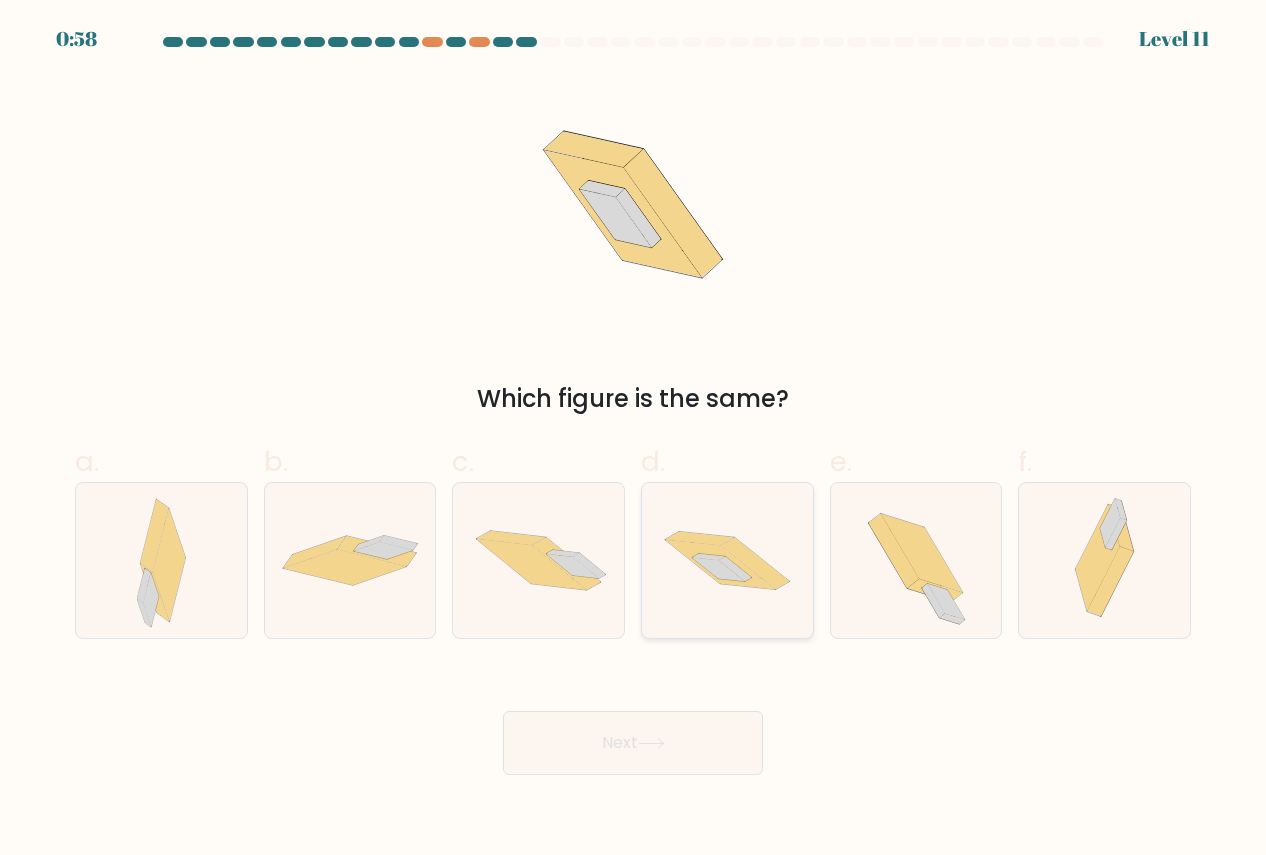click at bounding box center (718, 569) 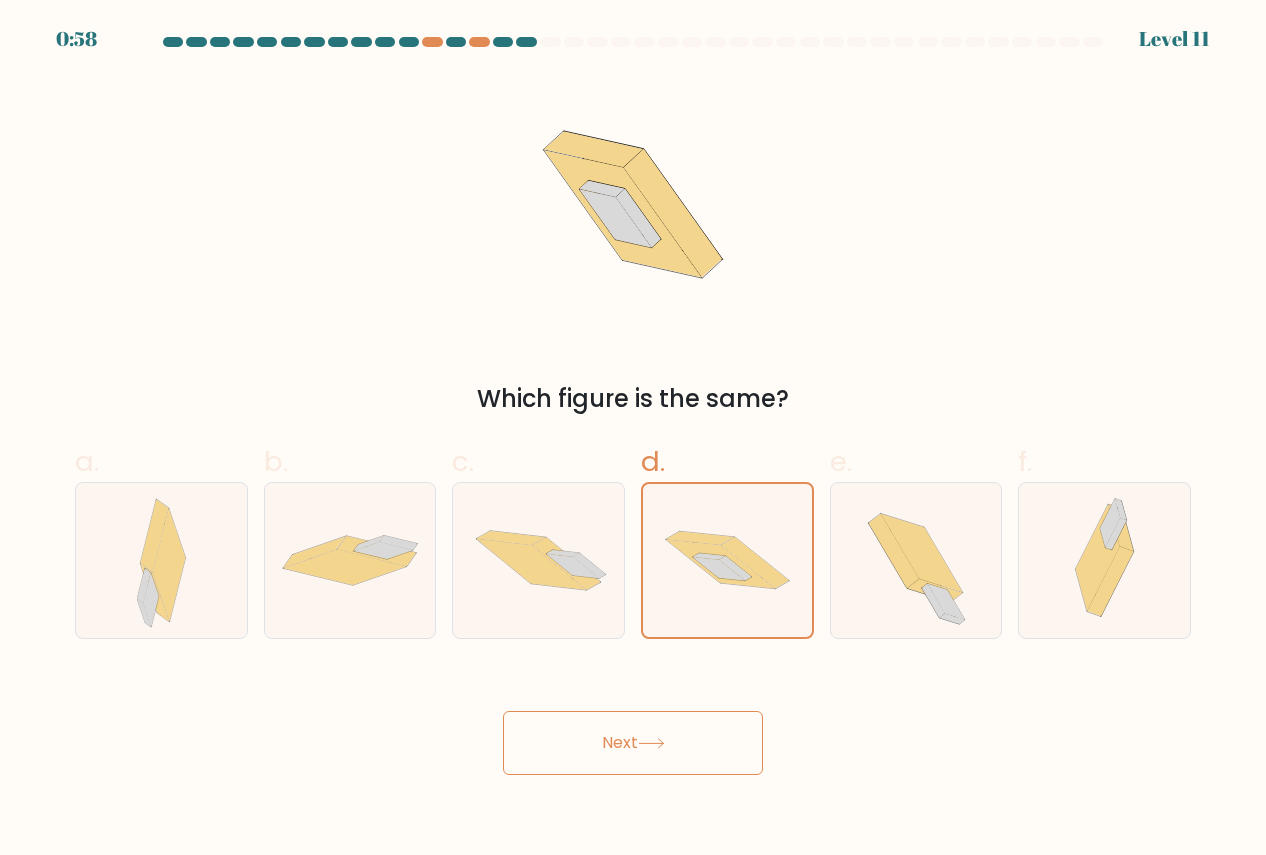 click on "Next" at bounding box center [633, 743] 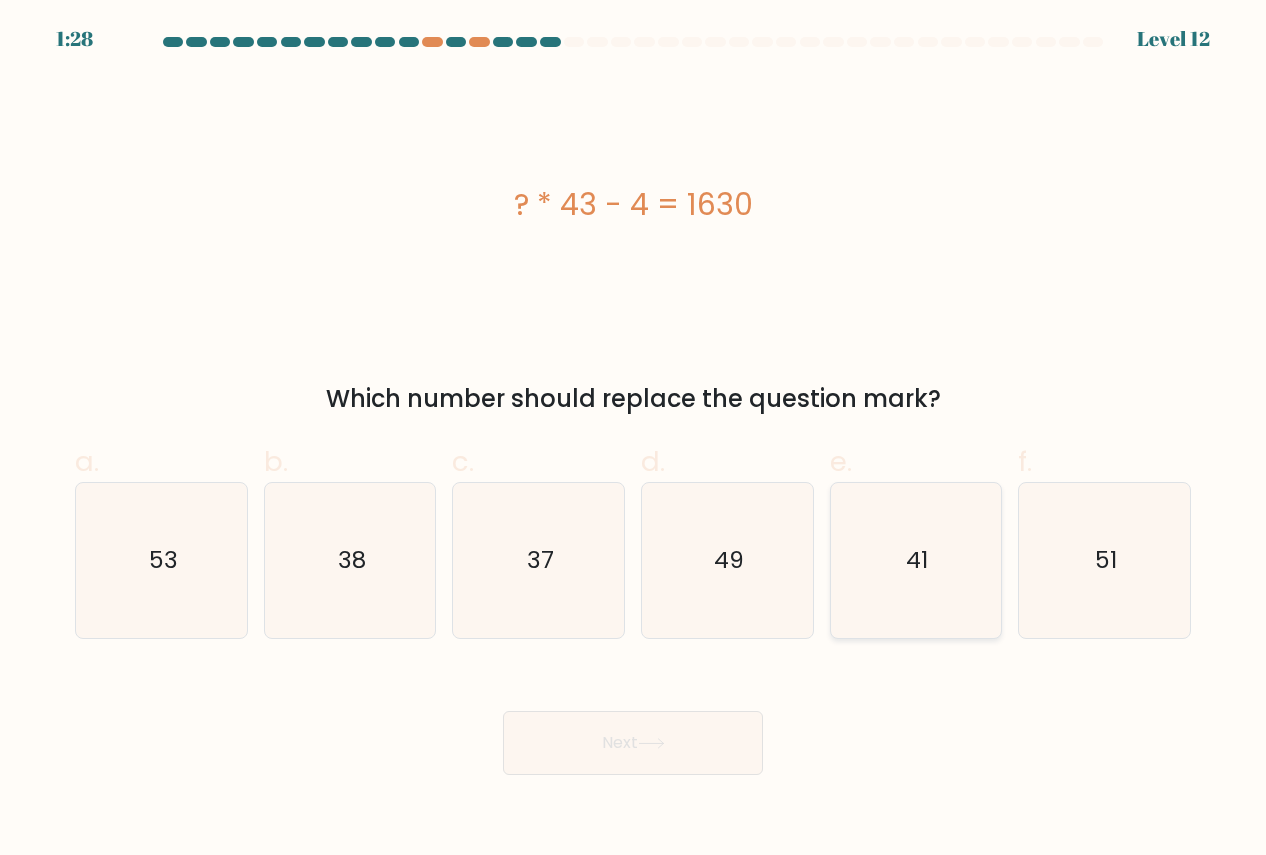 click on "41" at bounding box center (915, 560) 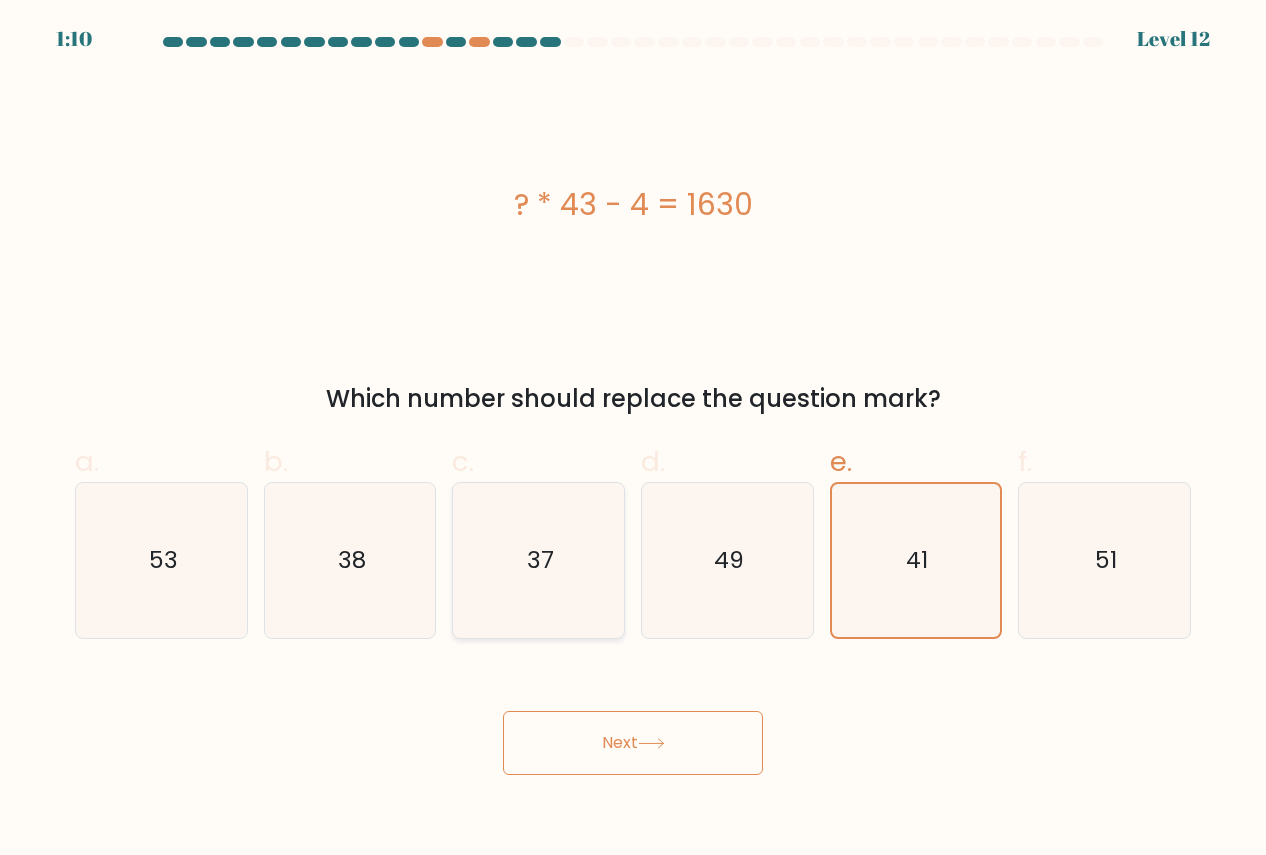 click on "37" at bounding box center [538, 560] 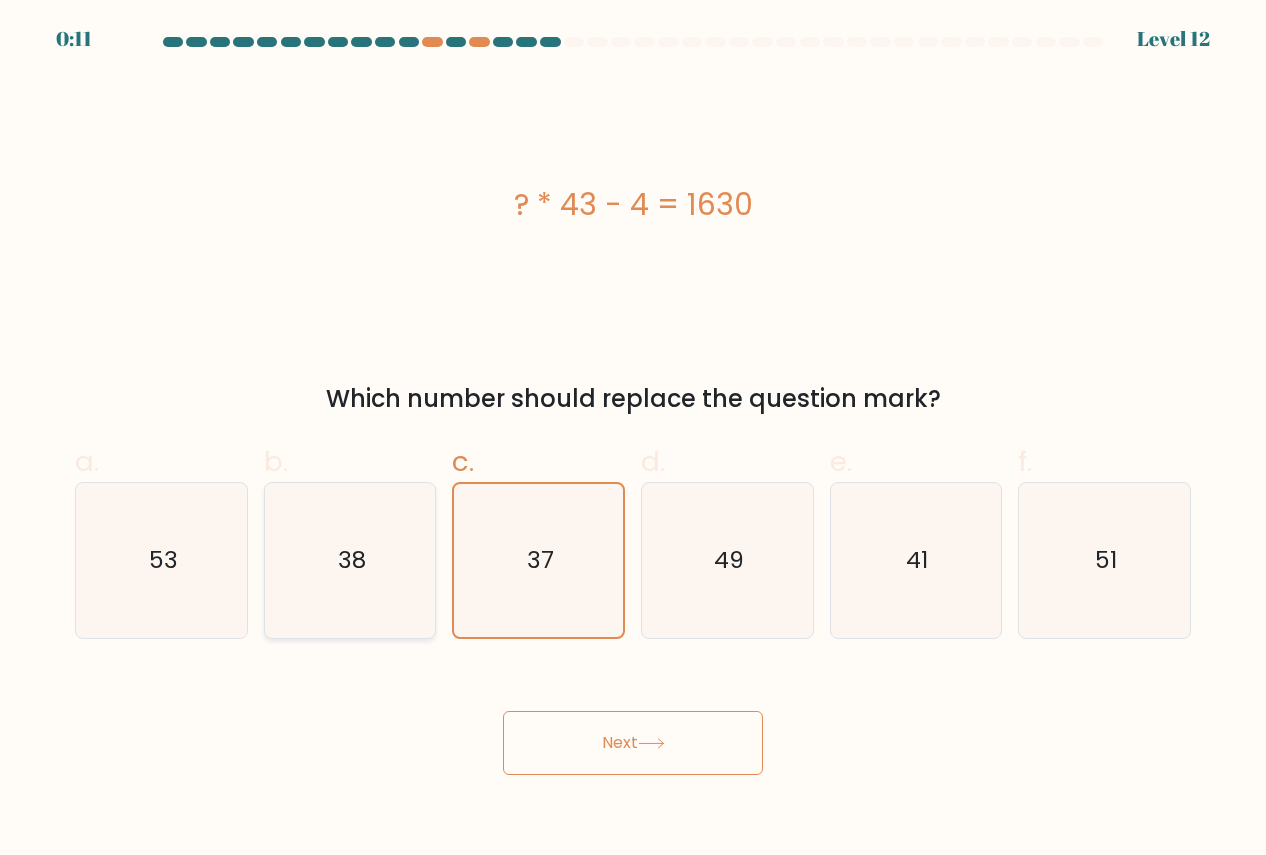 click on "38" at bounding box center (350, 560) 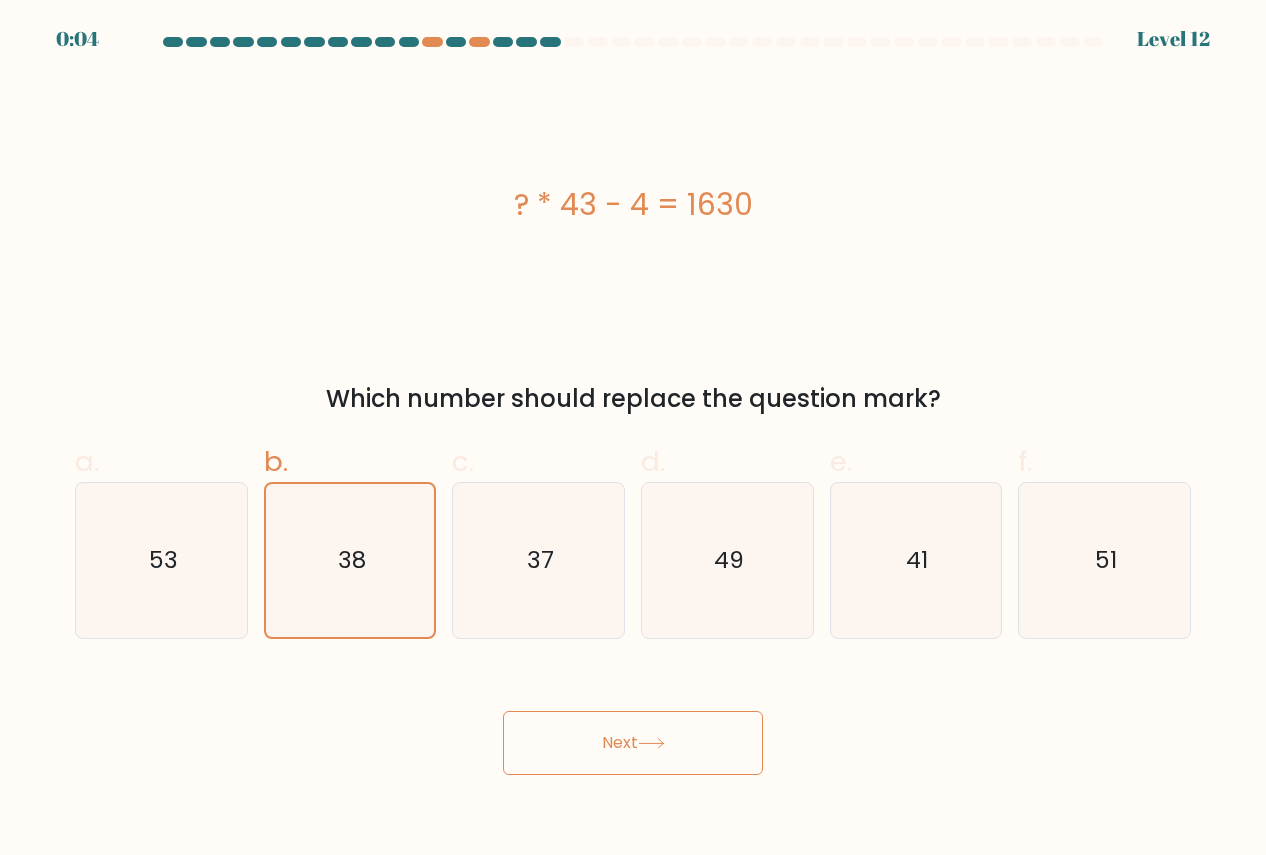 click on "Next" at bounding box center [633, 743] 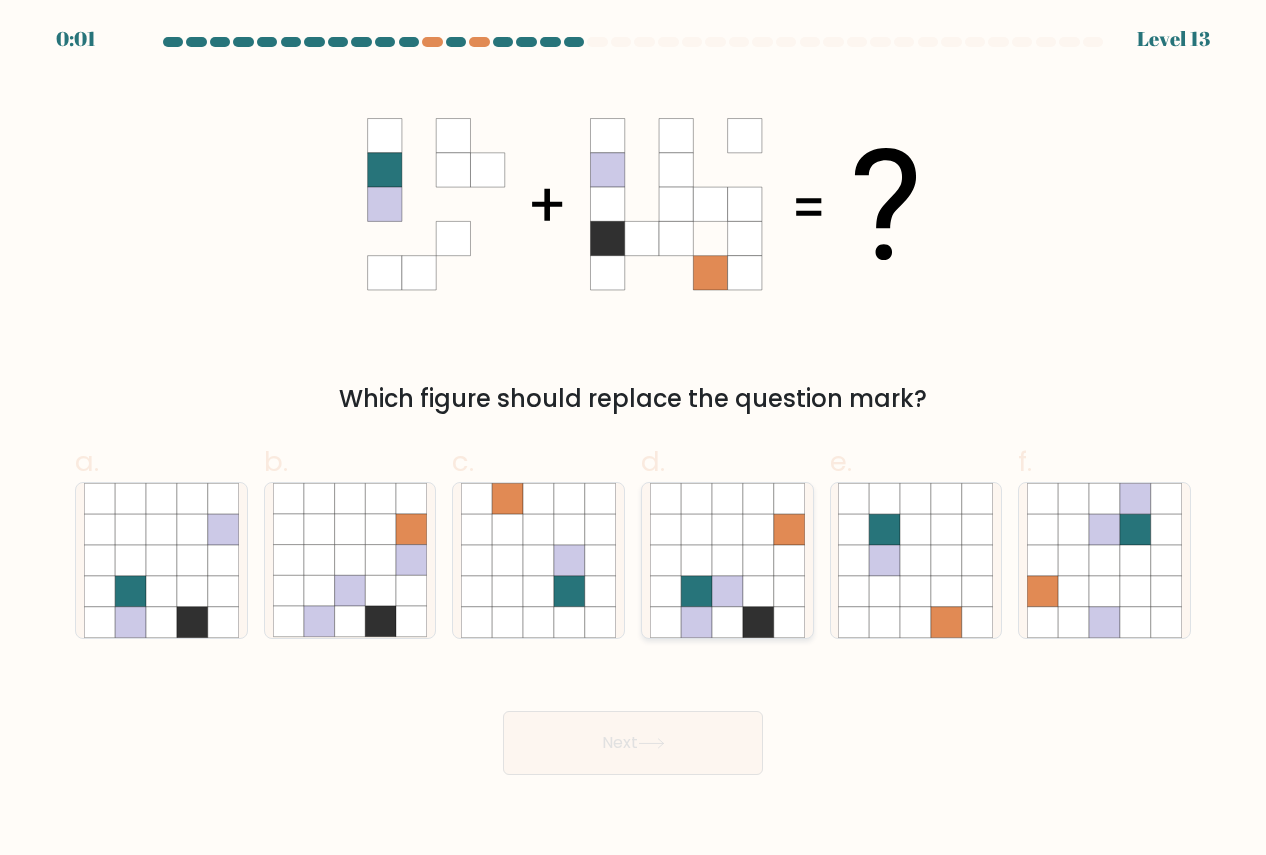 click at bounding box center [727, 560] 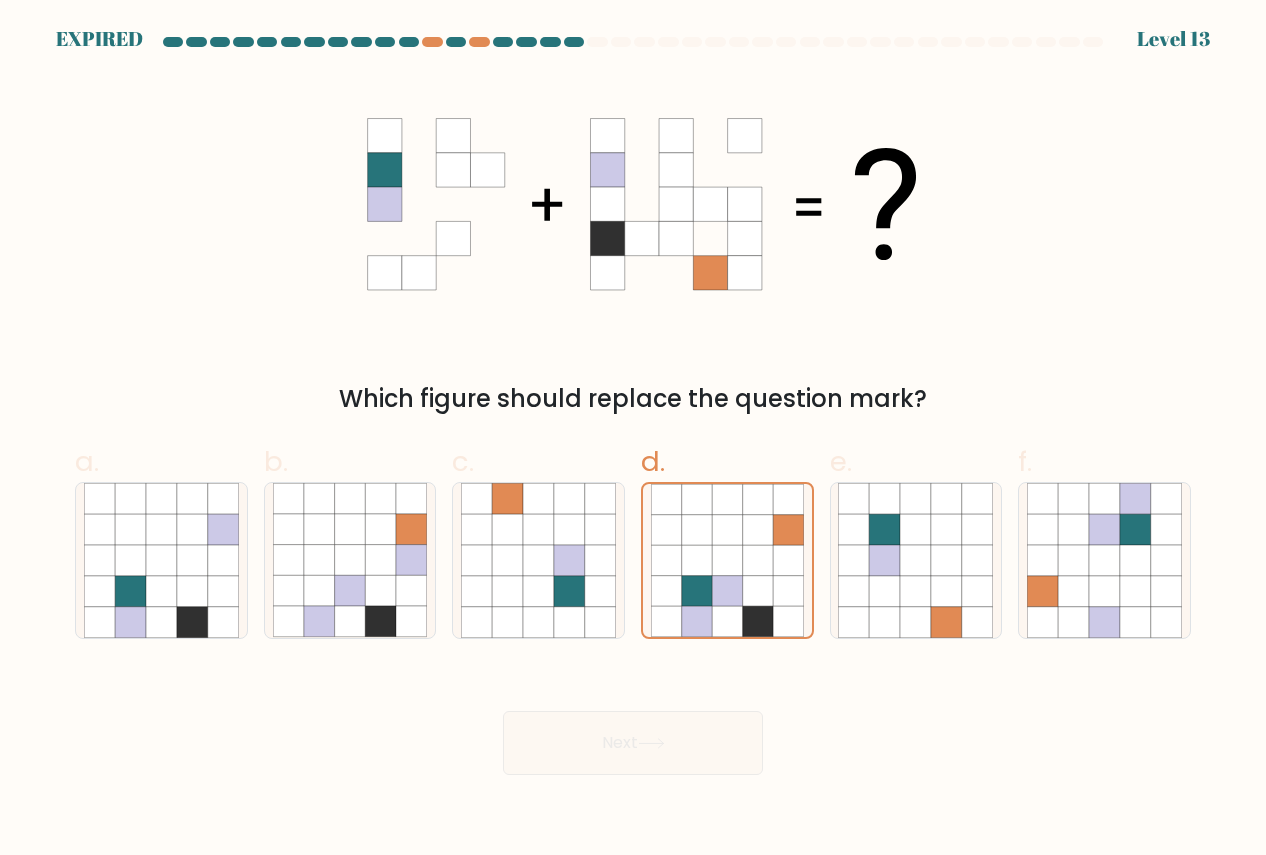 click on "Next" at bounding box center [633, 719] 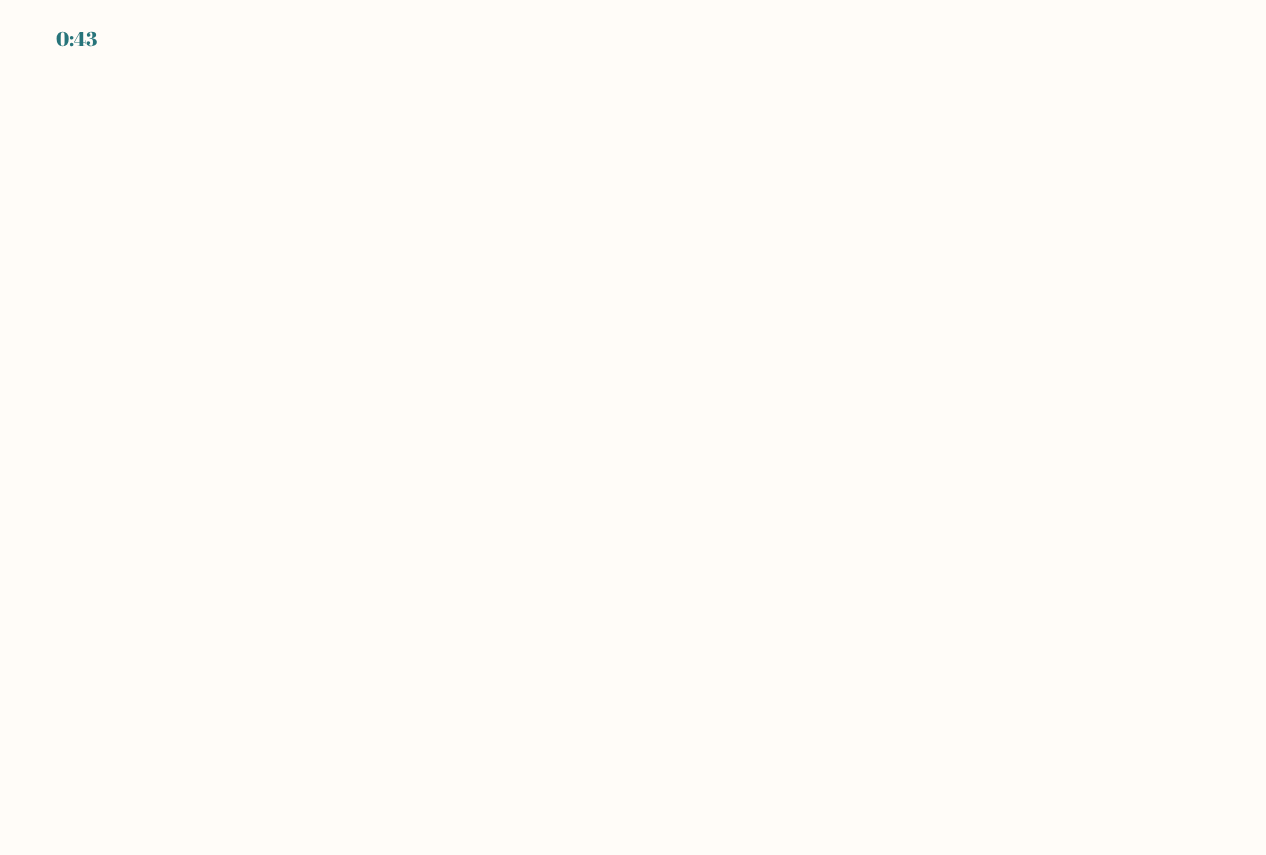 scroll, scrollTop: 0, scrollLeft: 0, axis: both 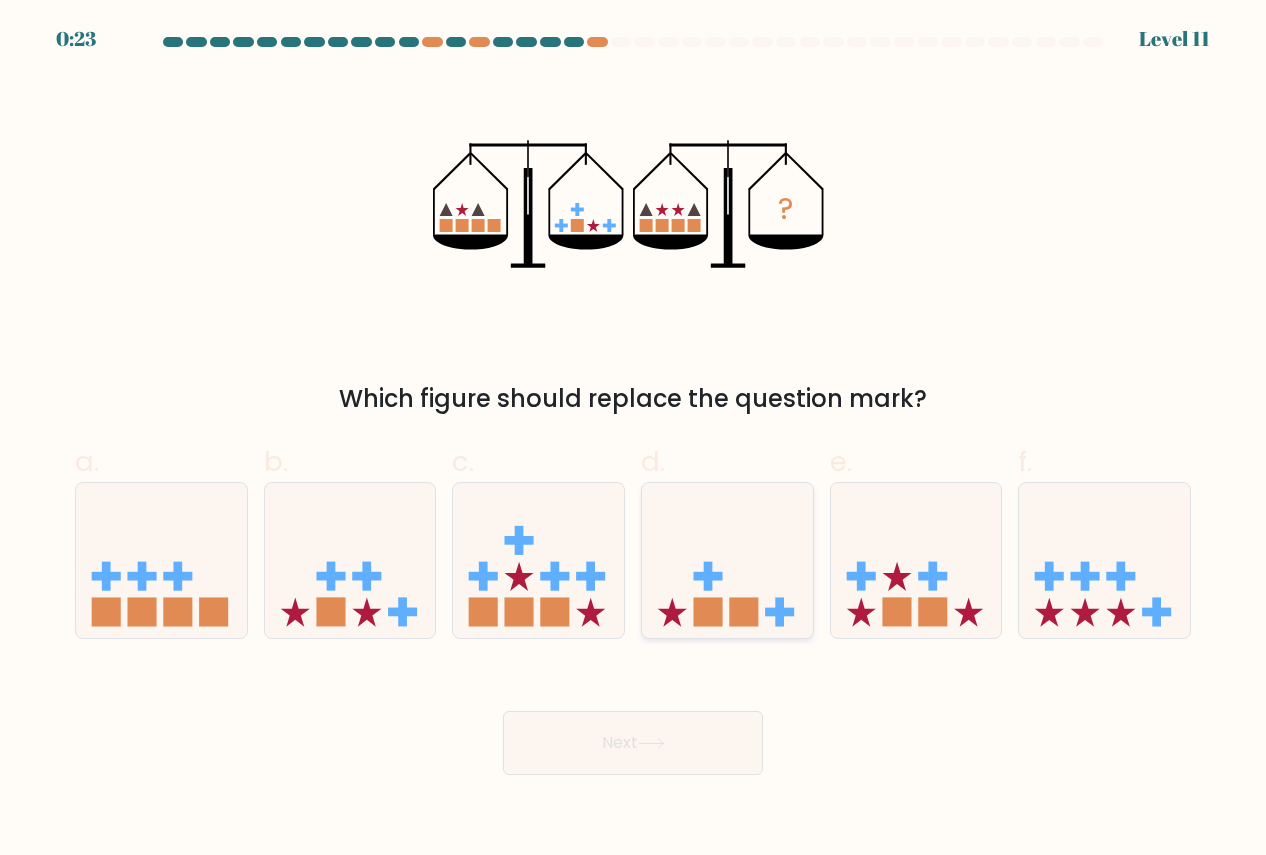 click at bounding box center [727, 560] 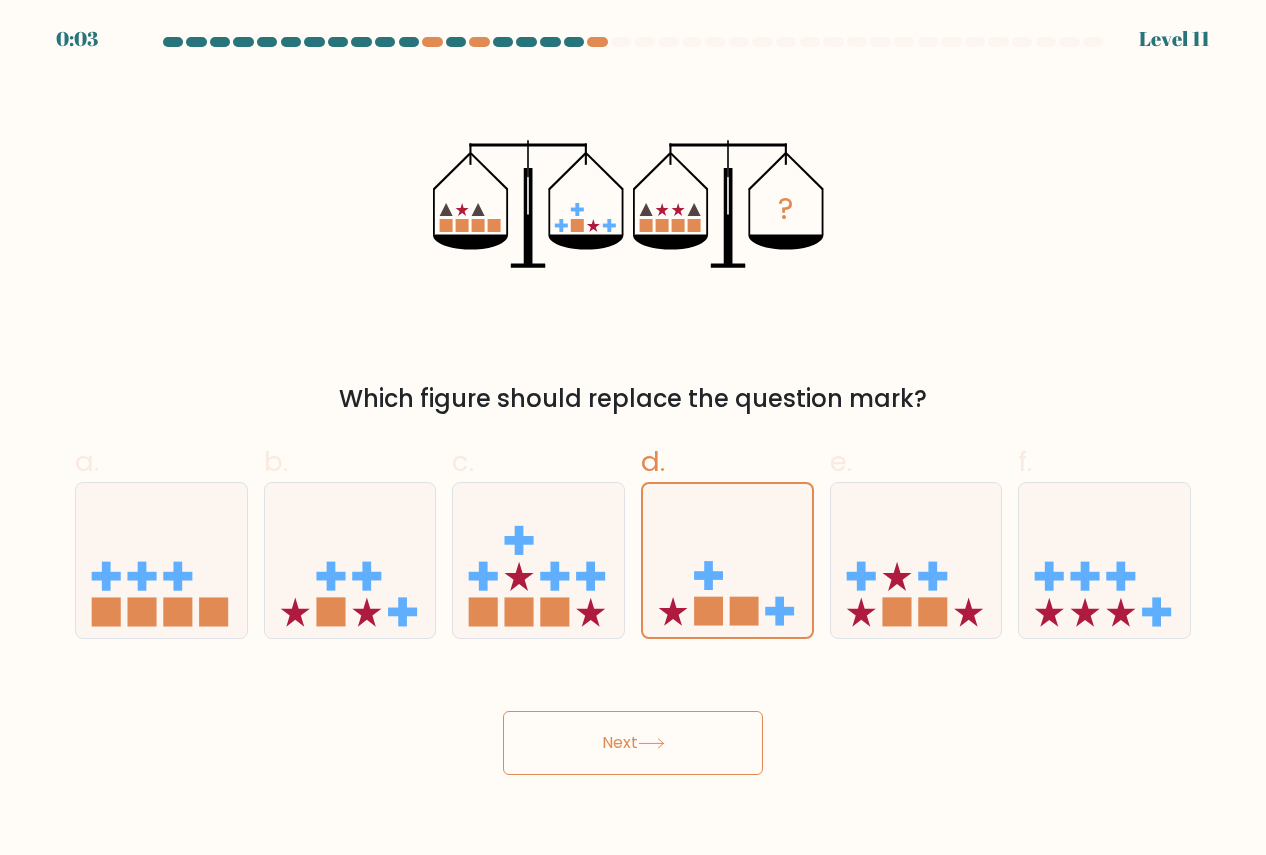click on "Next" at bounding box center (633, 743) 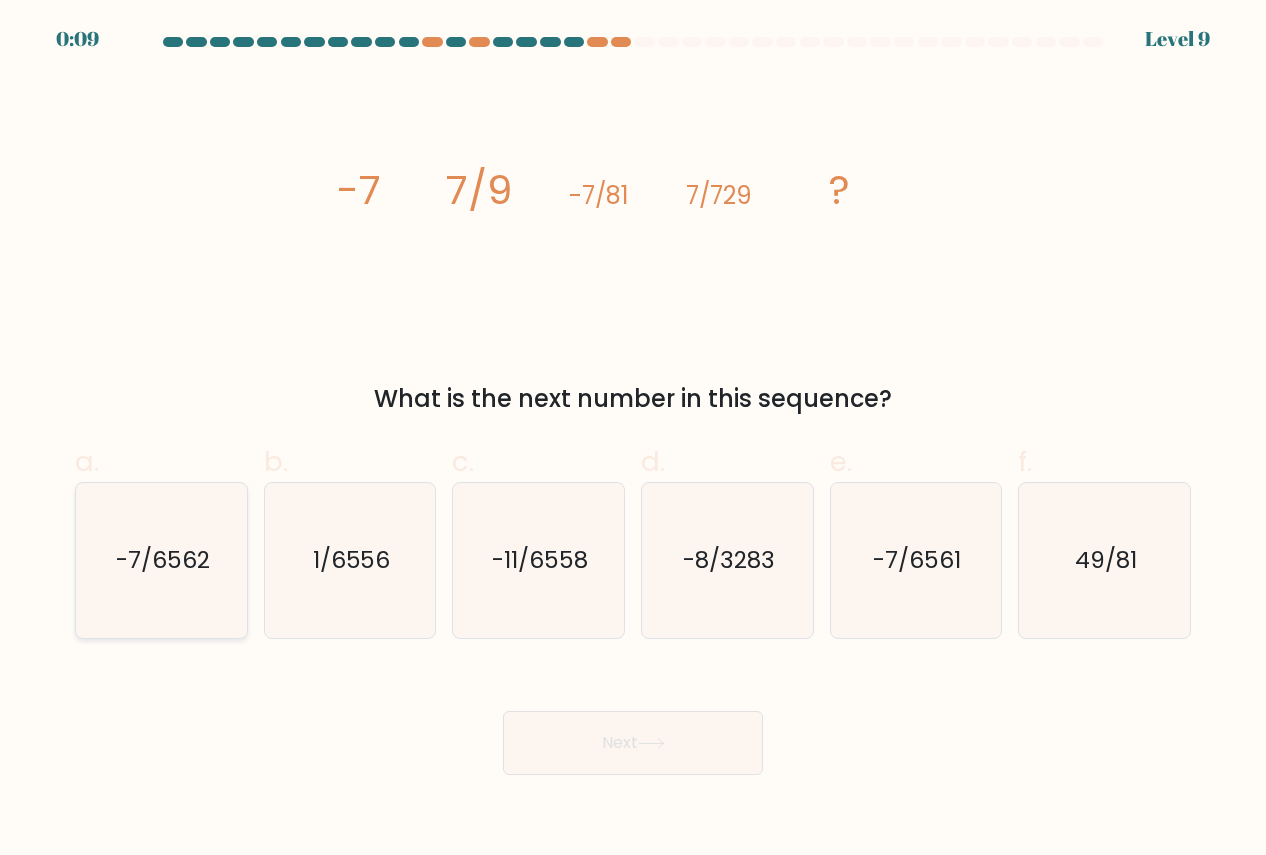 click on "-7/6562" at bounding box center (163, 560) 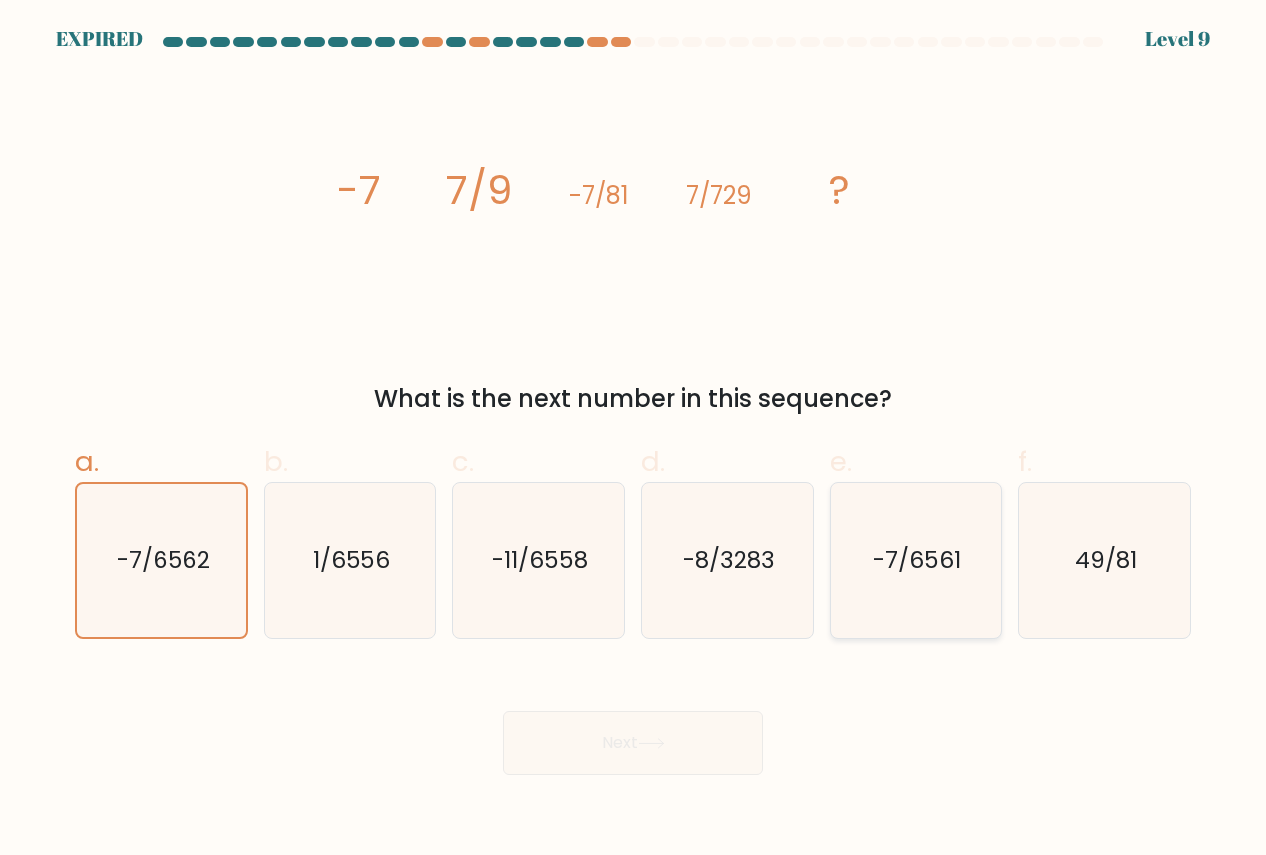 click on "-7/6561" at bounding box center (915, 560) 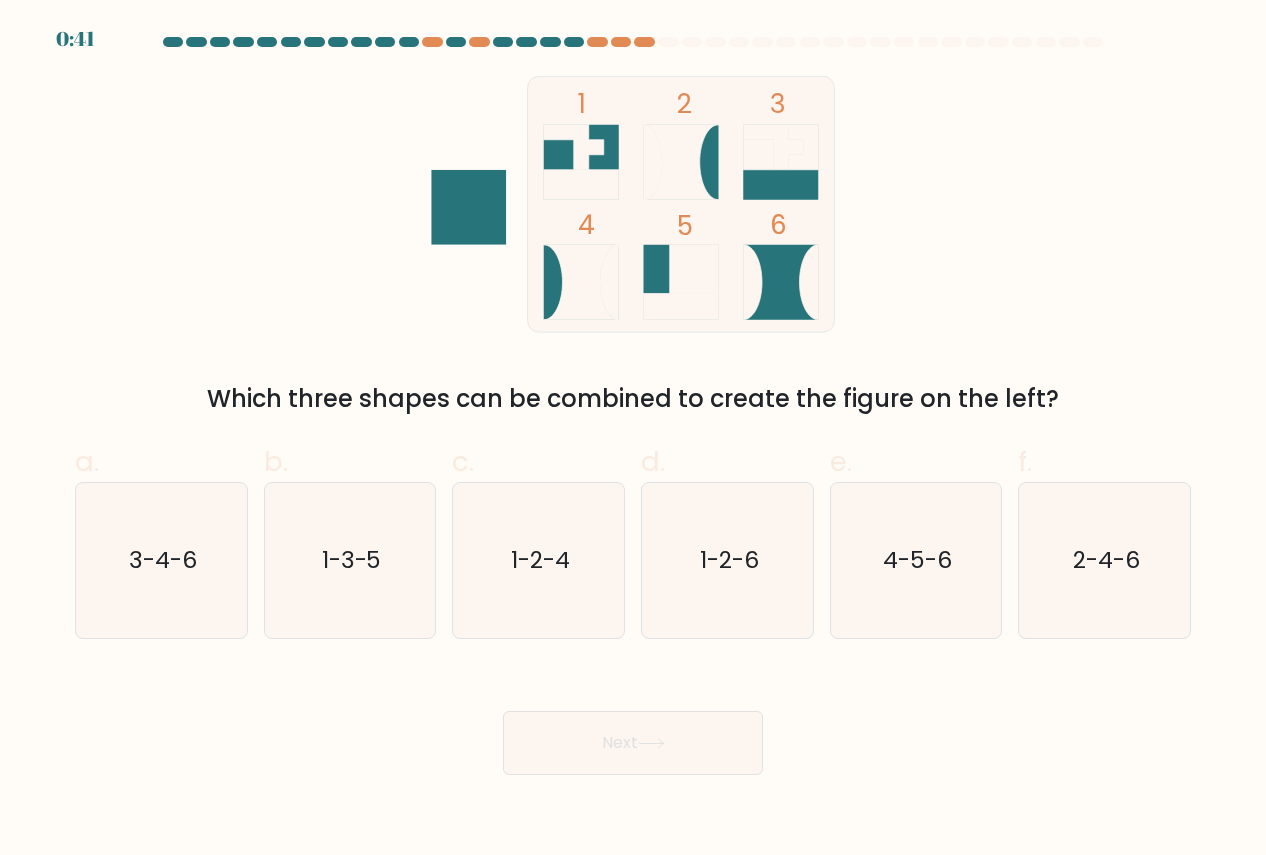 scroll, scrollTop: 0, scrollLeft: 0, axis: both 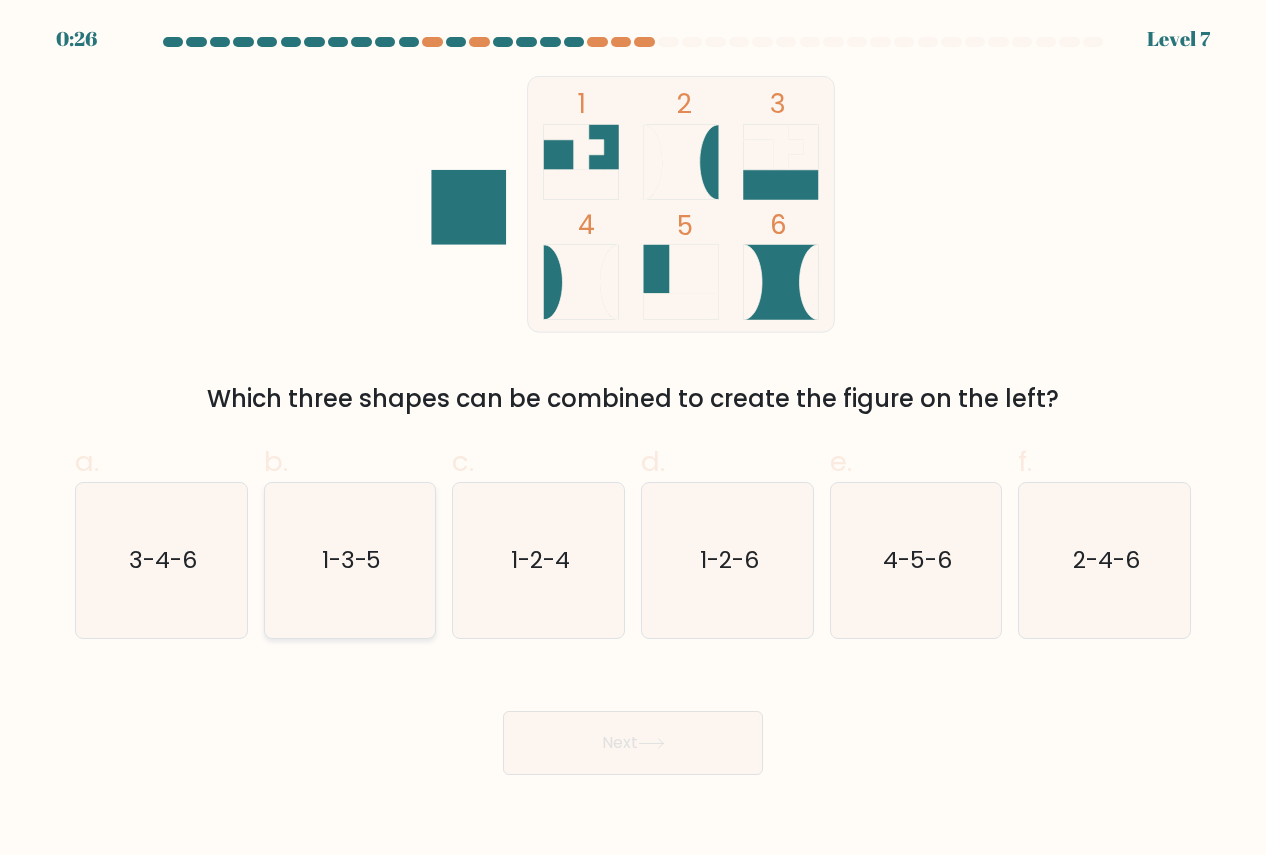 click on "1-3-5" at bounding box center (352, 560) 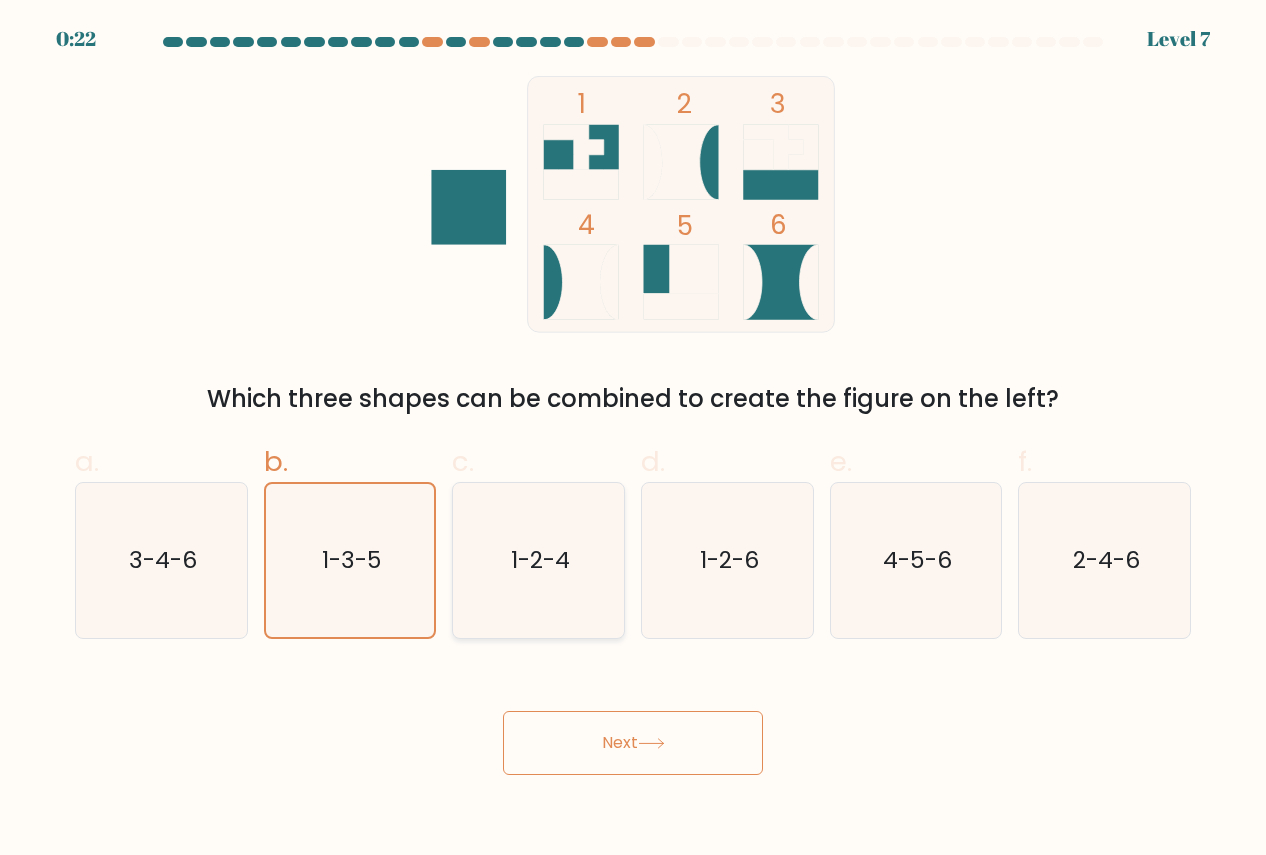 click on "1-2-4" at bounding box center [540, 560] 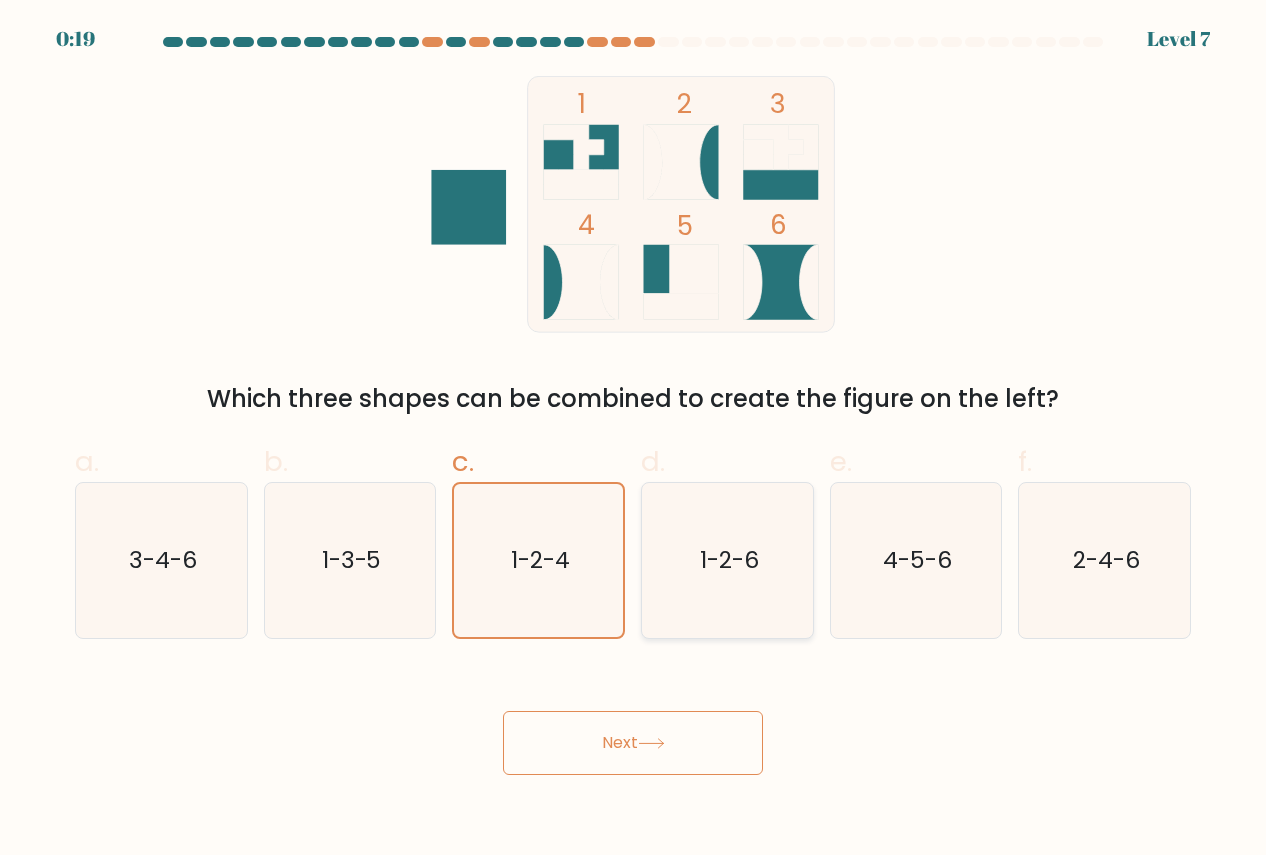 click on "1-2-6" at bounding box center [728, 560] 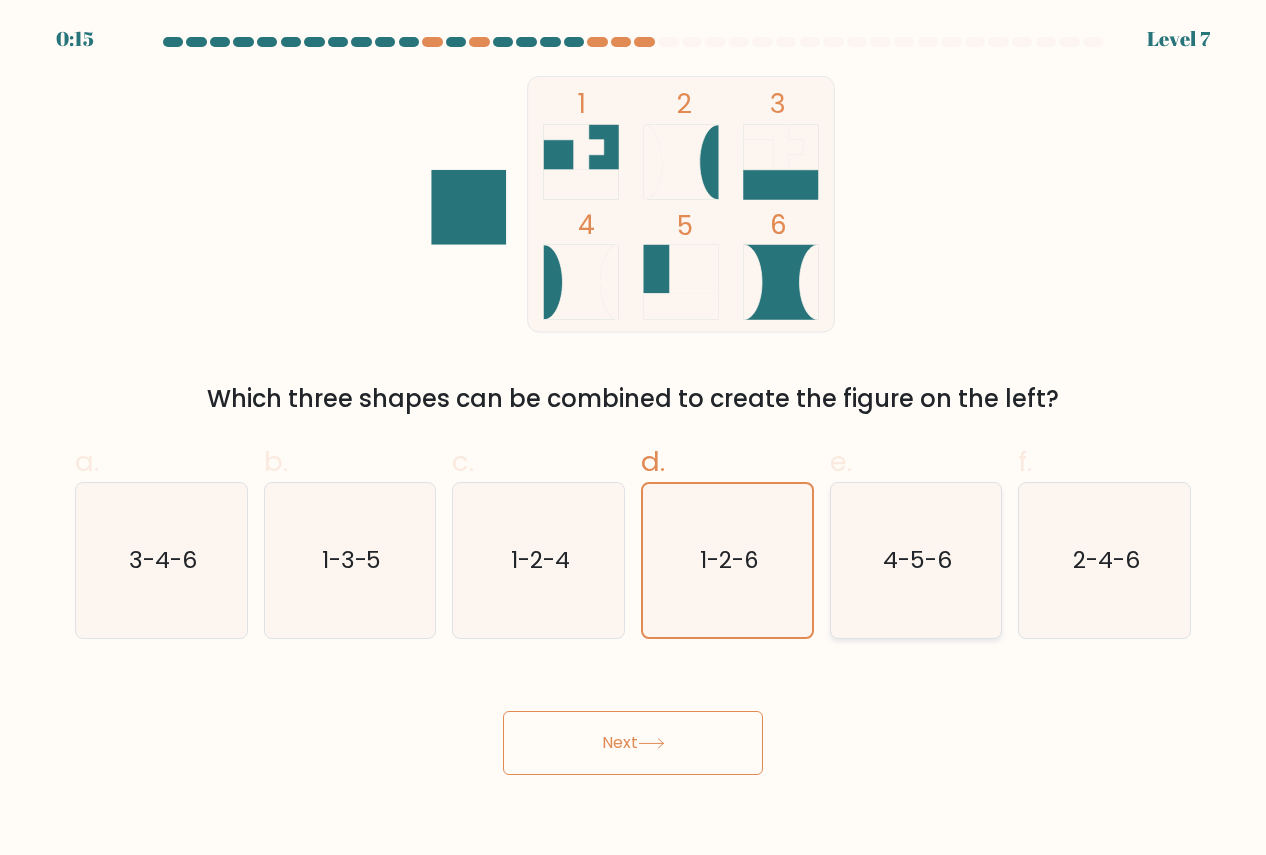 click on "4-5-6" at bounding box center (915, 560) 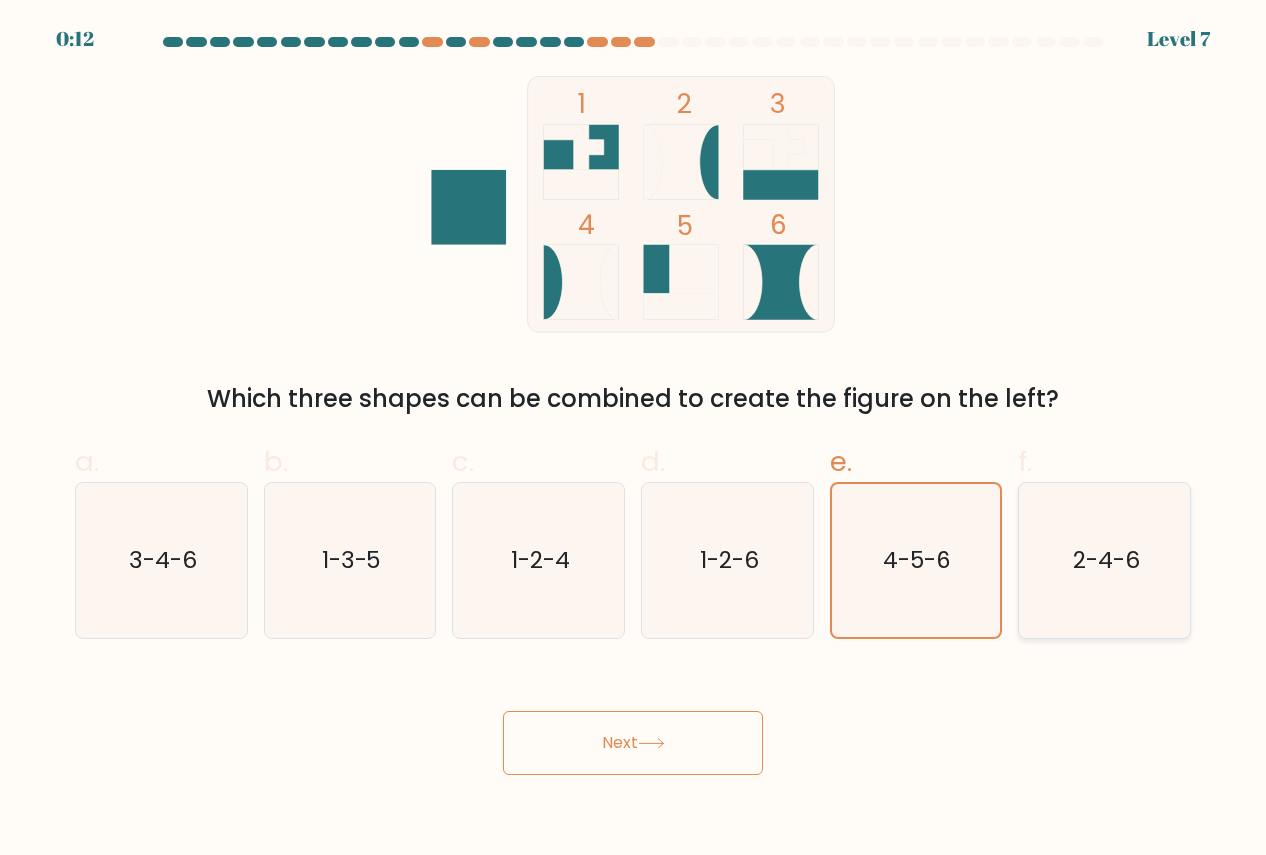 click on "2-4-6" at bounding box center (1104, 560) 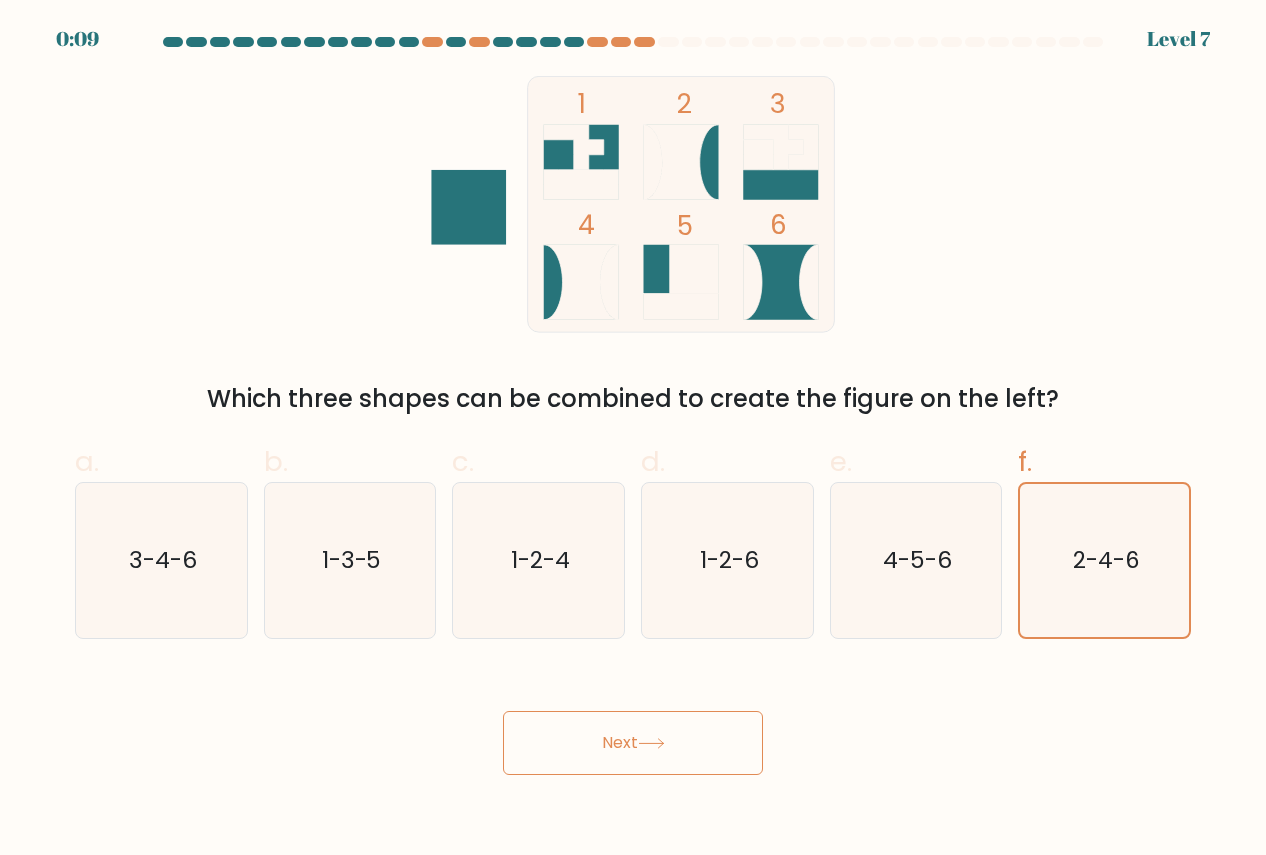 click on "Next" at bounding box center [633, 743] 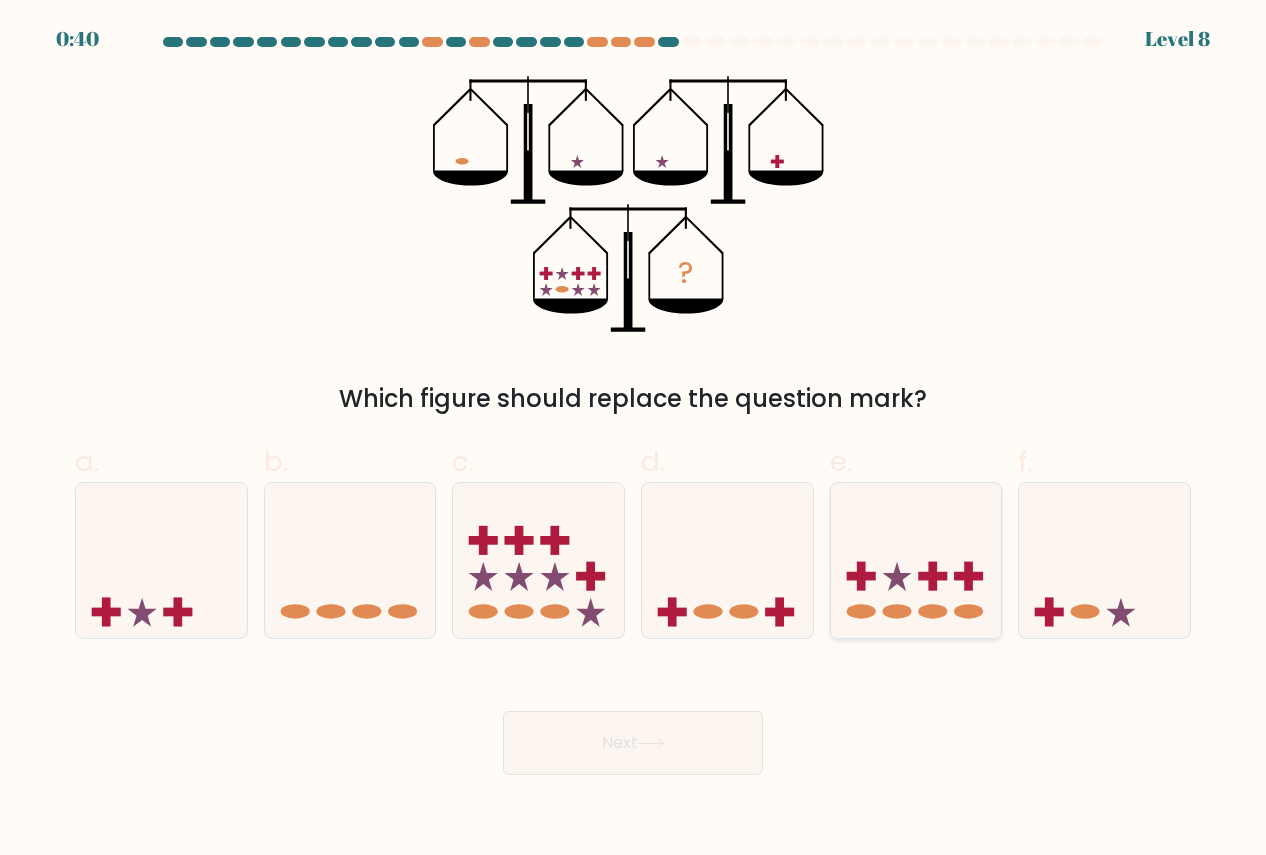click at bounding box center (916, 560) 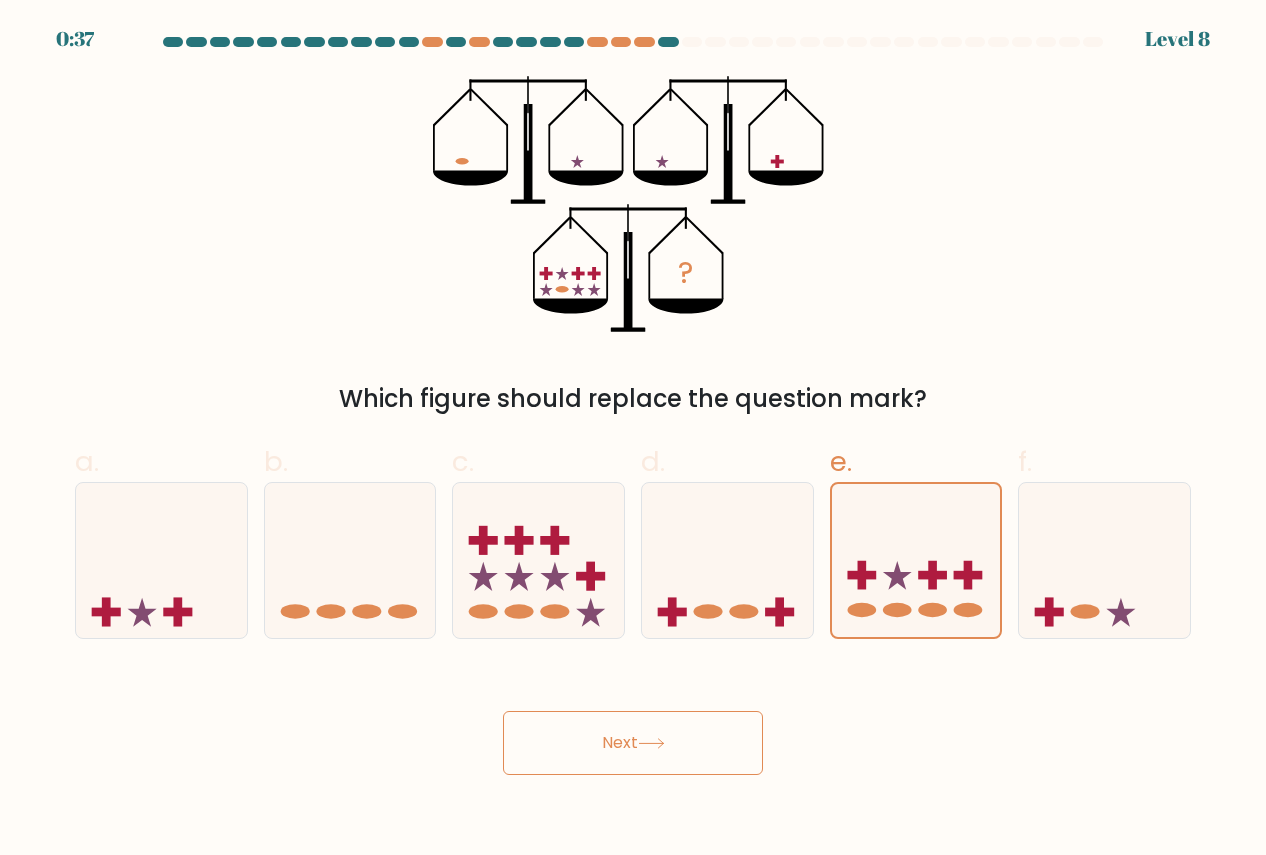 click on "Next" at bounding box center (633, 743) 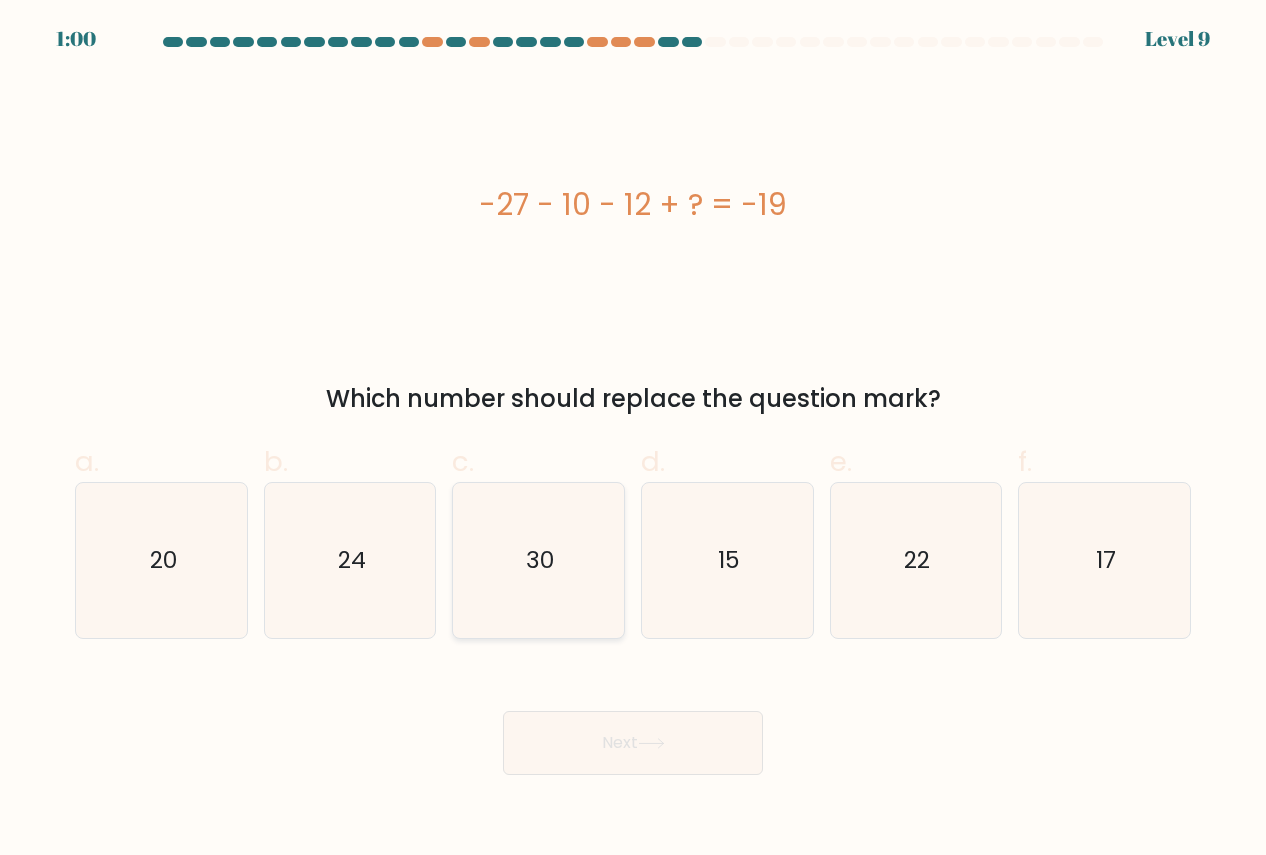click on "30" at bounding box center (538, 560) 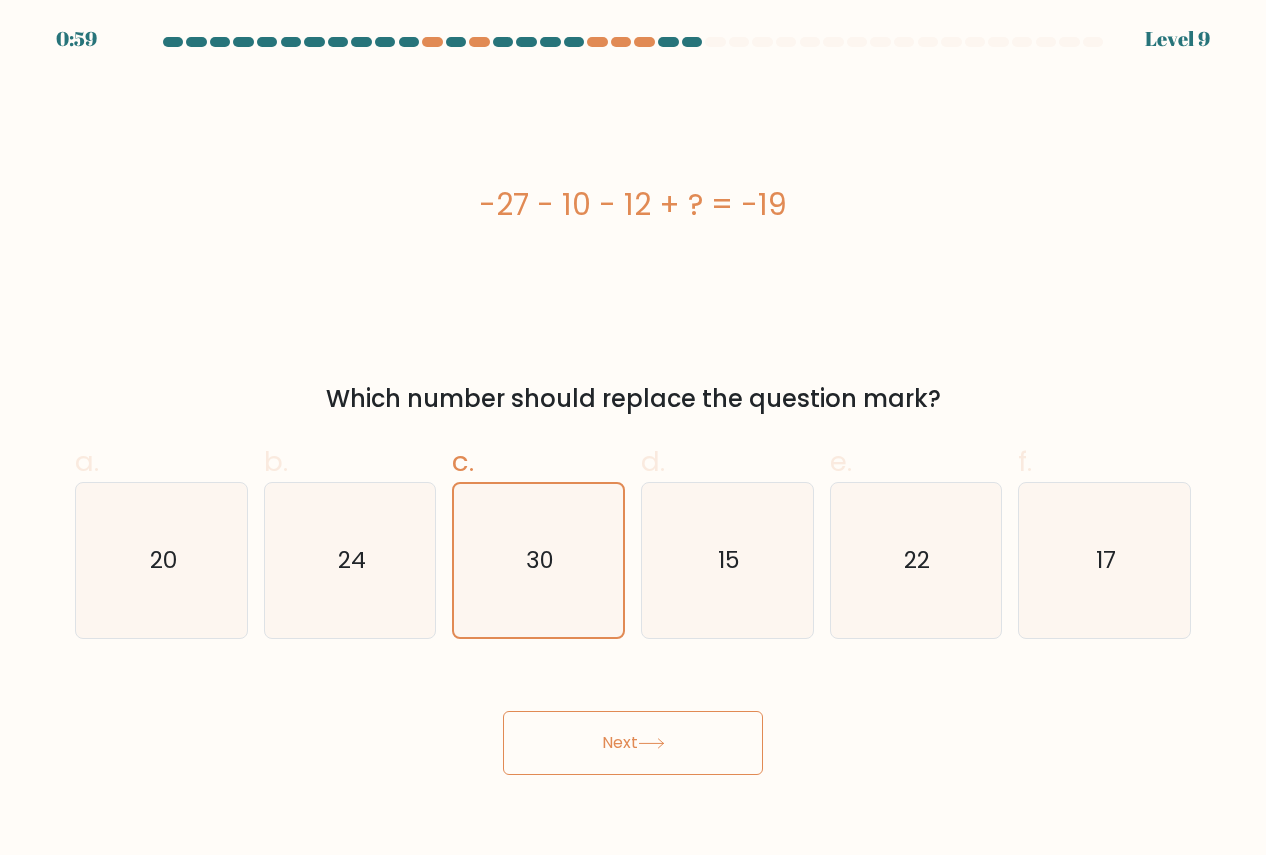click on "Next" at bounding box center (633, 743) 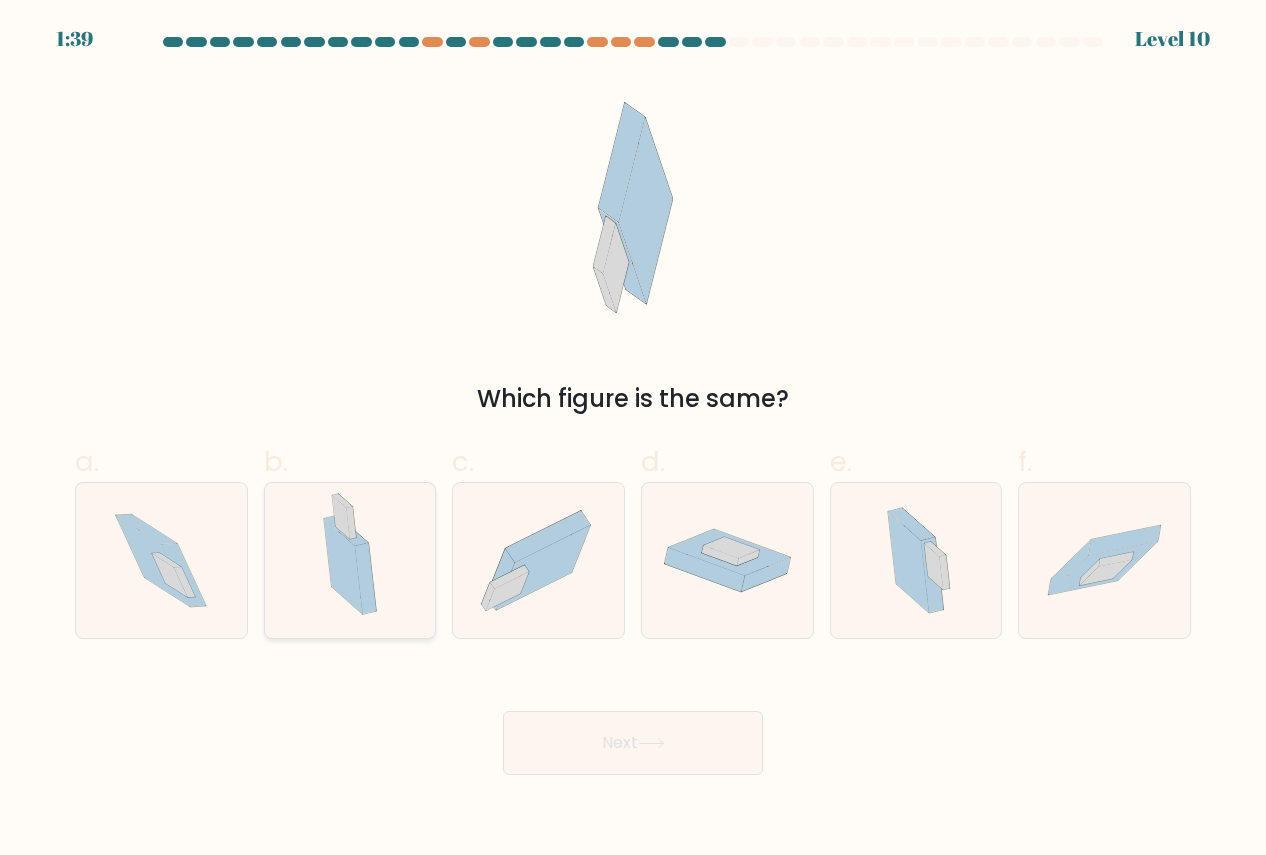 click at bounding box center [350, 560] 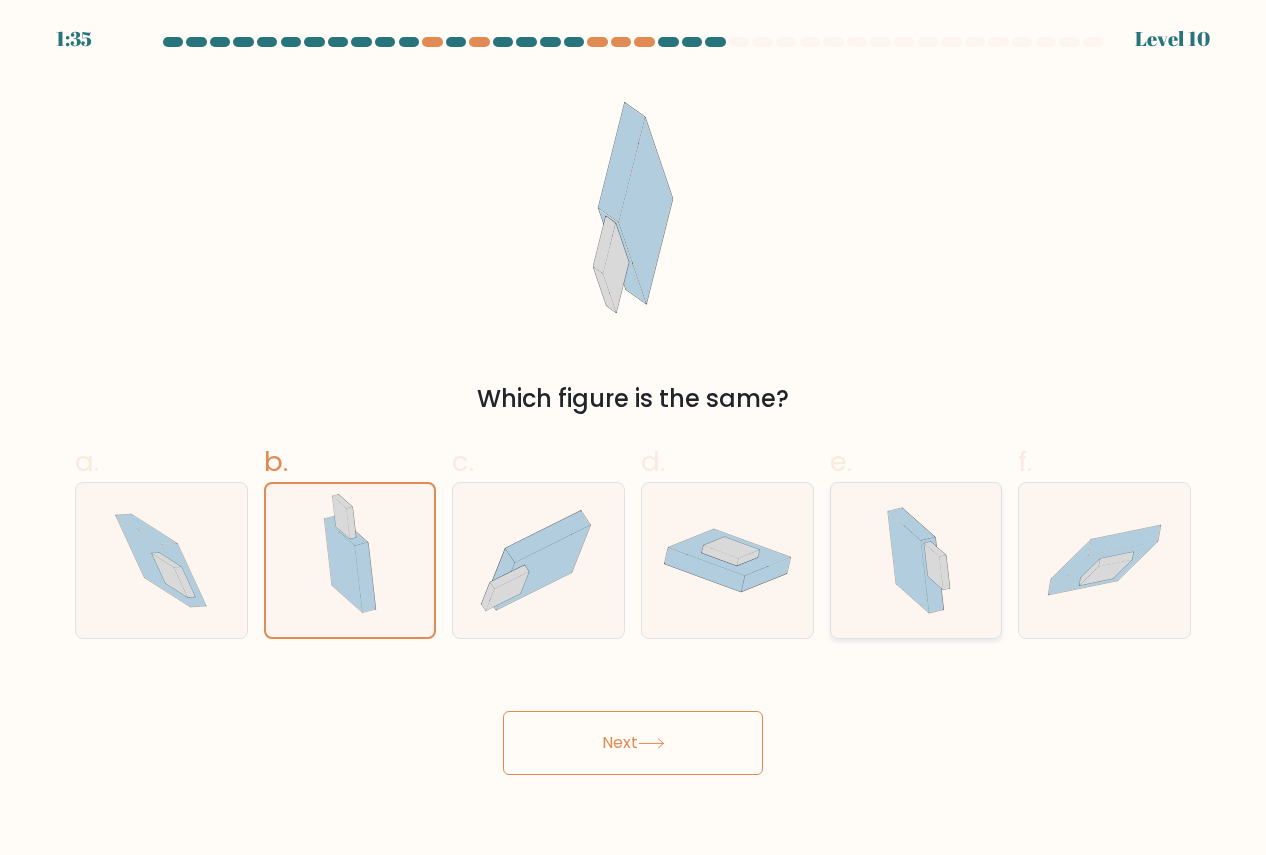 click at bounding box center (908, 562) 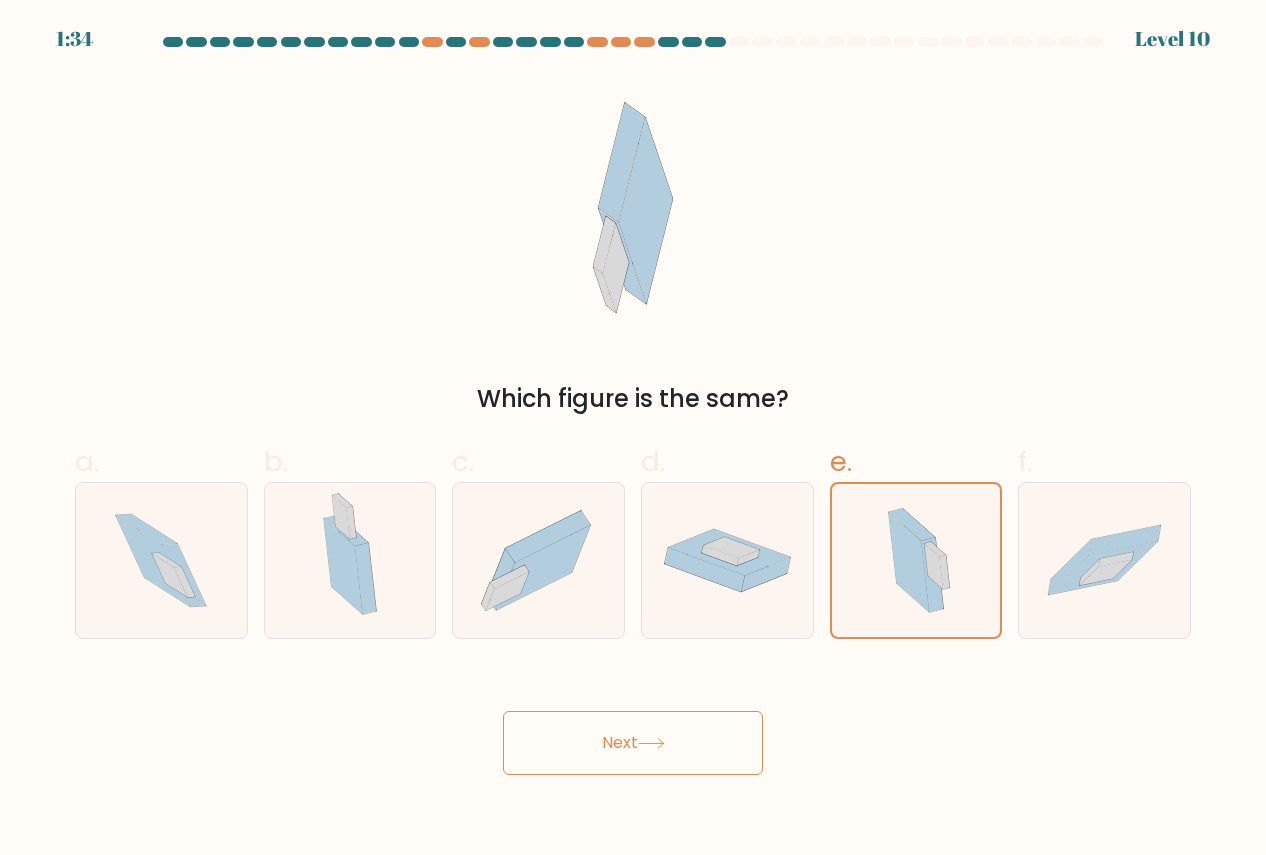 click on "Next" at bounding box center (633, 743) 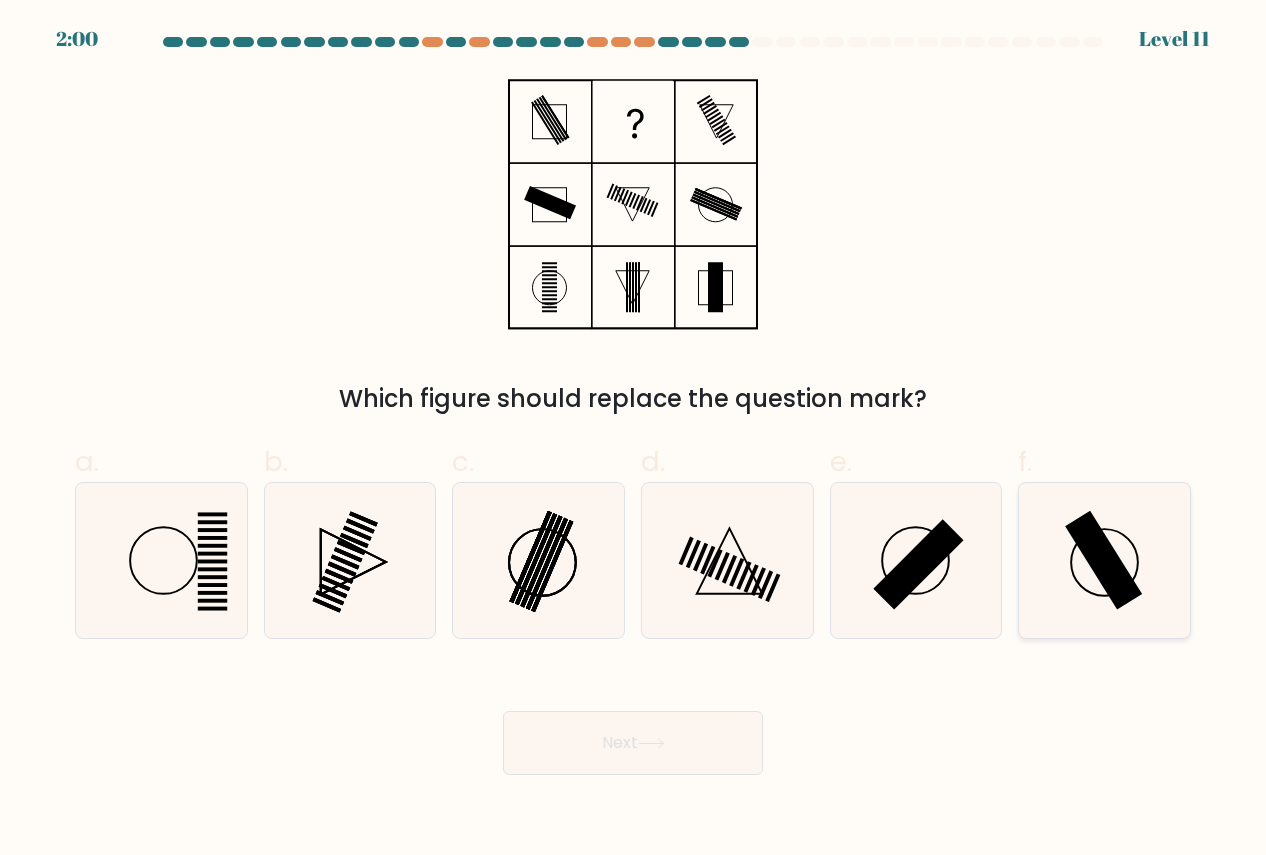 click at bounding box center [1104, 560] 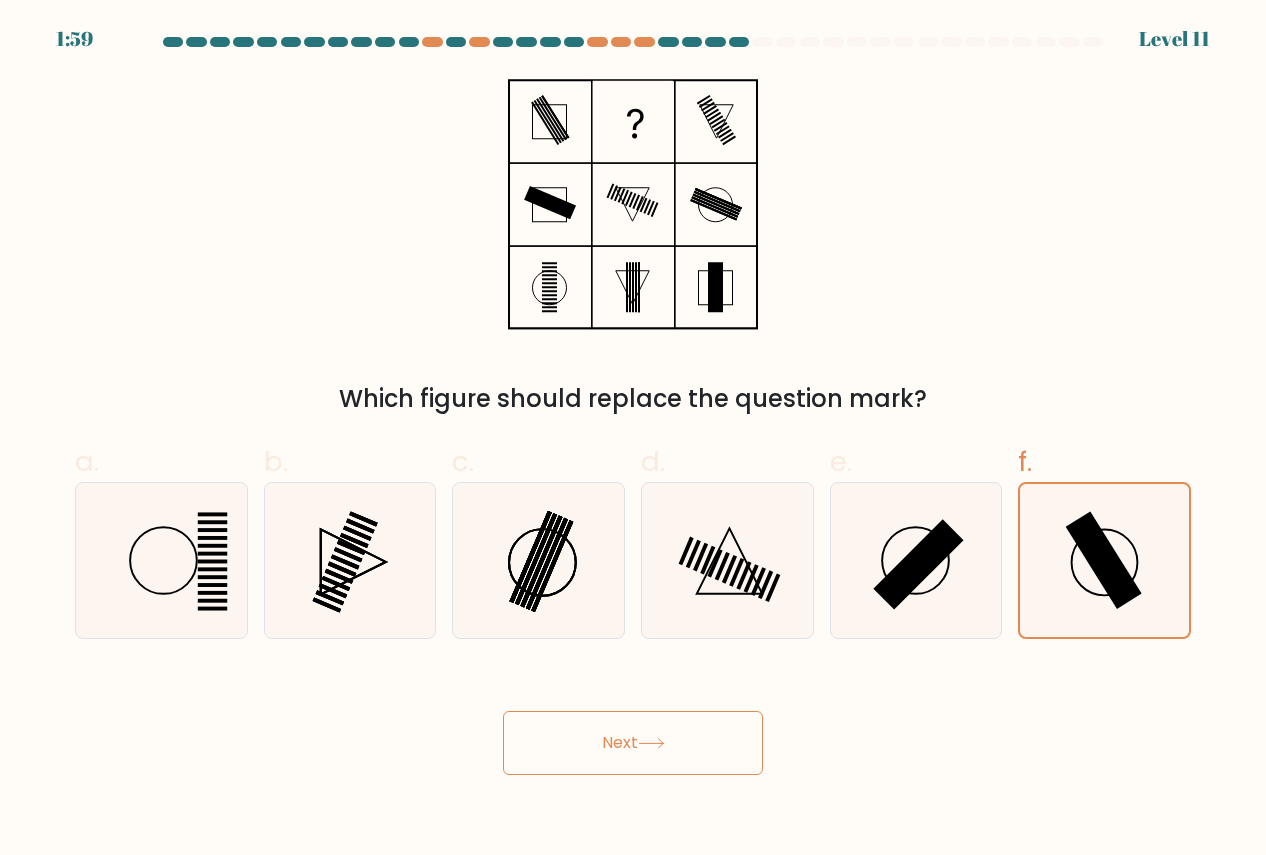 click at bounding box center [651, 743] 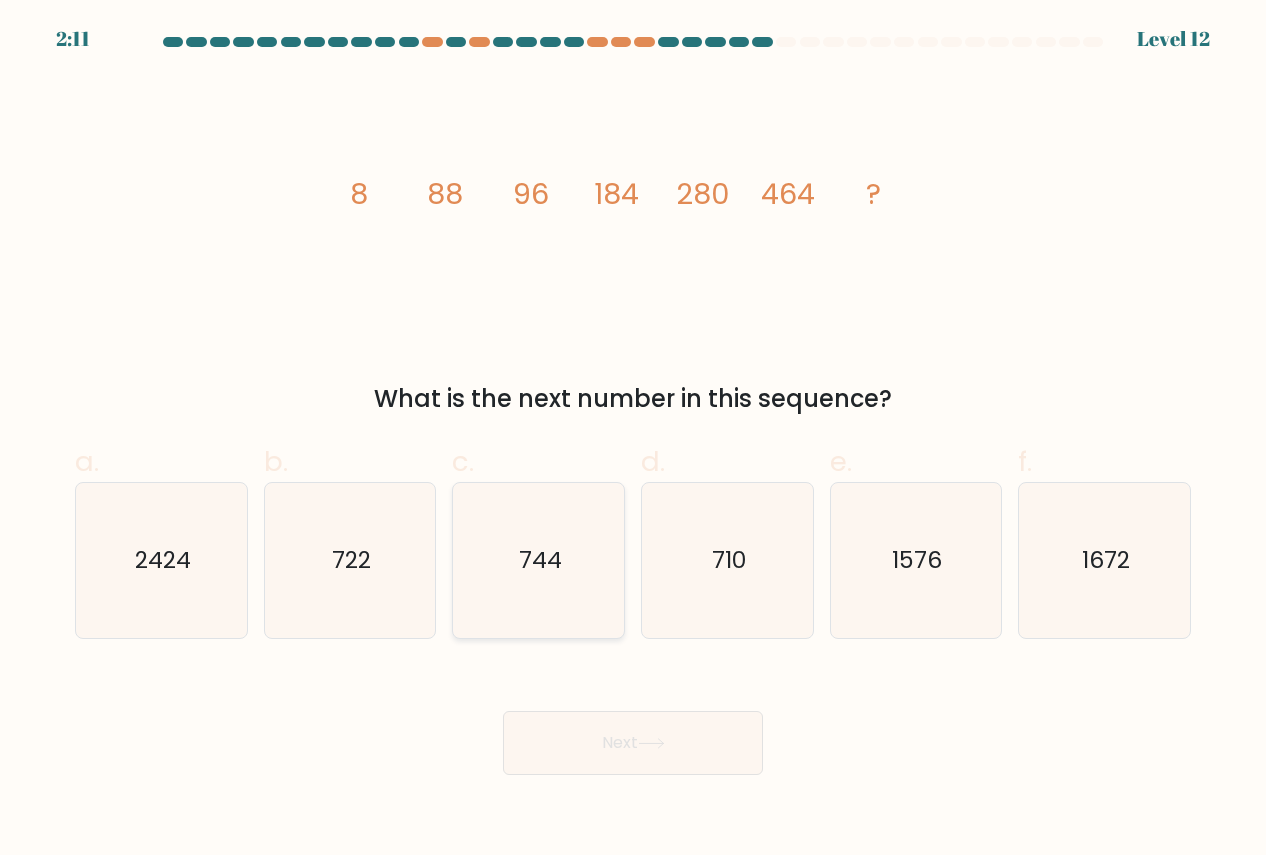 click on "744" at bounding box center [540, 560] 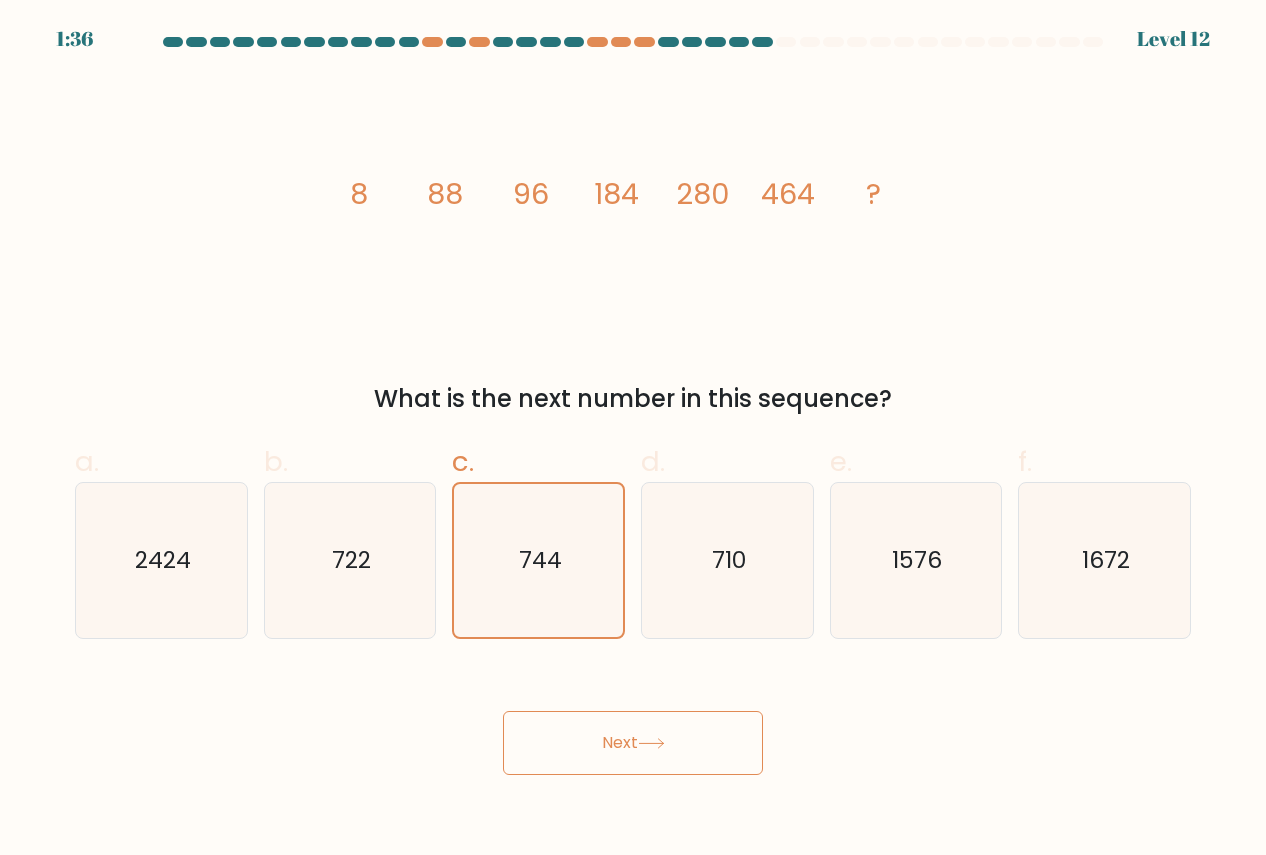 click on "Next" at bounding box center [633, 743] 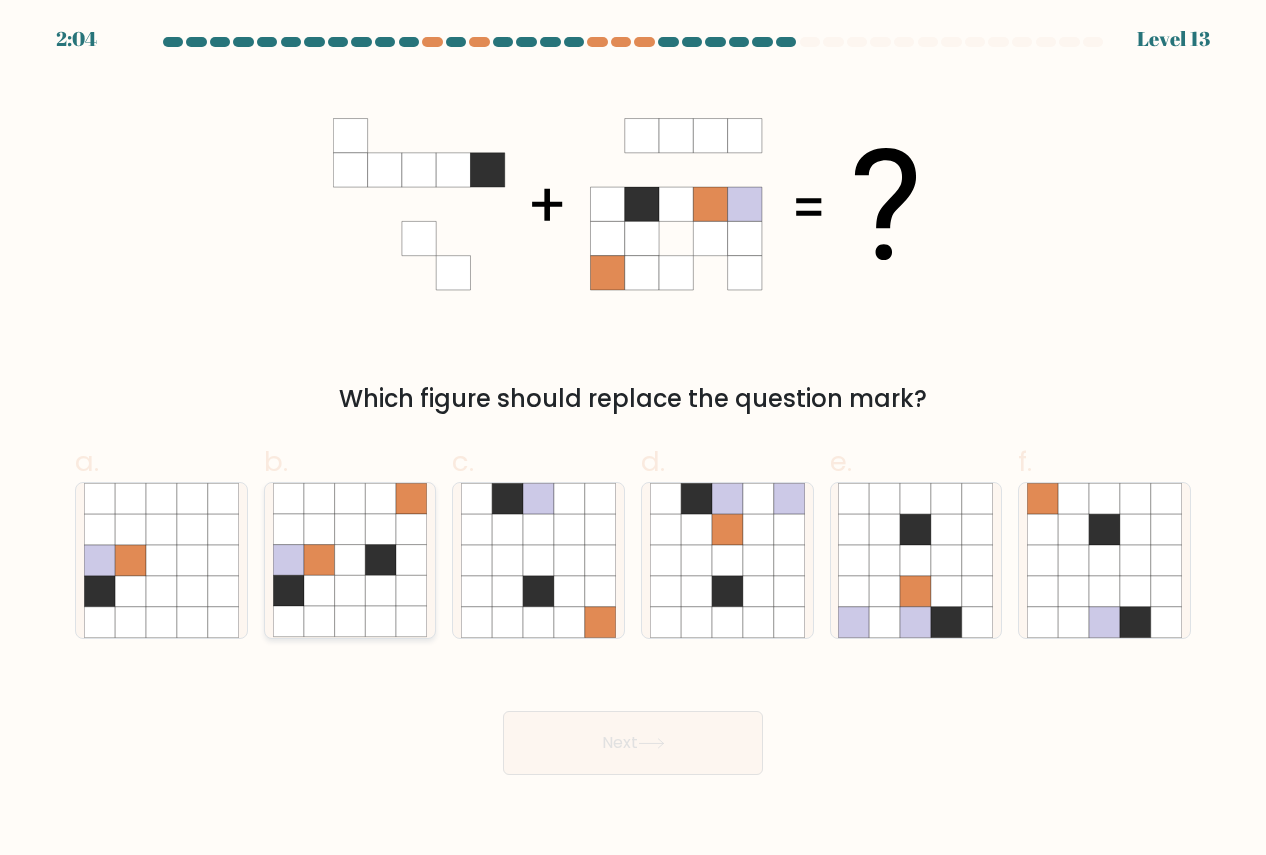 click at bounding box center (411, 560) 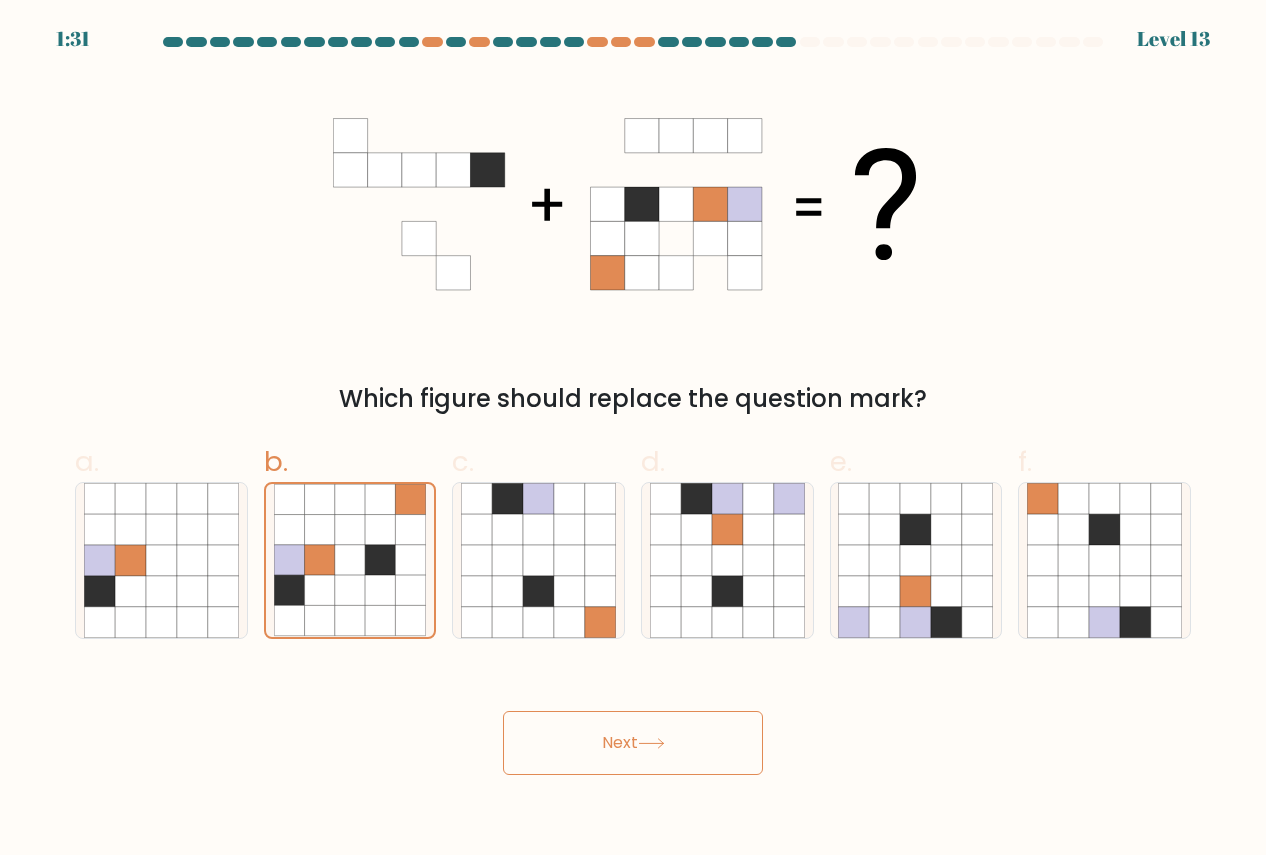 click on "Next" at bounding box center (633, 743) 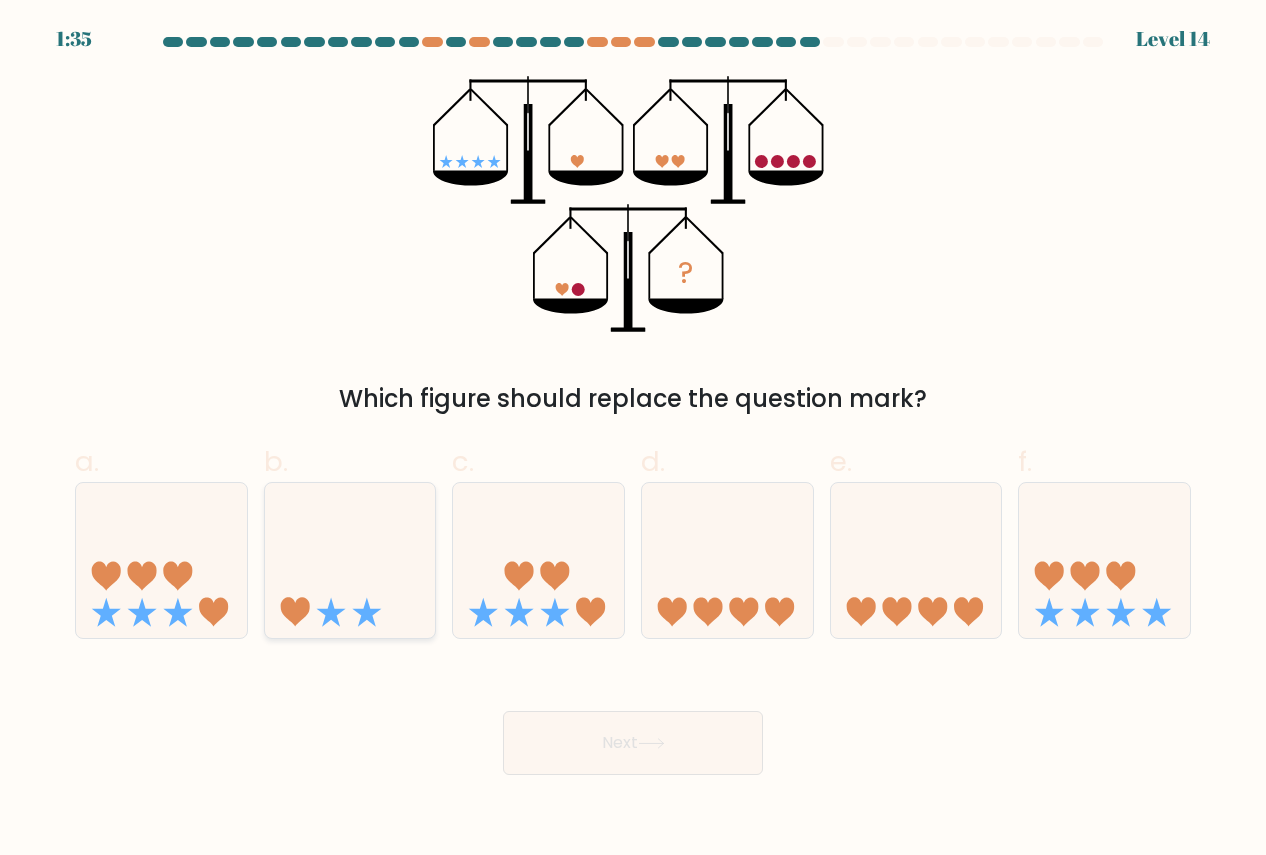 click at bounding box center (350, 560) 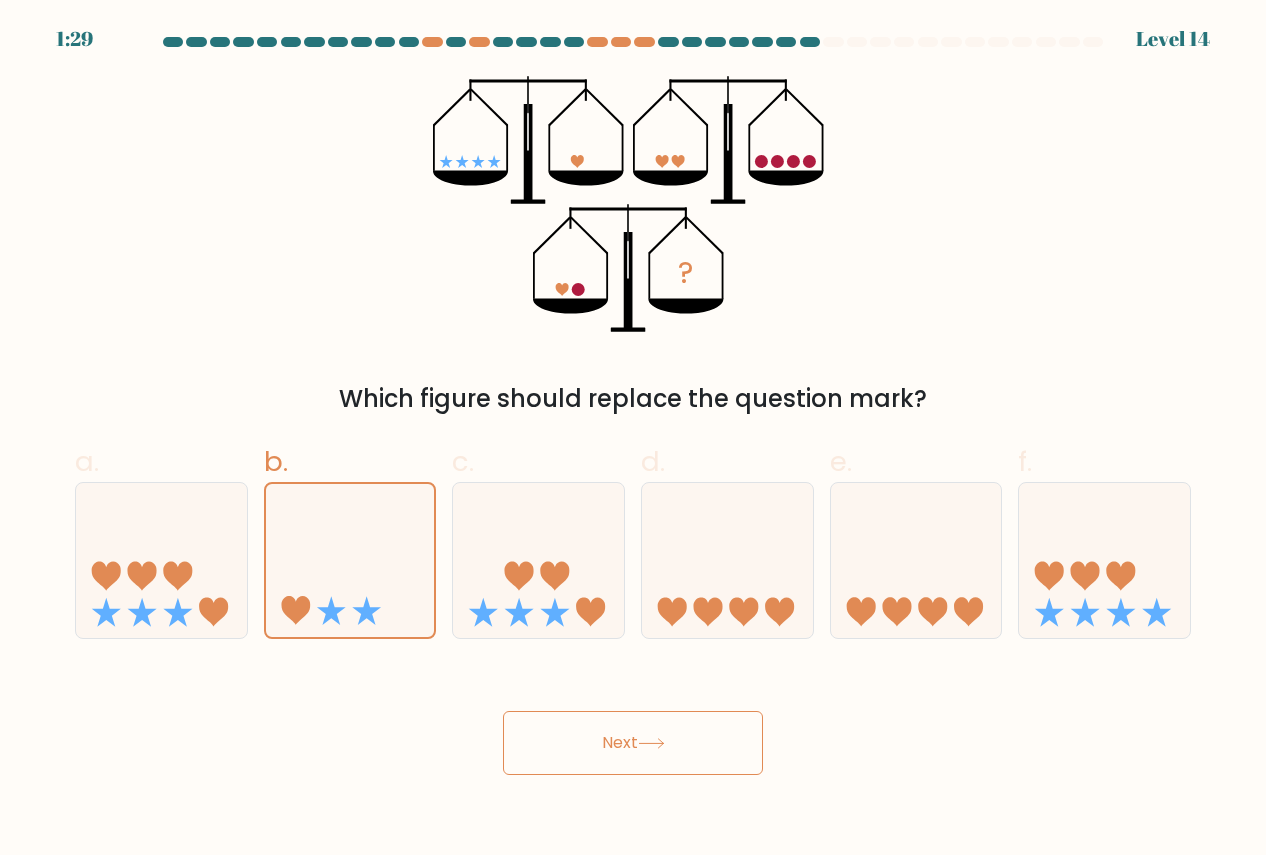click on "Next" at bounding box center (633, 743) 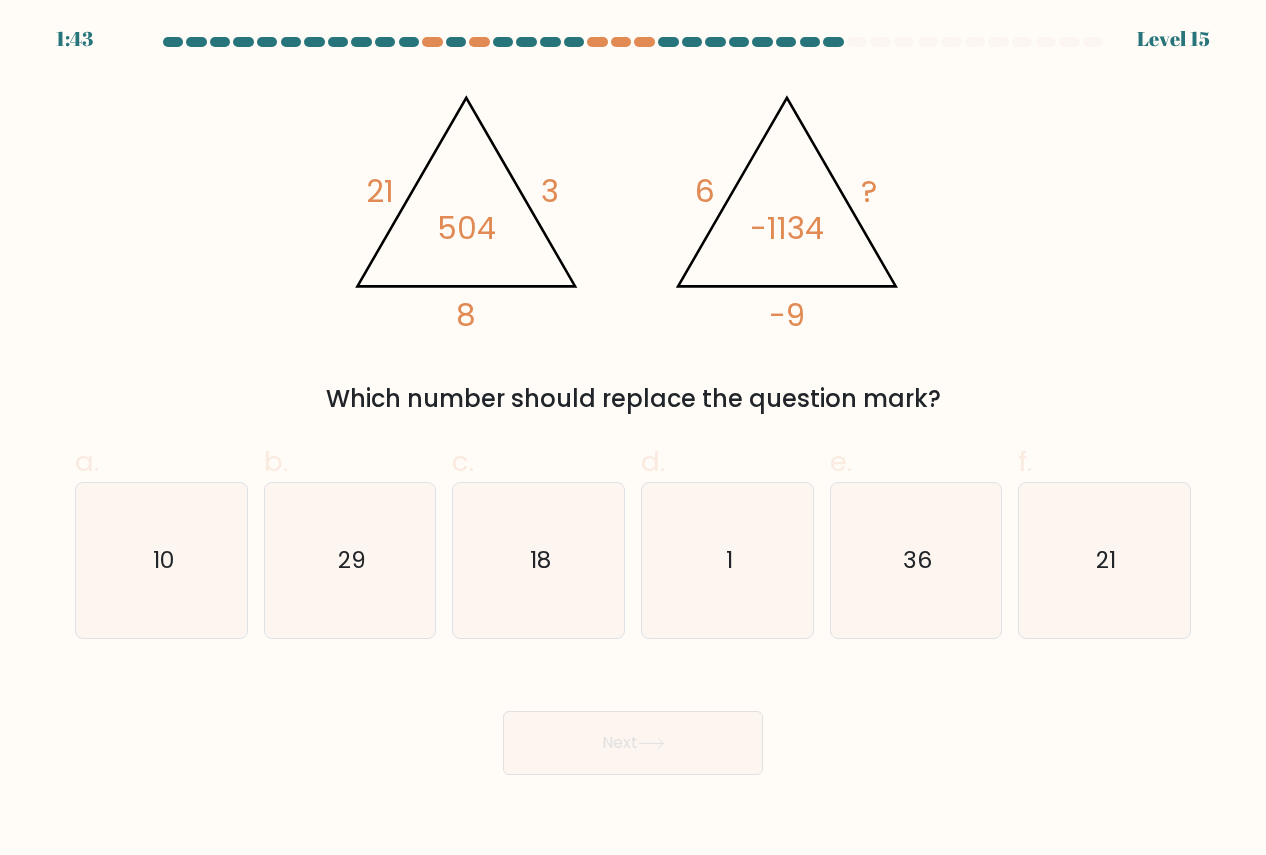 click on "Which number should replace the question mark?" at bounding box center [633, 399] 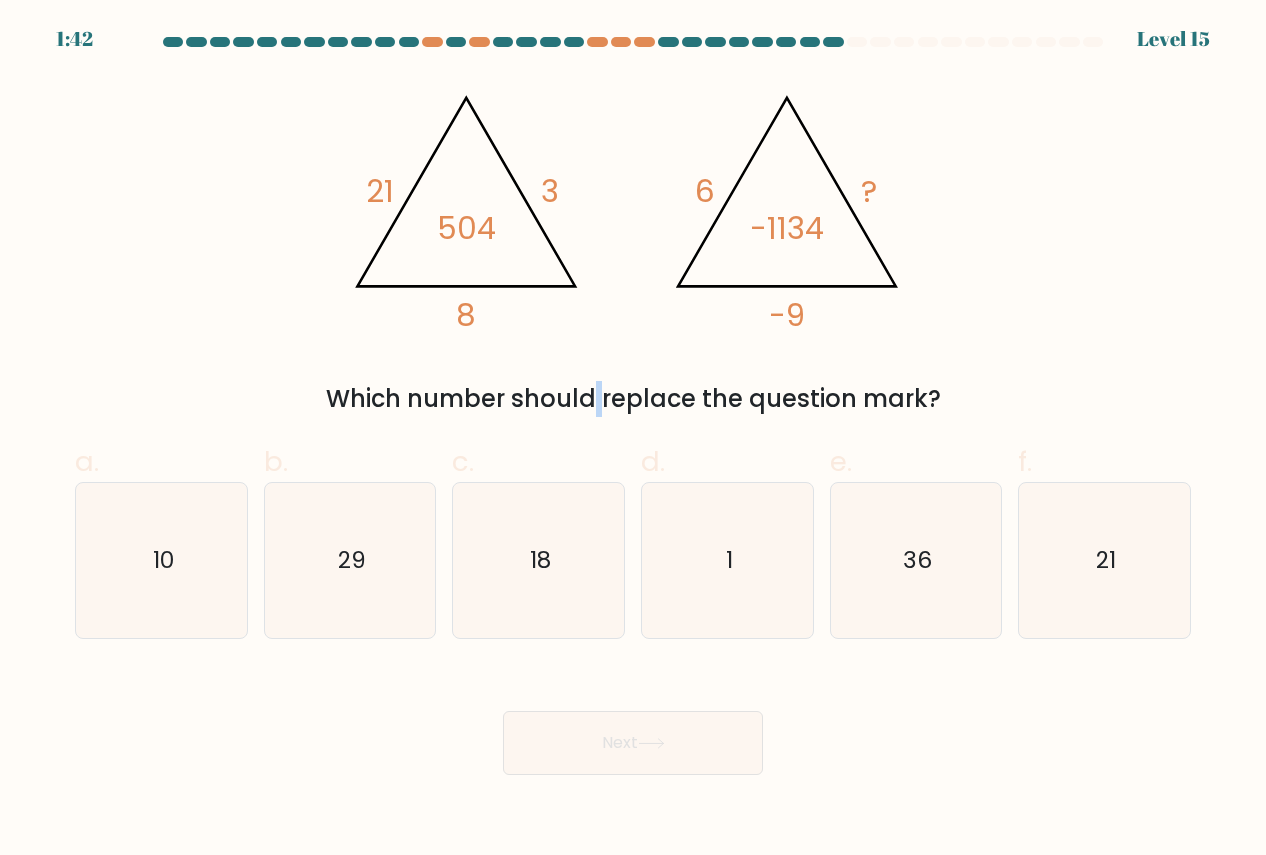 click on "Which number should replace the question mark?" at bounding box center [633, 399] 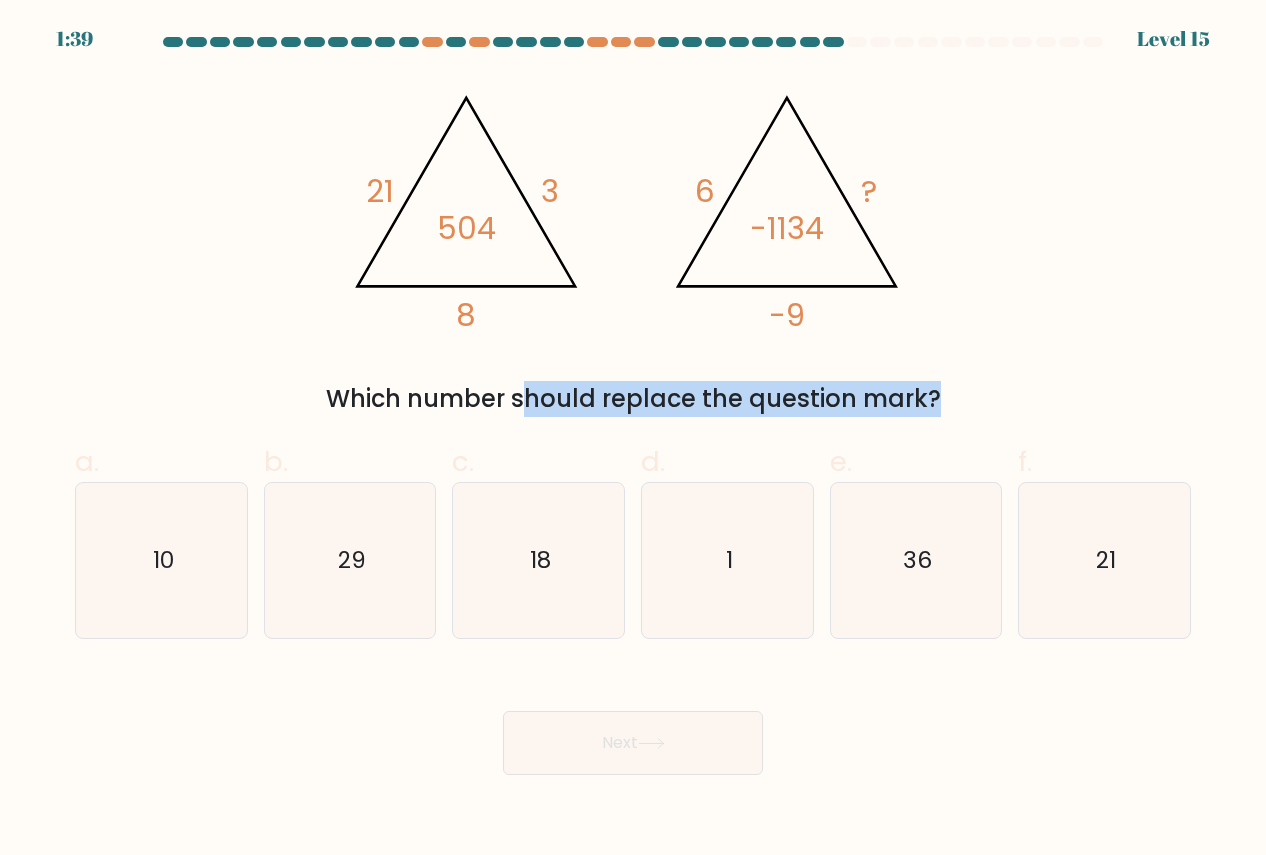 drag, startPoint x: 401, startPoint y: 388, endPoint x: 419, endPoint y: 401, distance: 22.203604 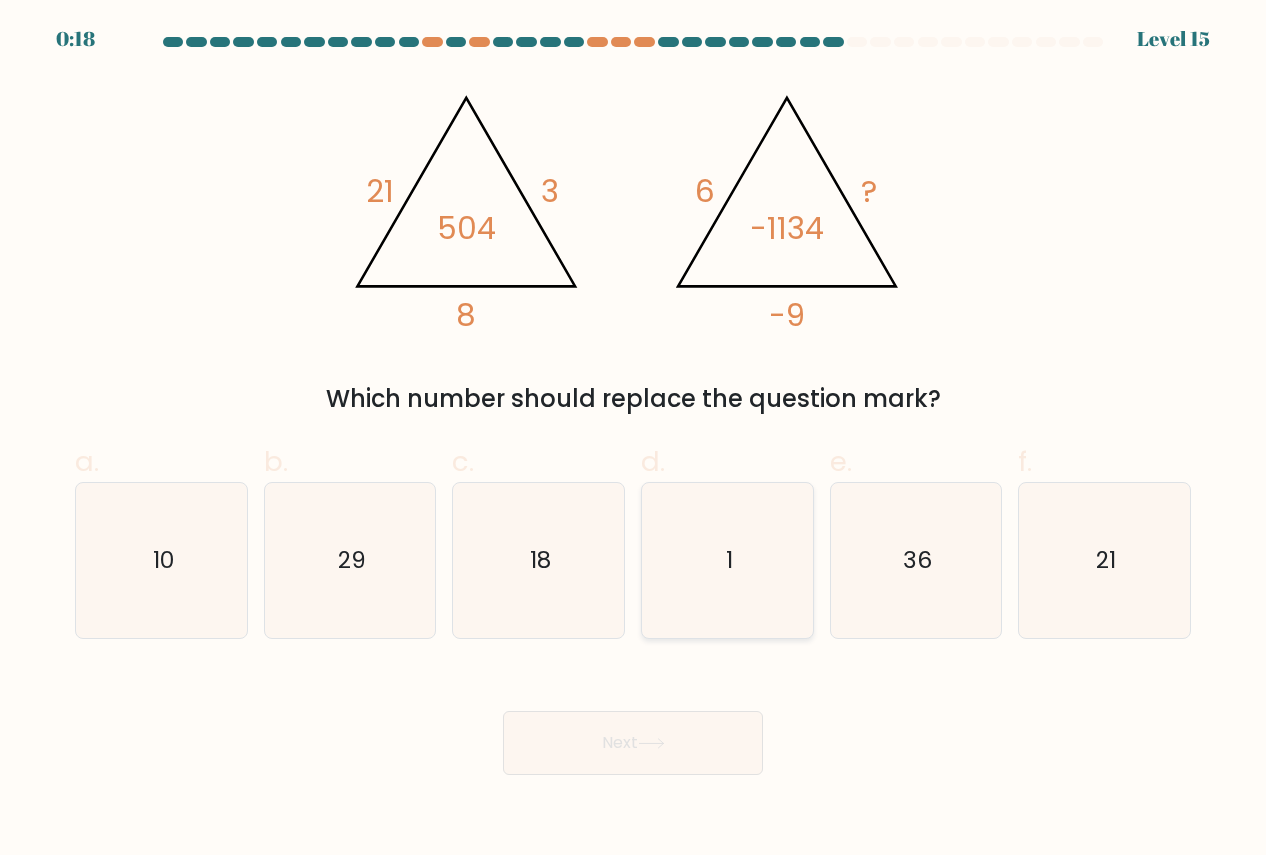 click on "1" at bounding box center (727, 560) 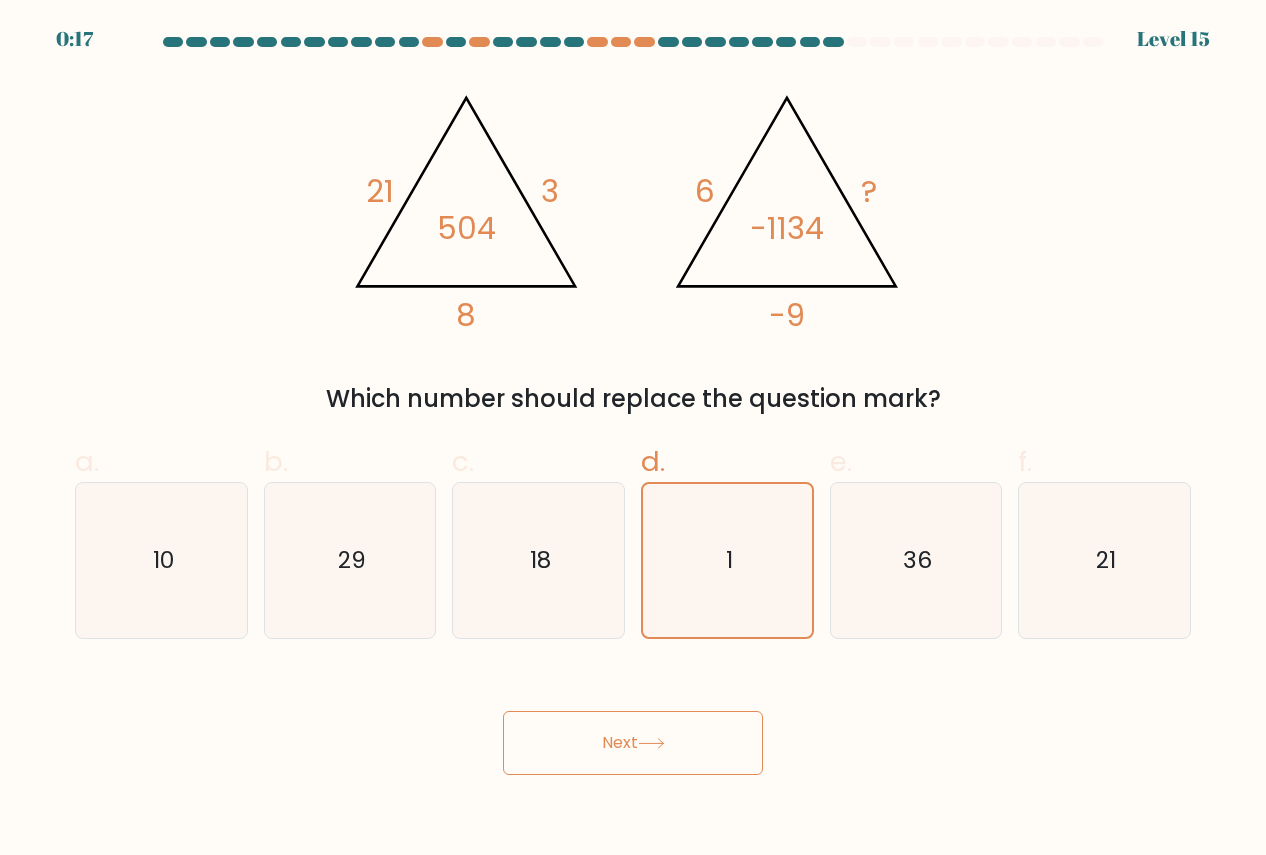 click on "Next" at bounding box center (633, 743) 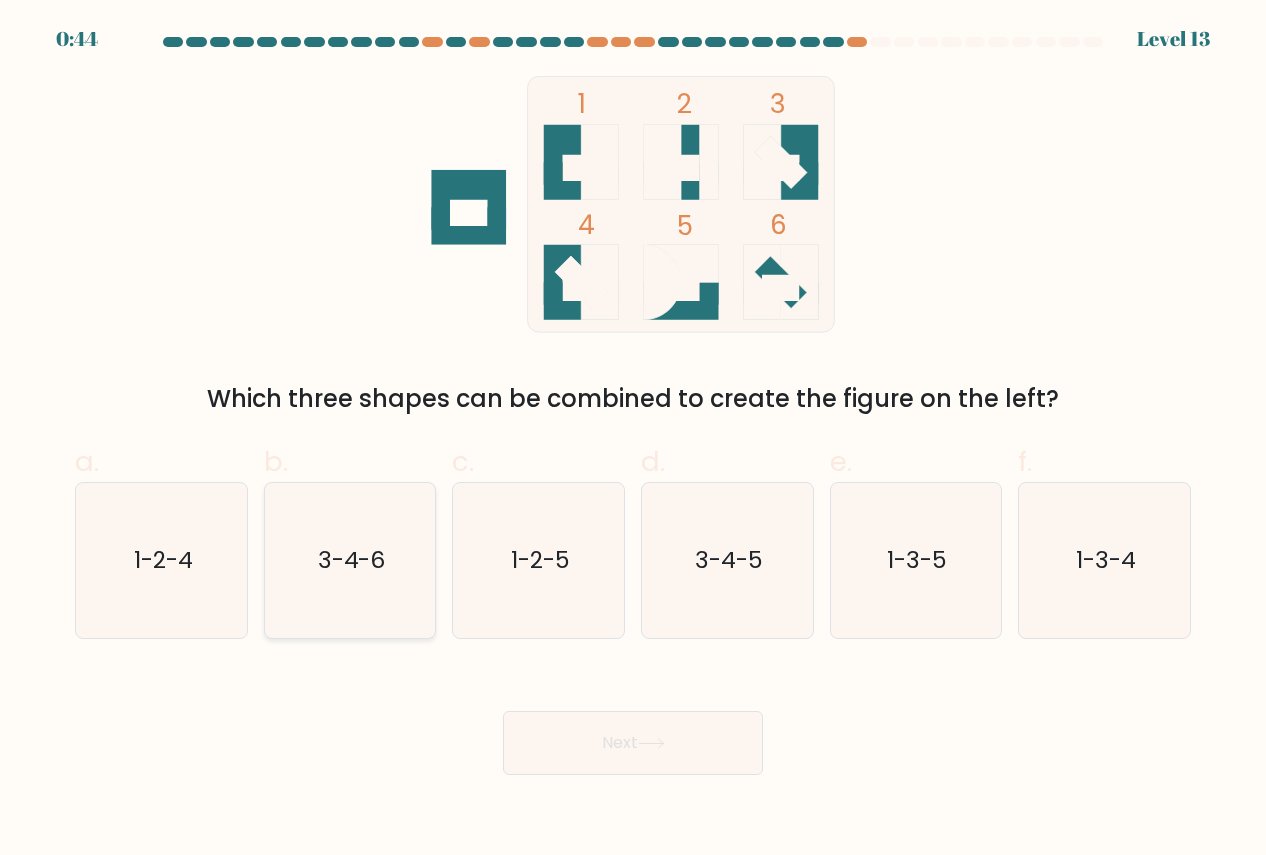 click on "3-4-6" at bounding box center [350, 560] 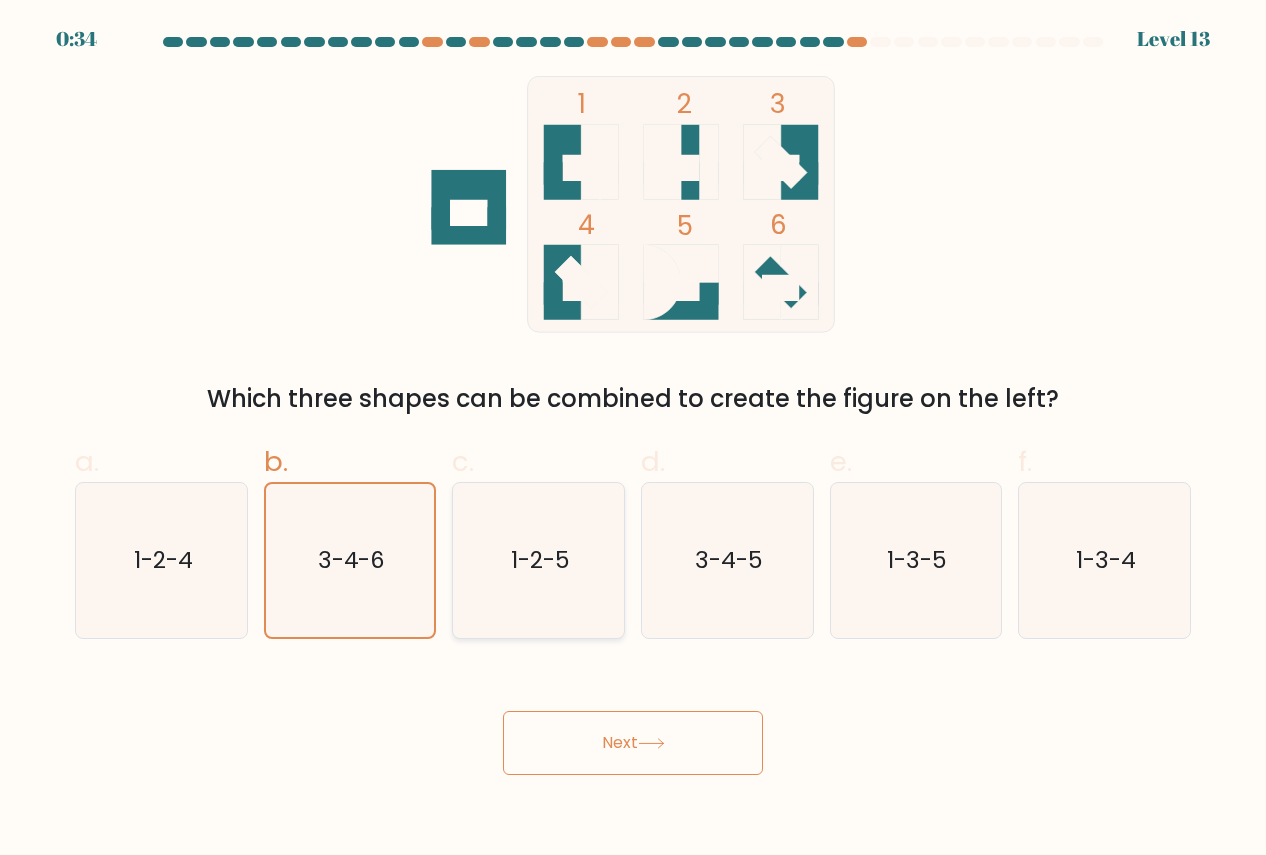 click on "1-2-5" at bounding box center (540, 560) 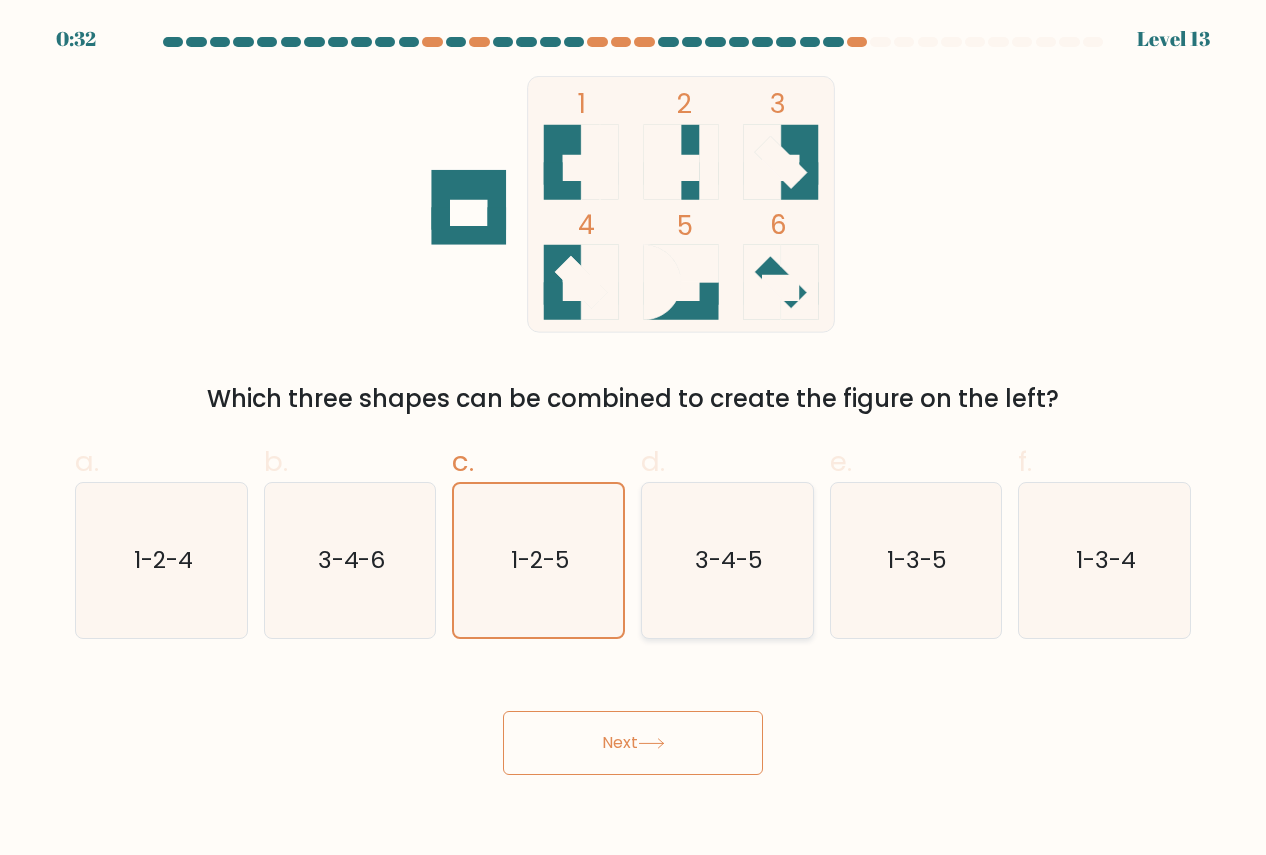 click on "3-4-5" at bounding box center [729, 560] 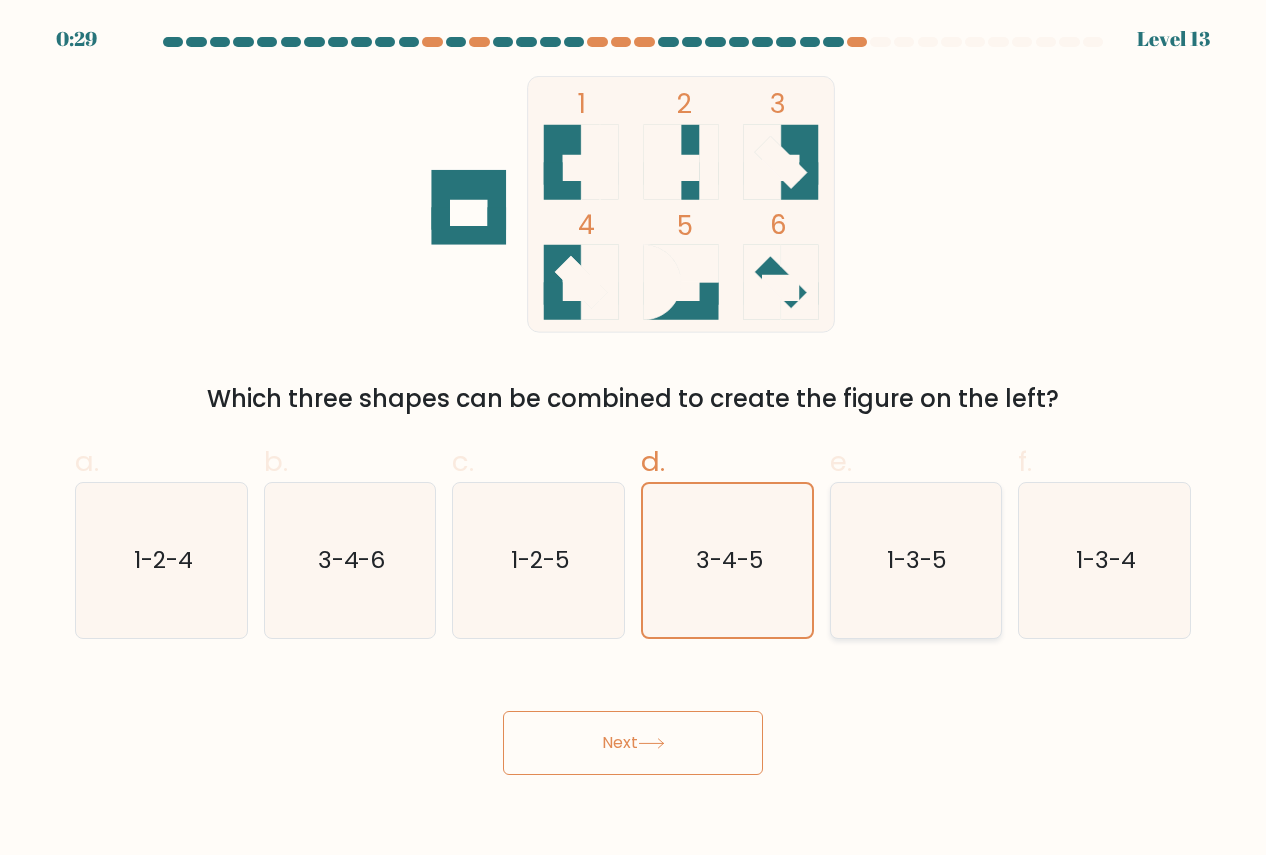 click on "1-3-5" at bounding box center [915, 560] 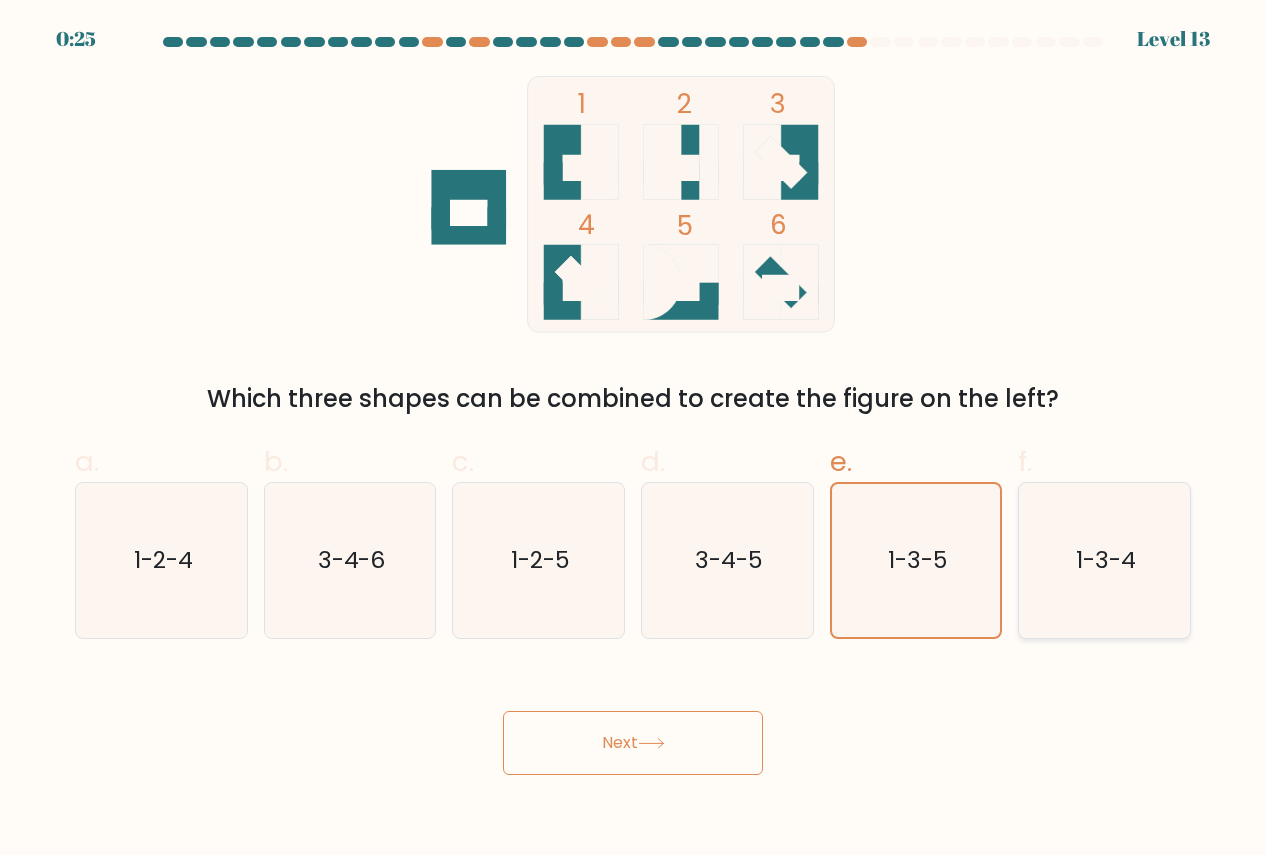 click on "1-3-4" at bounding box center (1104, 560) 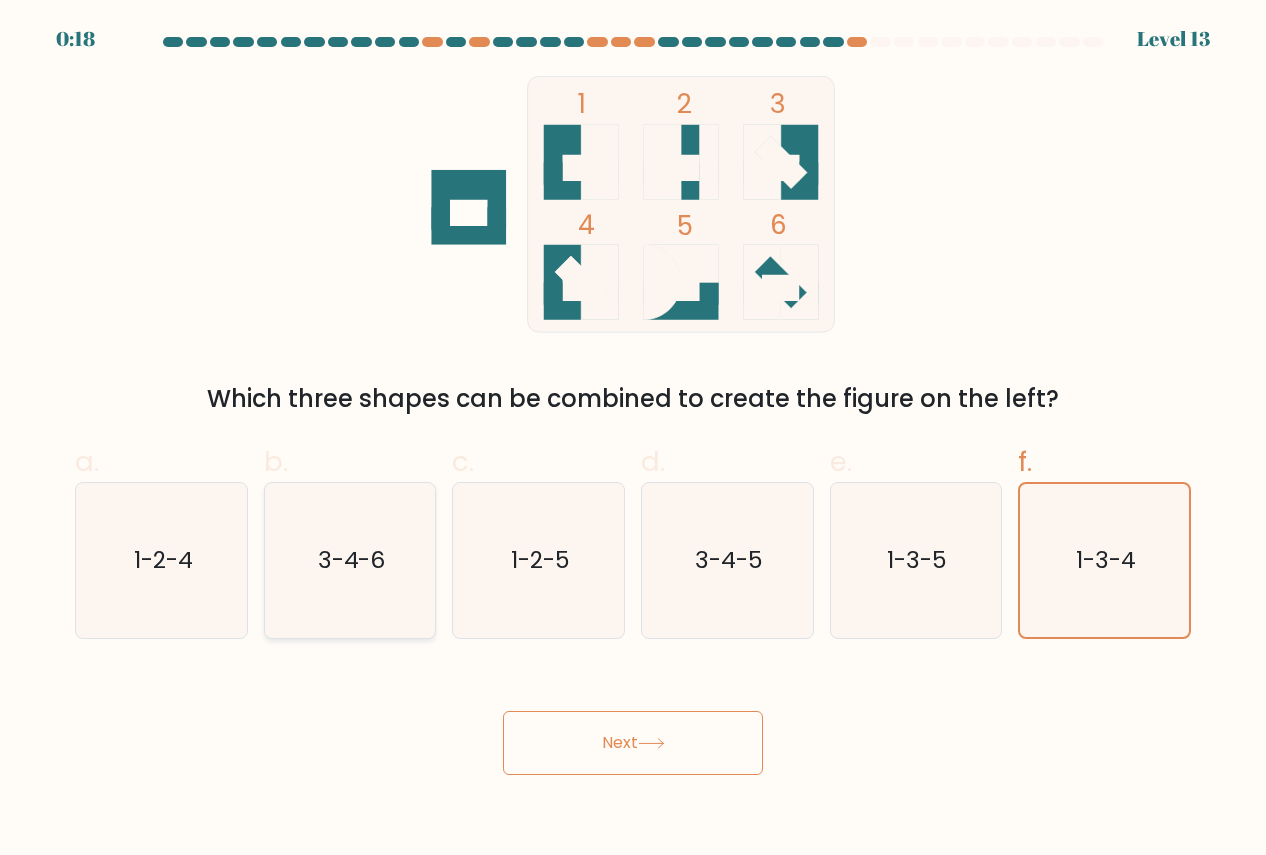 click on "3-4-6" at bounding box center [350, 560] 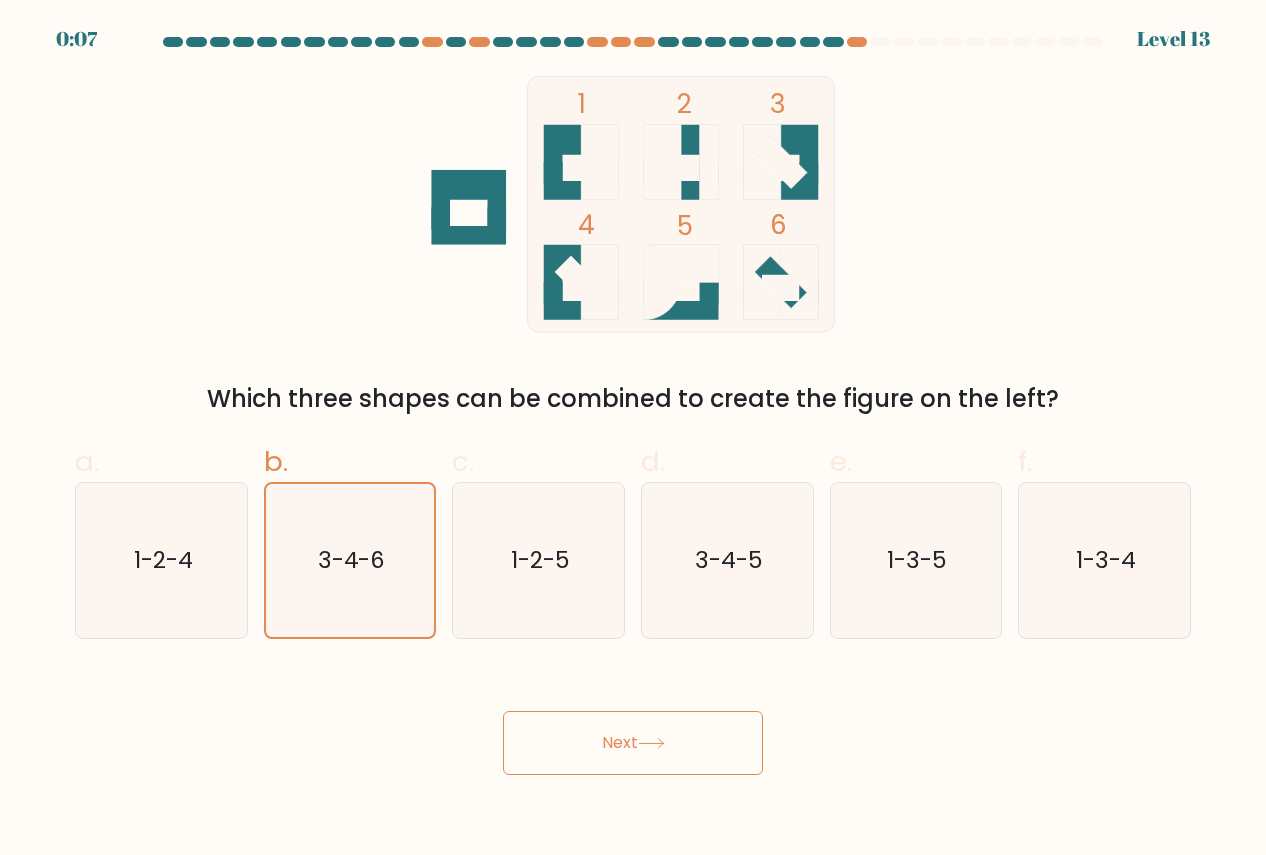 click on "Next" at bounding box center [633, 743] 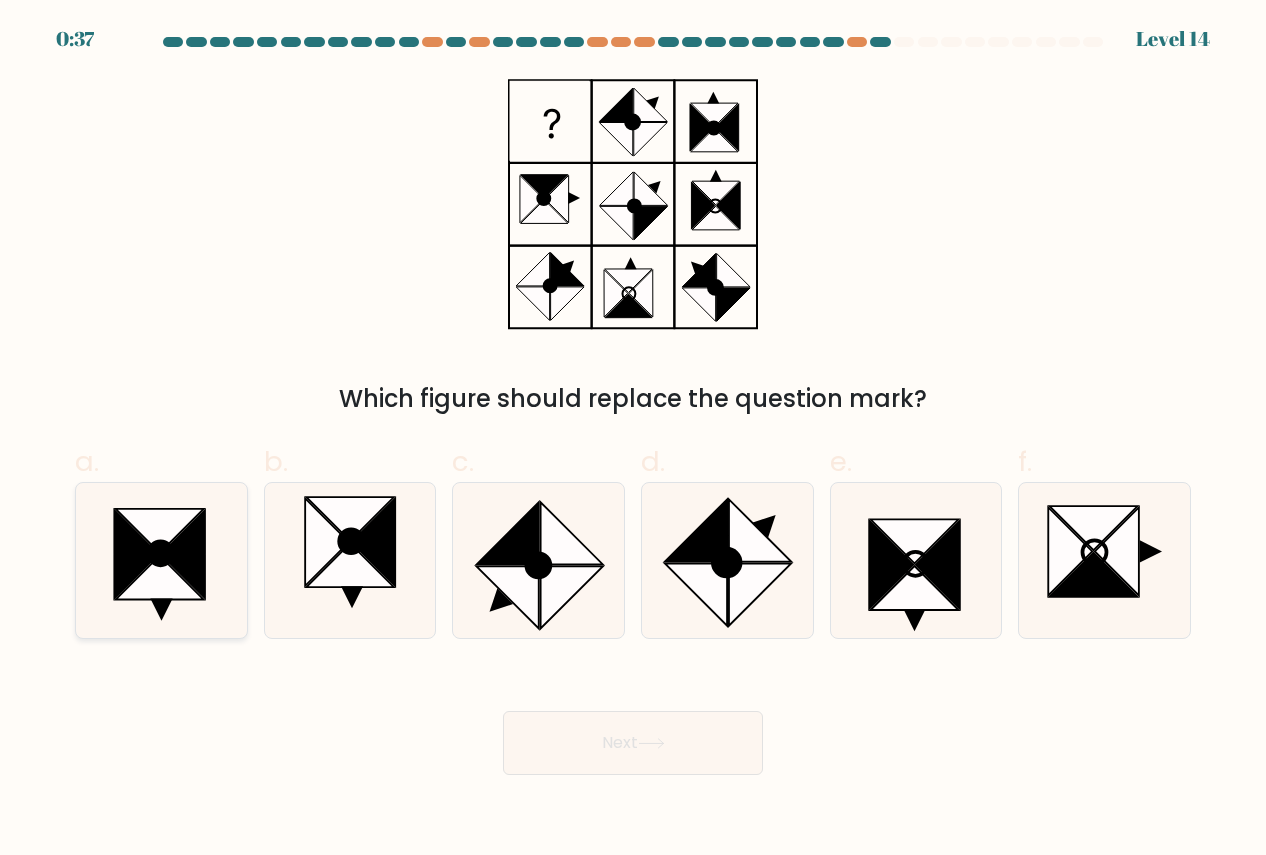 click at bounding box center (183, 554) 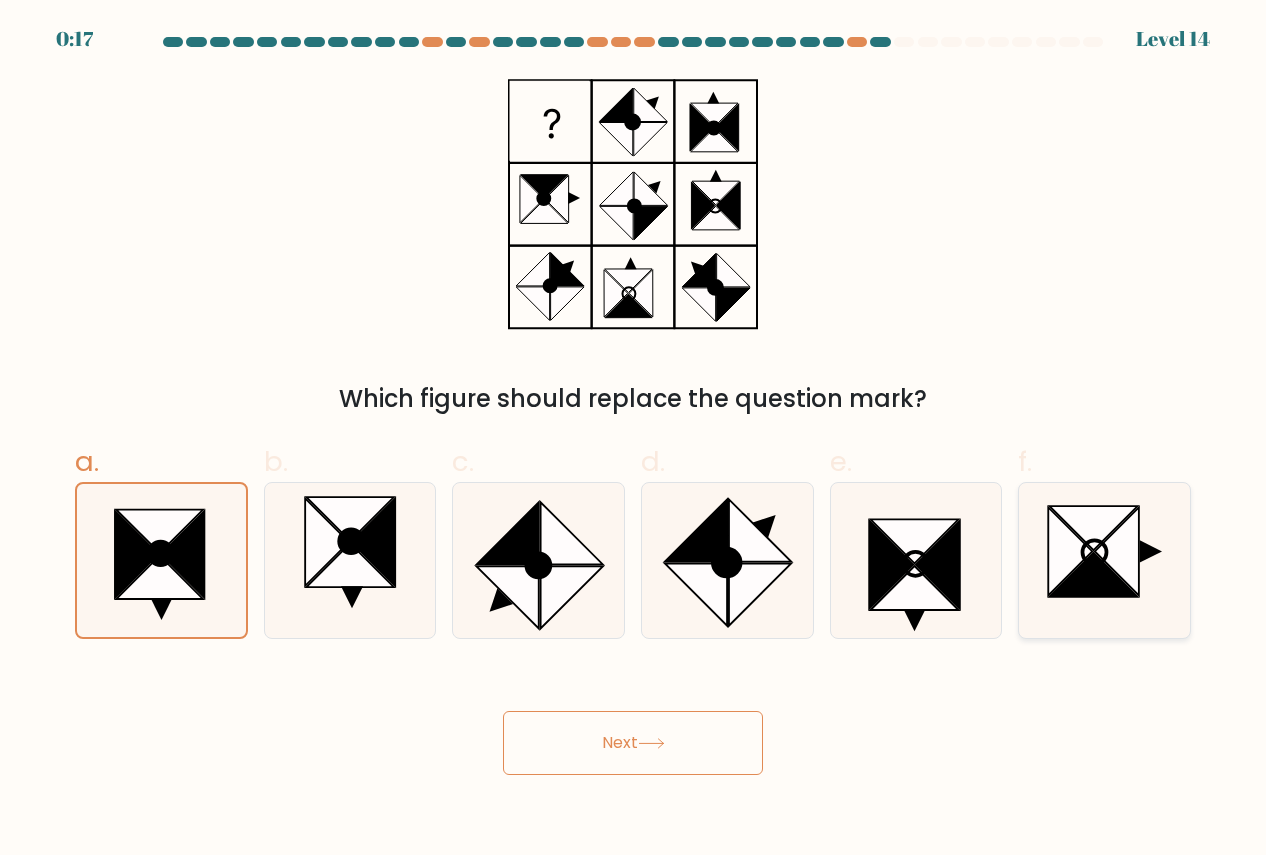 click at bounding box center [1094, 528] 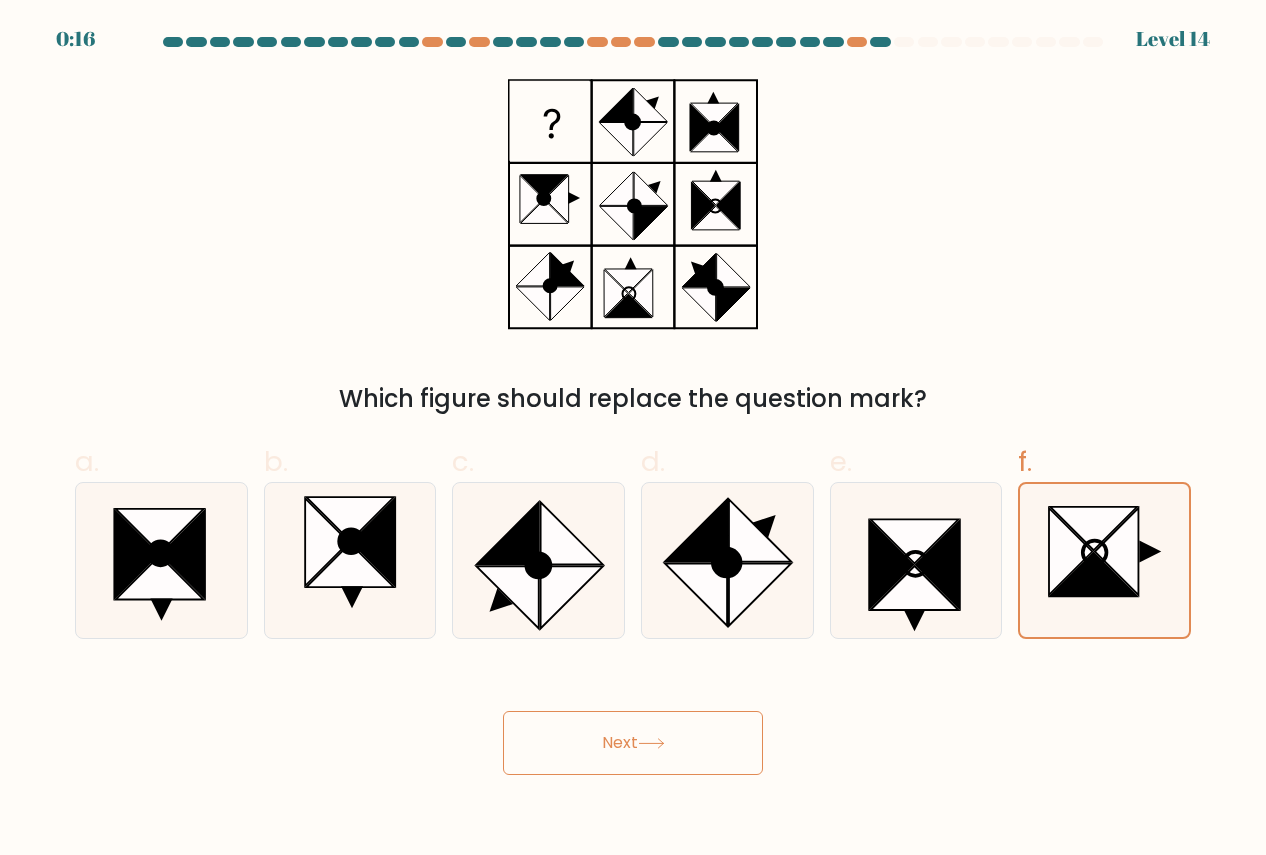 click on "Next" at bounding box center (633, 743) 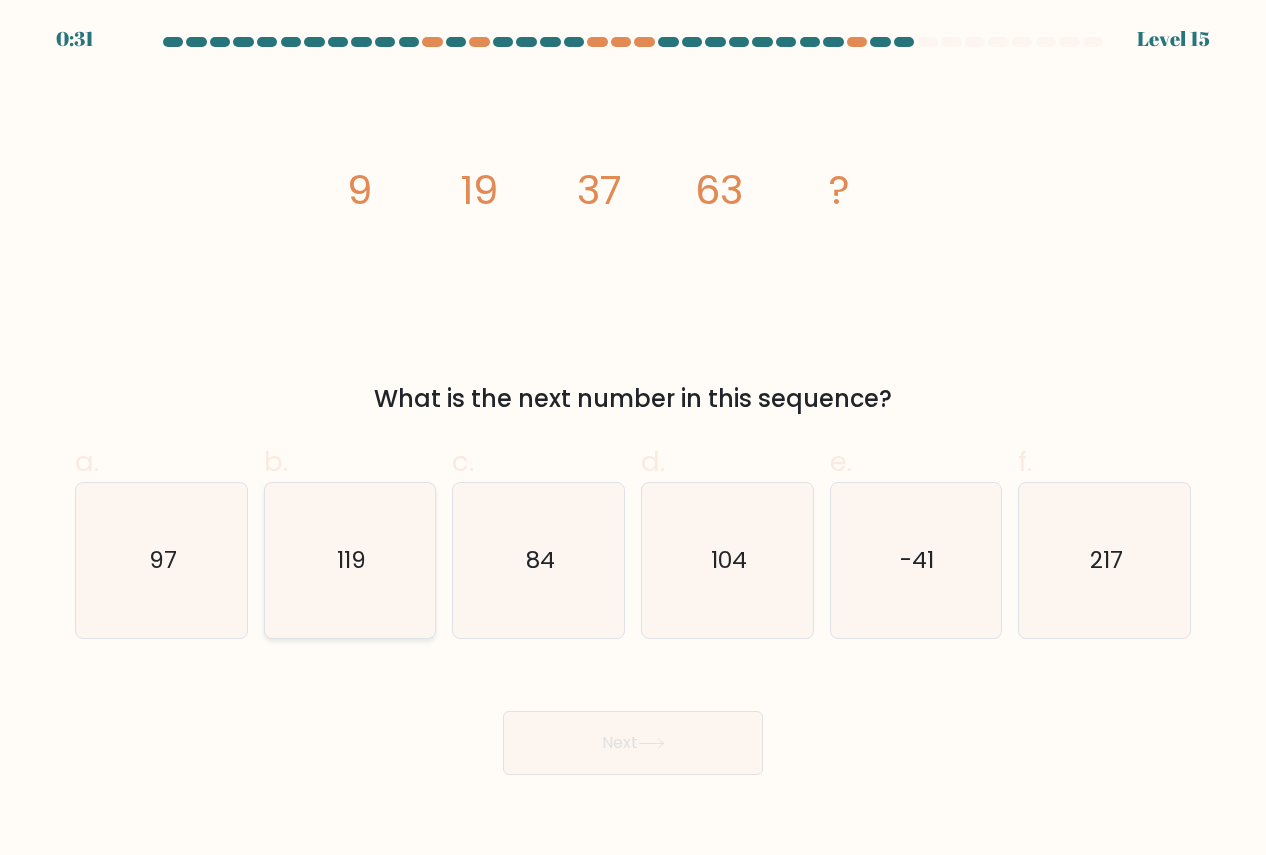 click on "119" at bounding box center (350, 560) 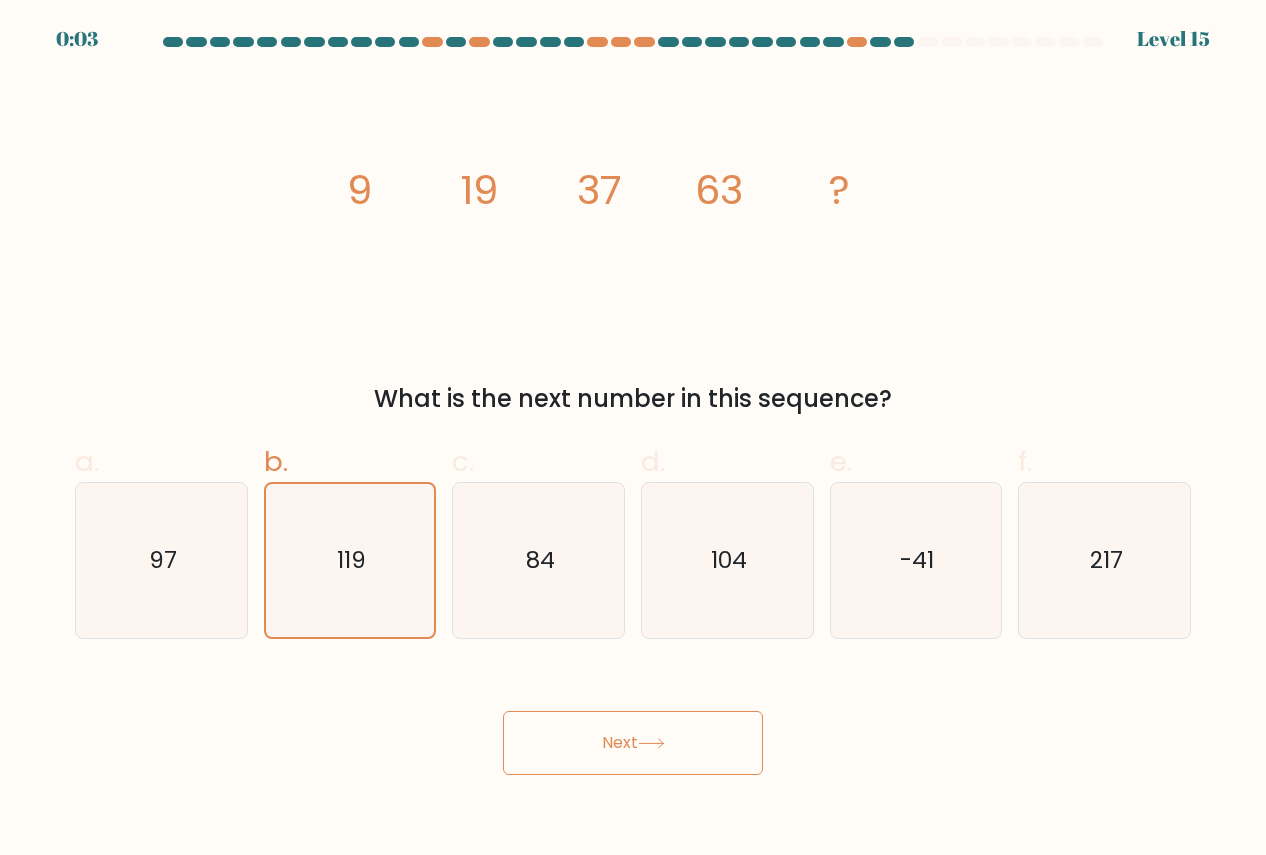 click on "Next" at bounding box center [633, 743] 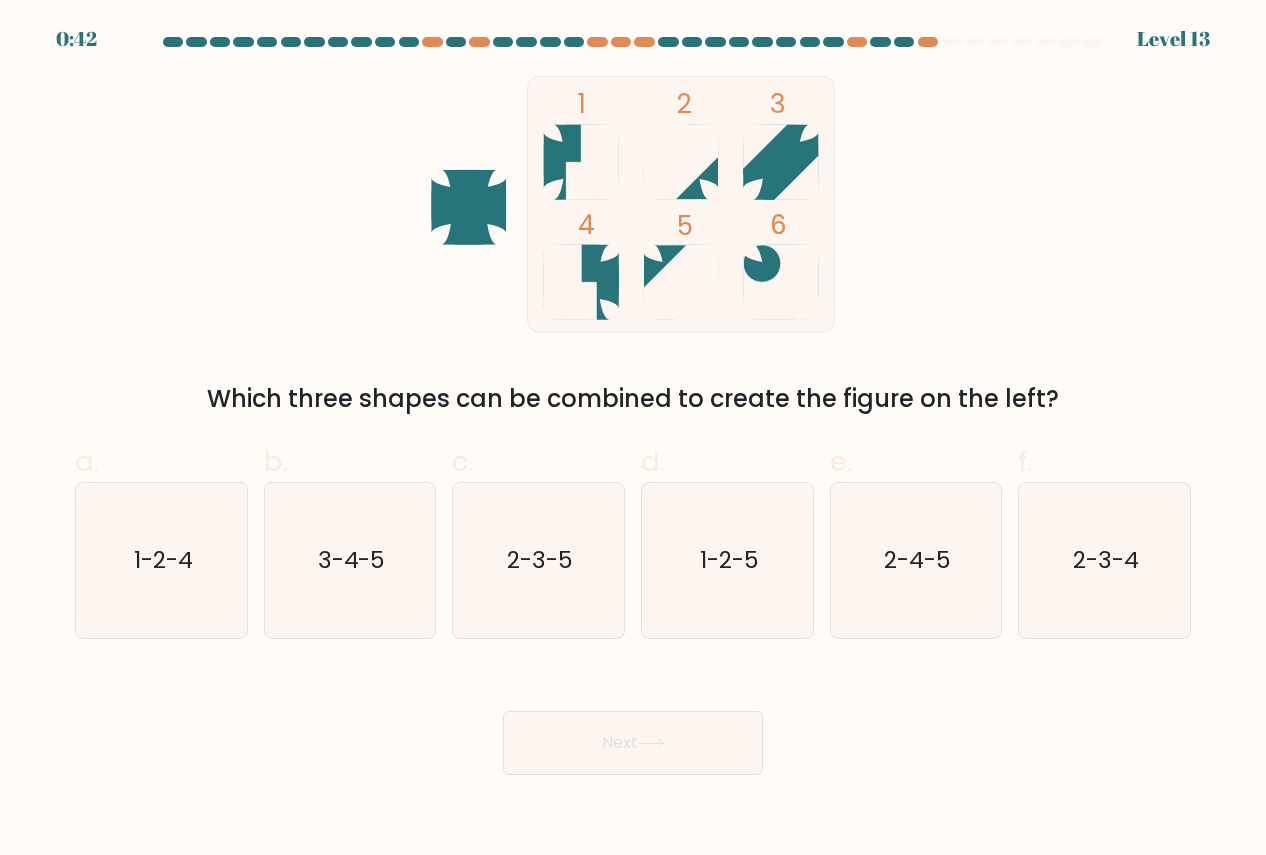 click on "Which three shapes can be combined to create the figure on the left?" at bounding box center [633, 399] 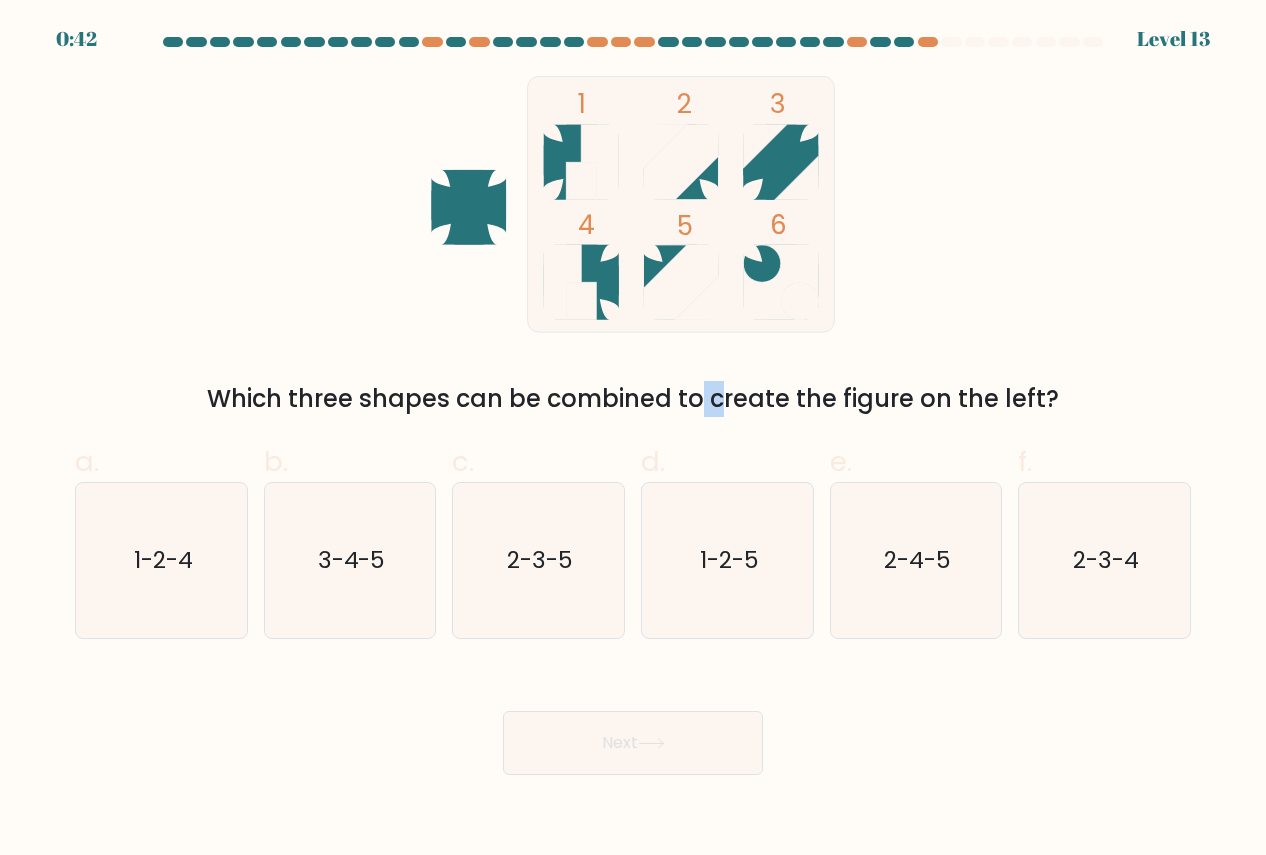 click on "Which three shapes can be combined to create the figure on the left?" at bounding box center [633, 399] 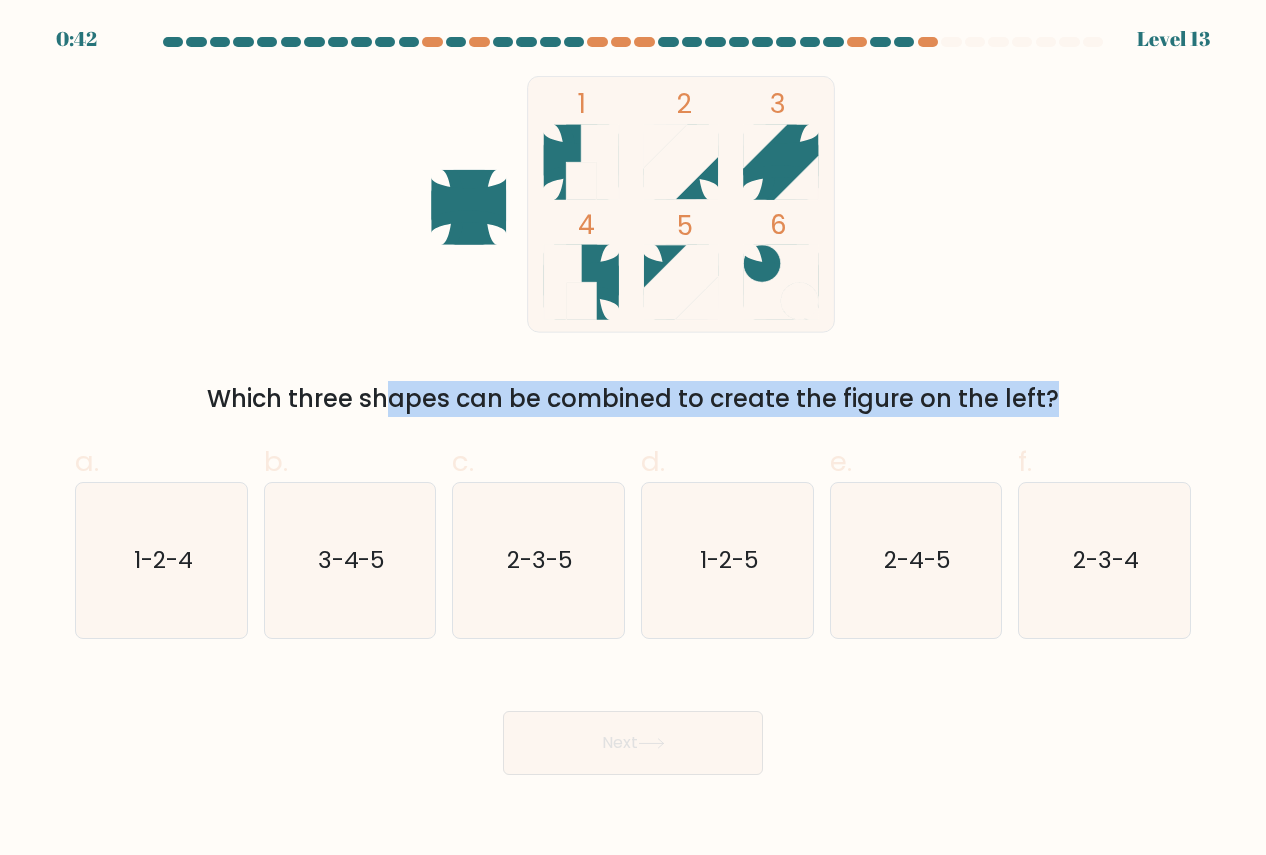 click on "Which three shapes can be combined to create the figure on the left?" at bounding box center [633, 399] 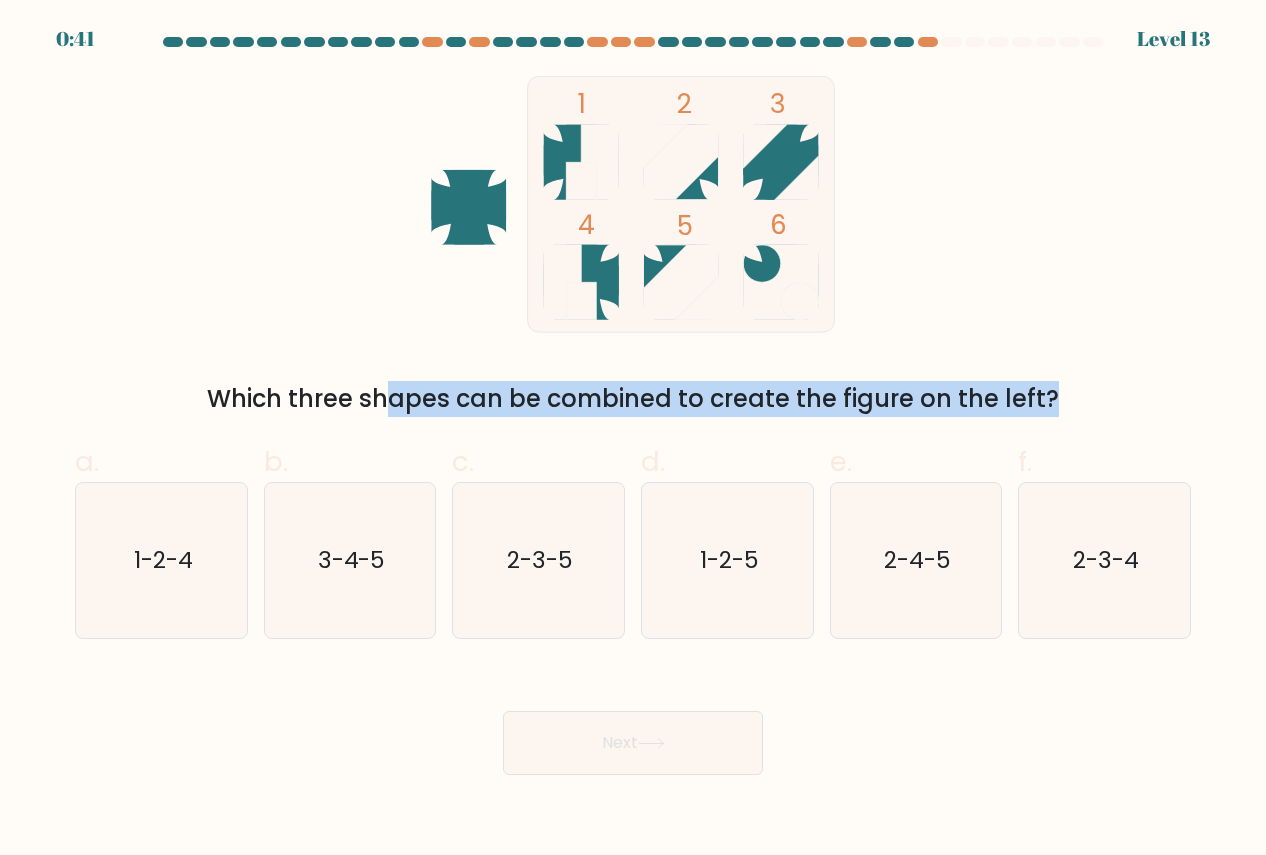 click on "Which three shapes can be combined to create the figure on the left?" at bounding box center (633, 399) 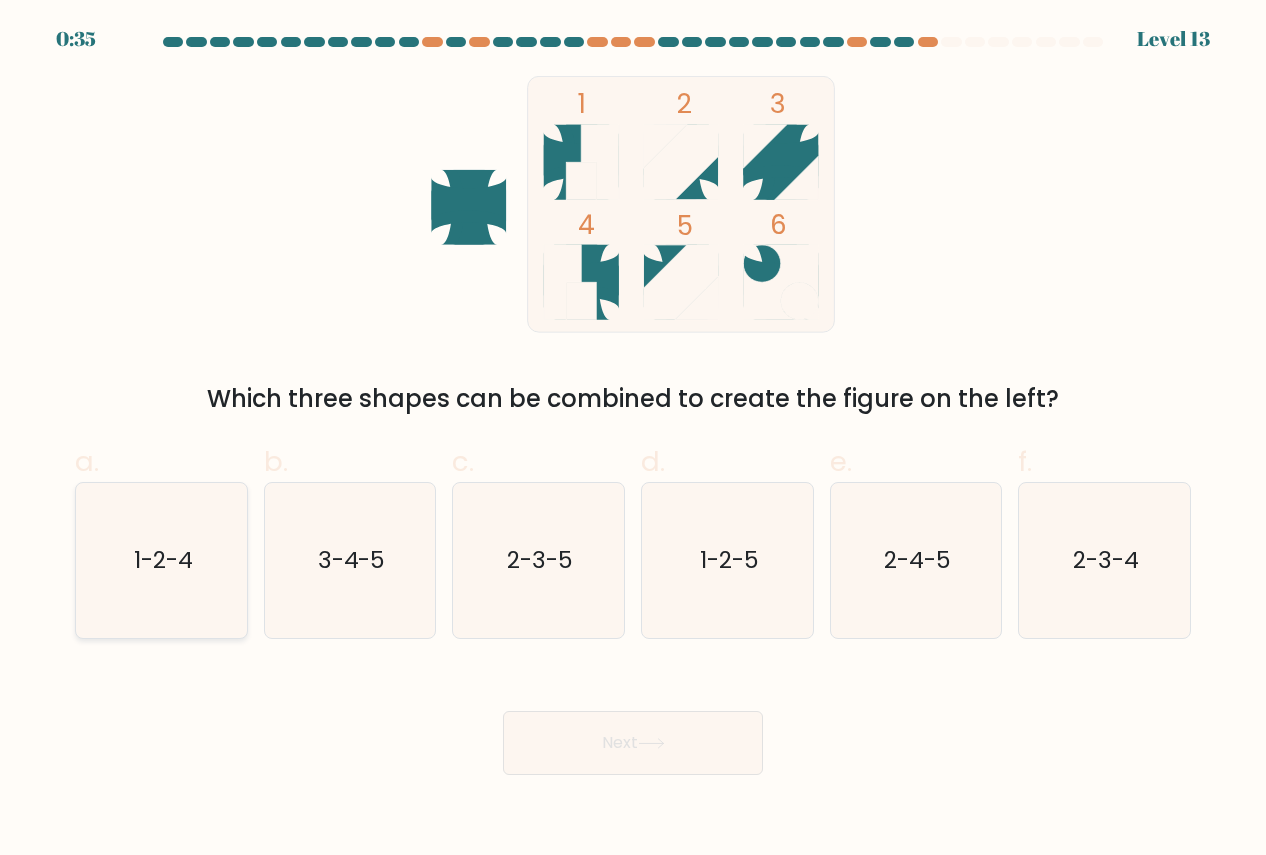 click on "1-2-4" at bounding box center [161, 560] 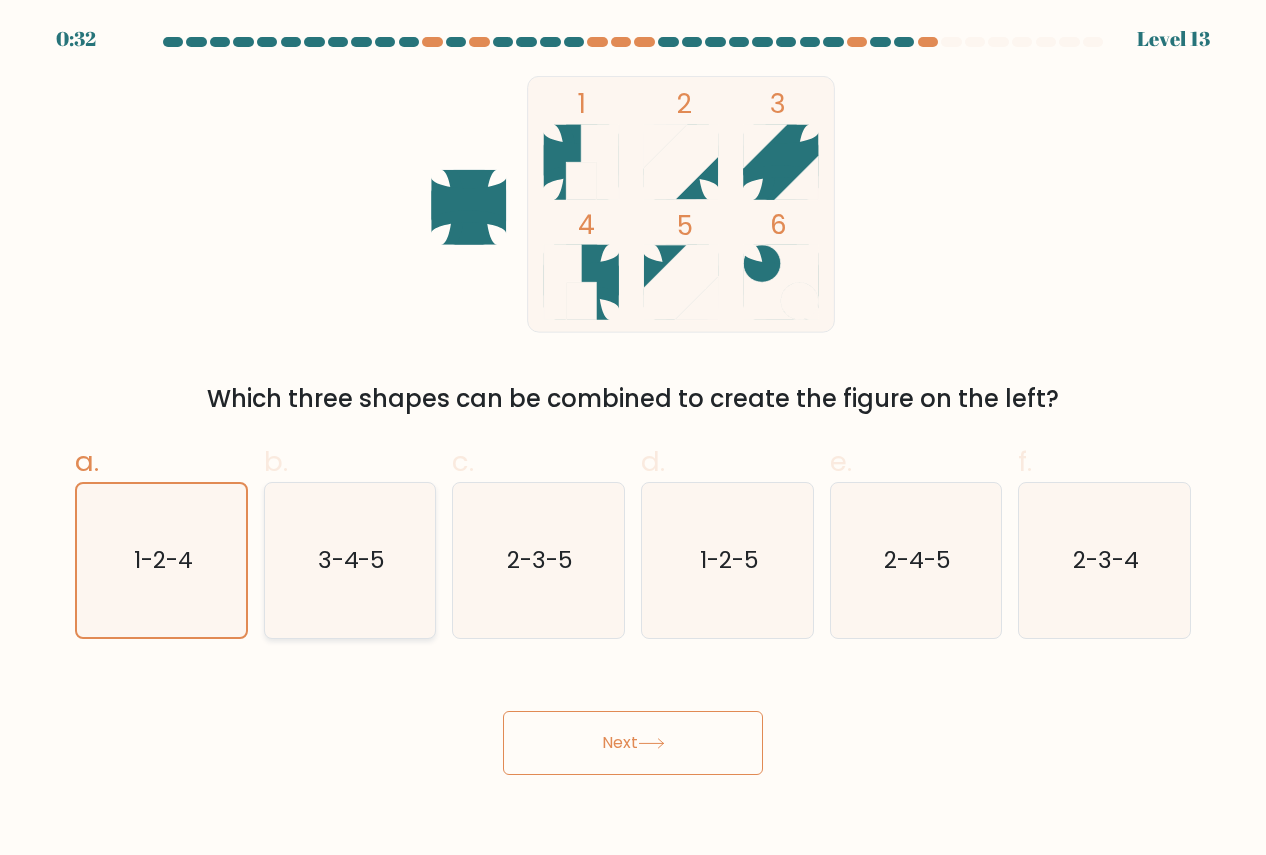 click on "3-4-5" at bounding box center (350, 560) 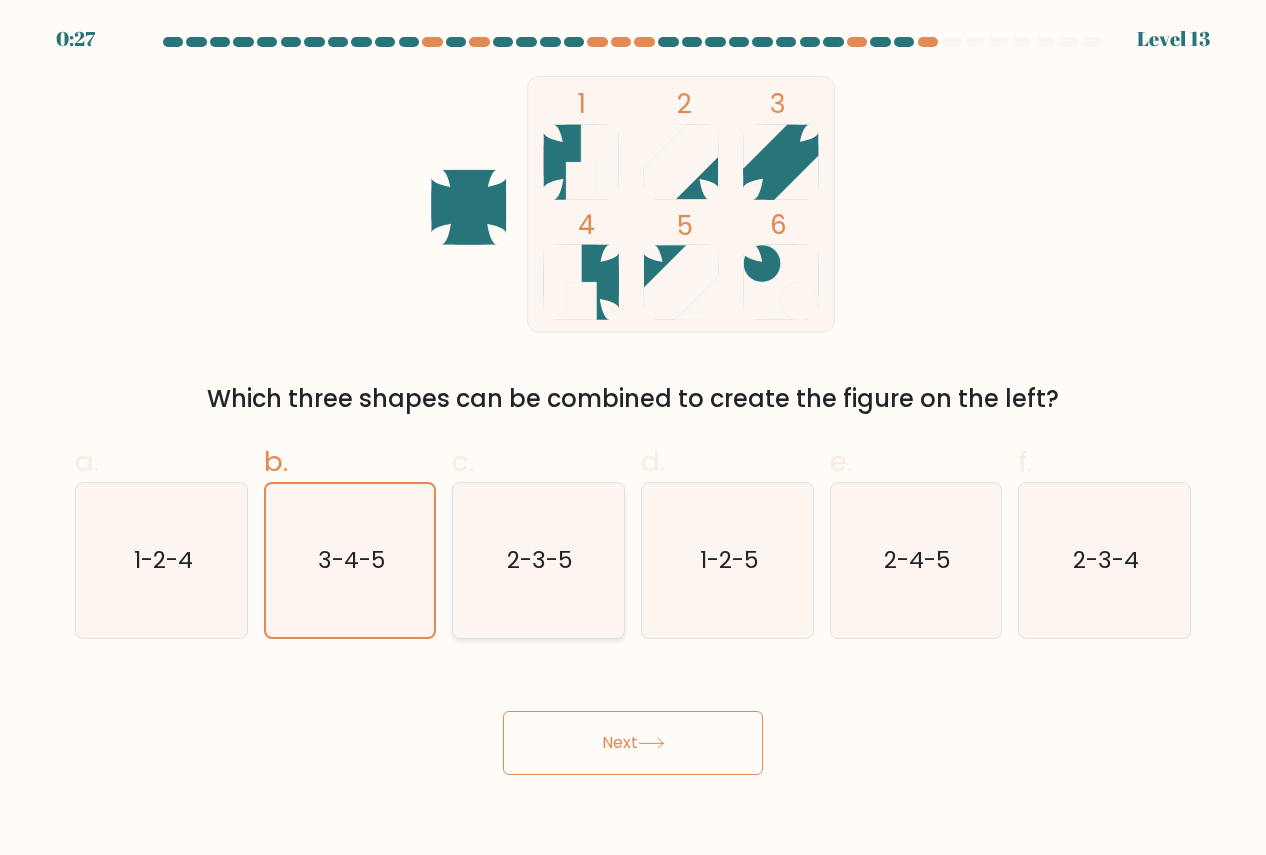 click on "2-3-5" at bounding box center [538, 560] 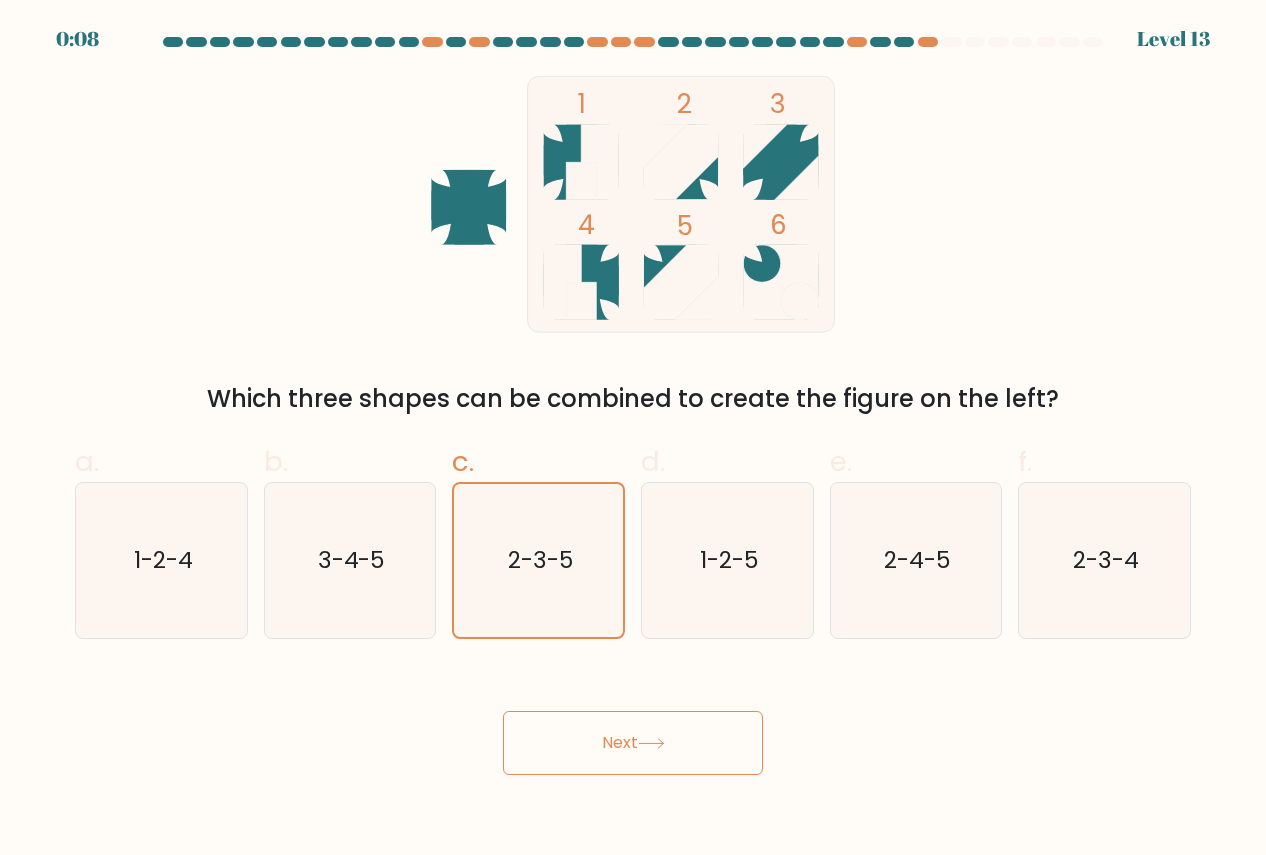 click on "Next" at bounding box center [633, 743] 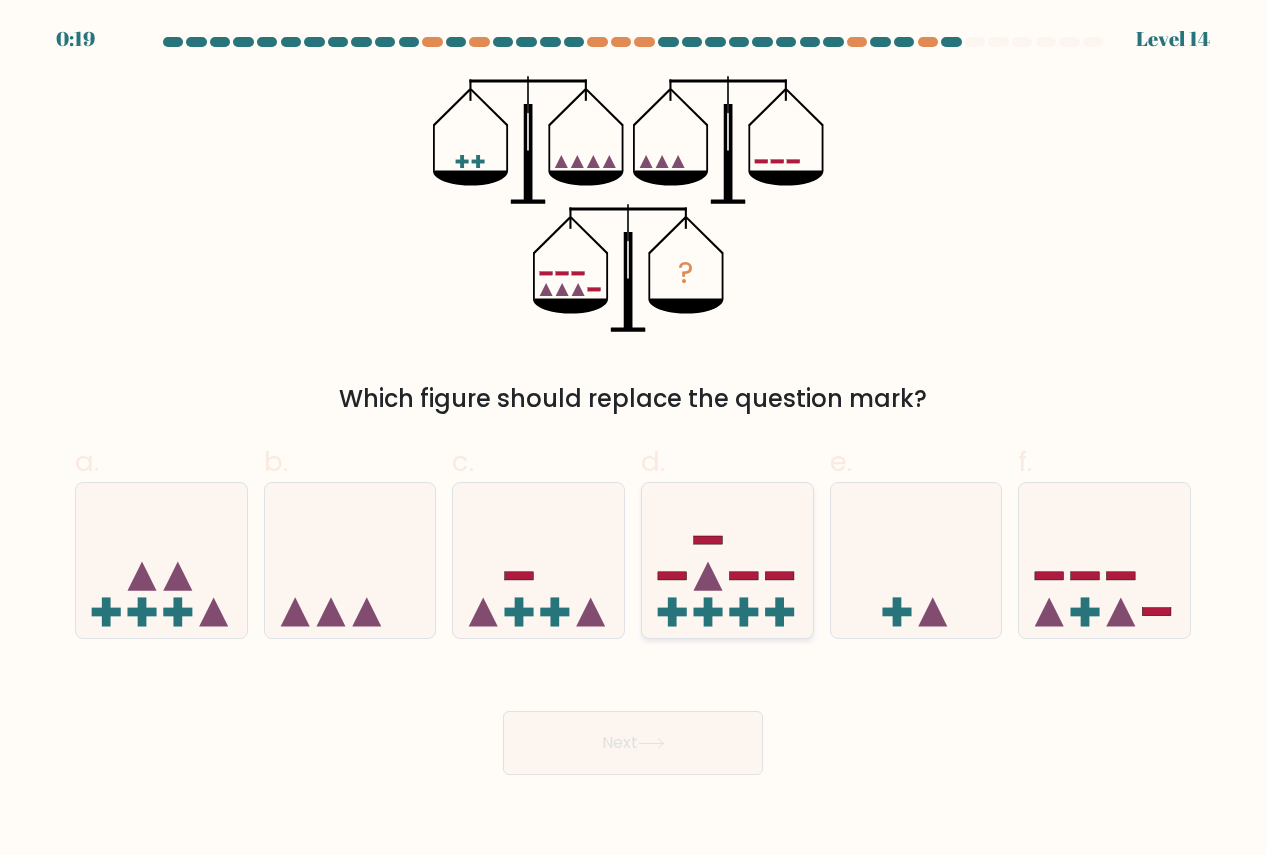 click at bounding box center (708, 611) 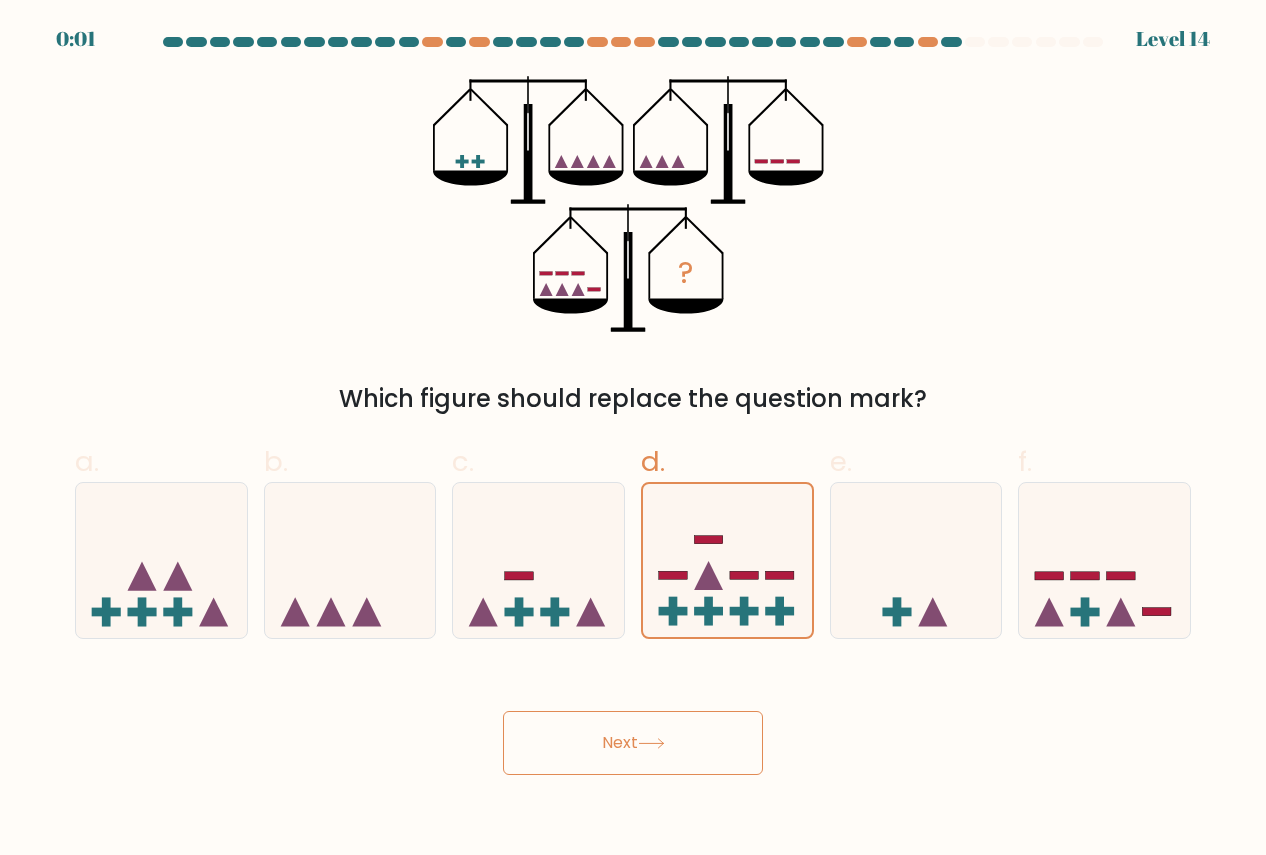 click on "Next" at bounding box center (633, 743) 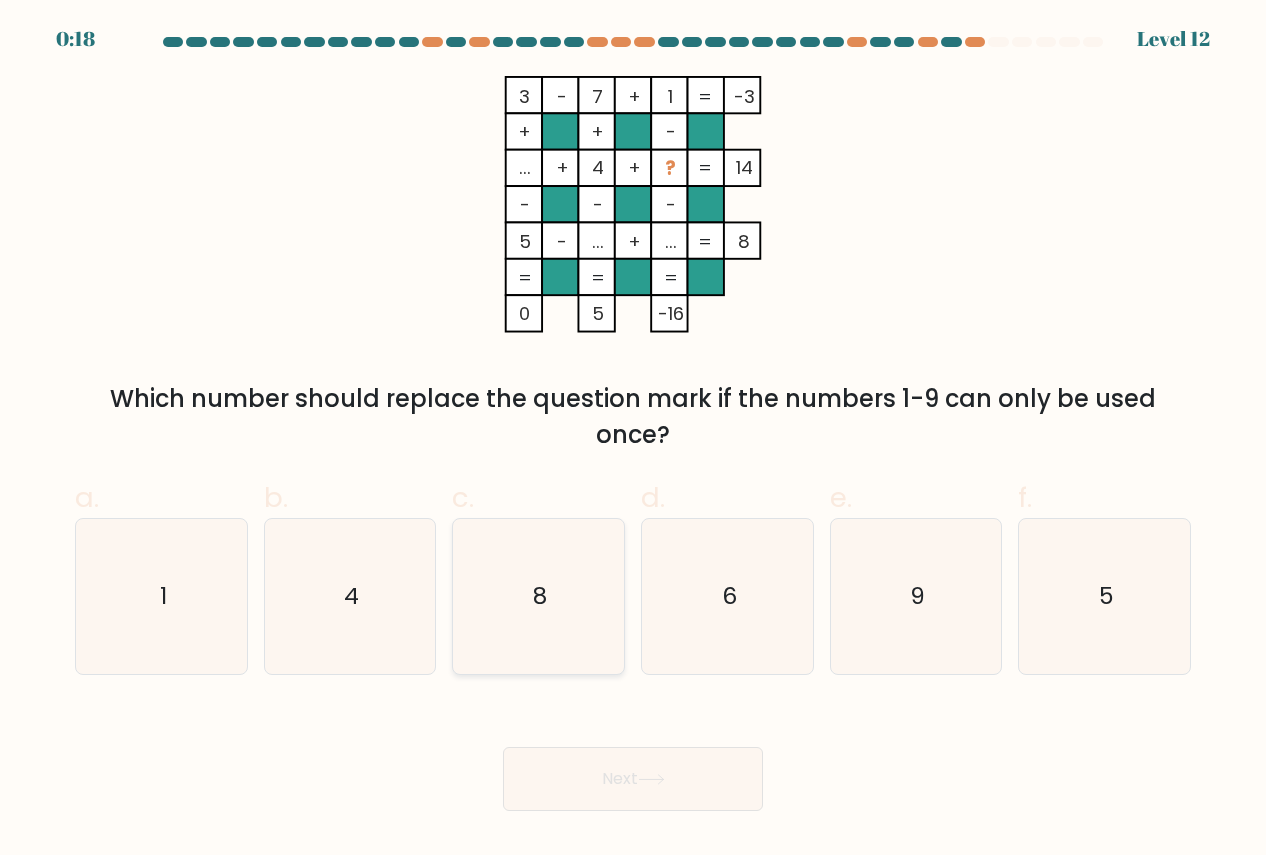 click on "8" at bounding box center [538, 596] 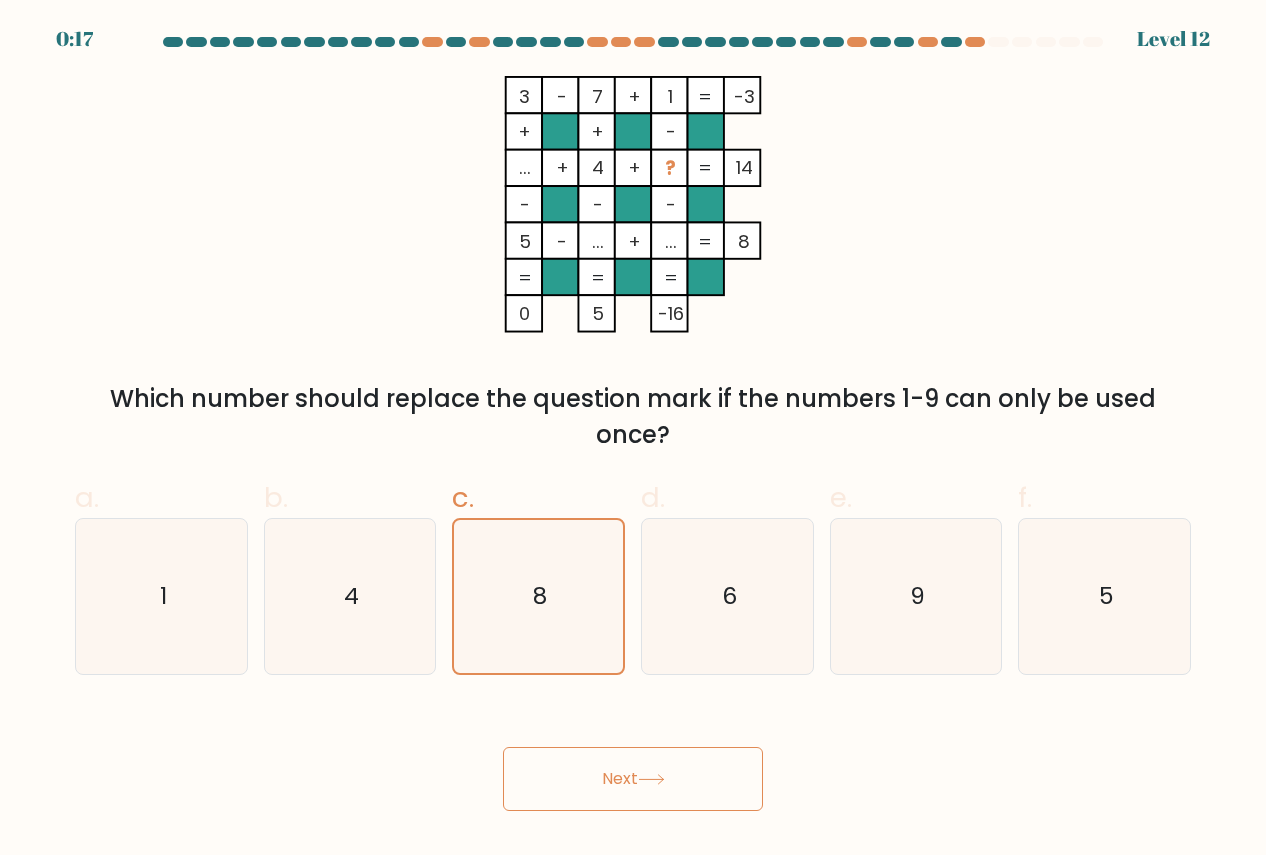 click on "0:17
Level 12" at bounding box center [633, 427] 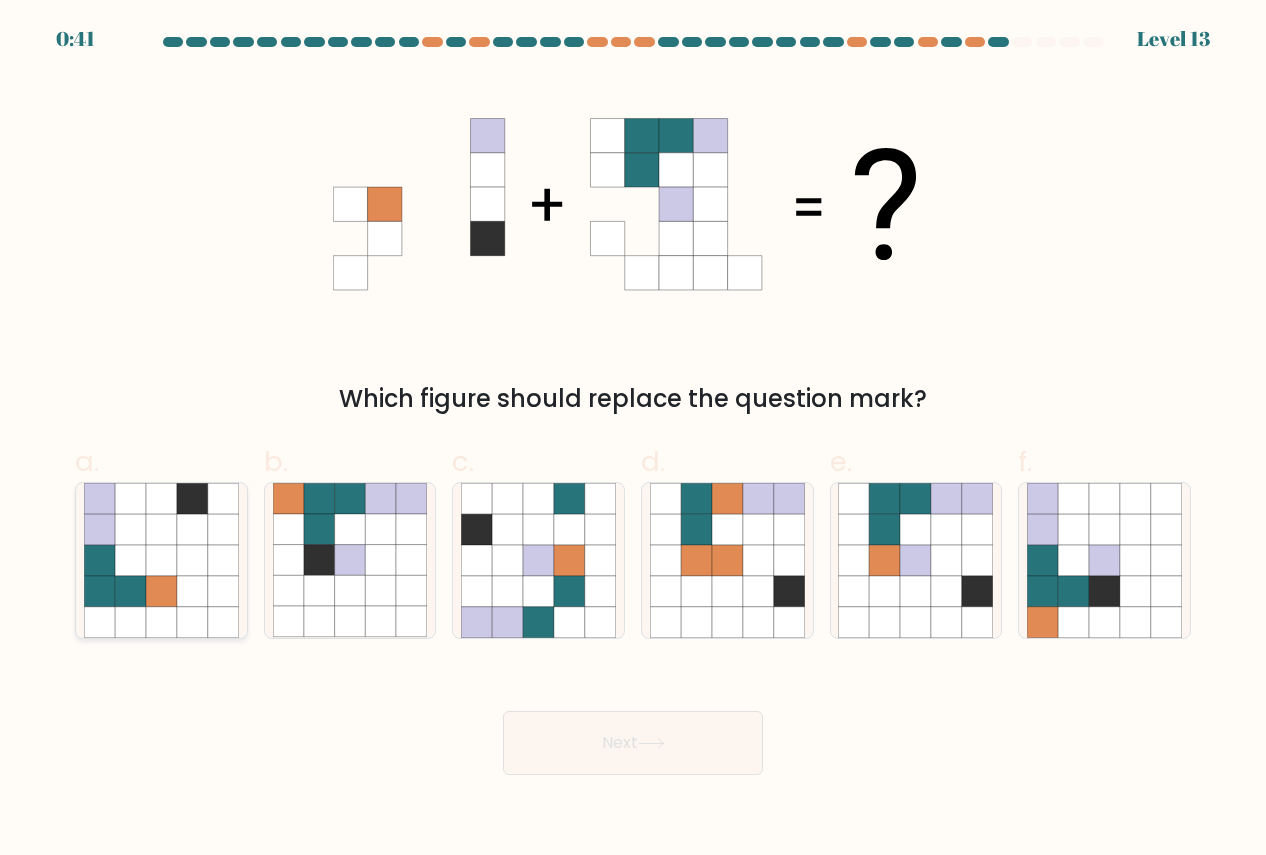 click at bounding box center [223, 591] 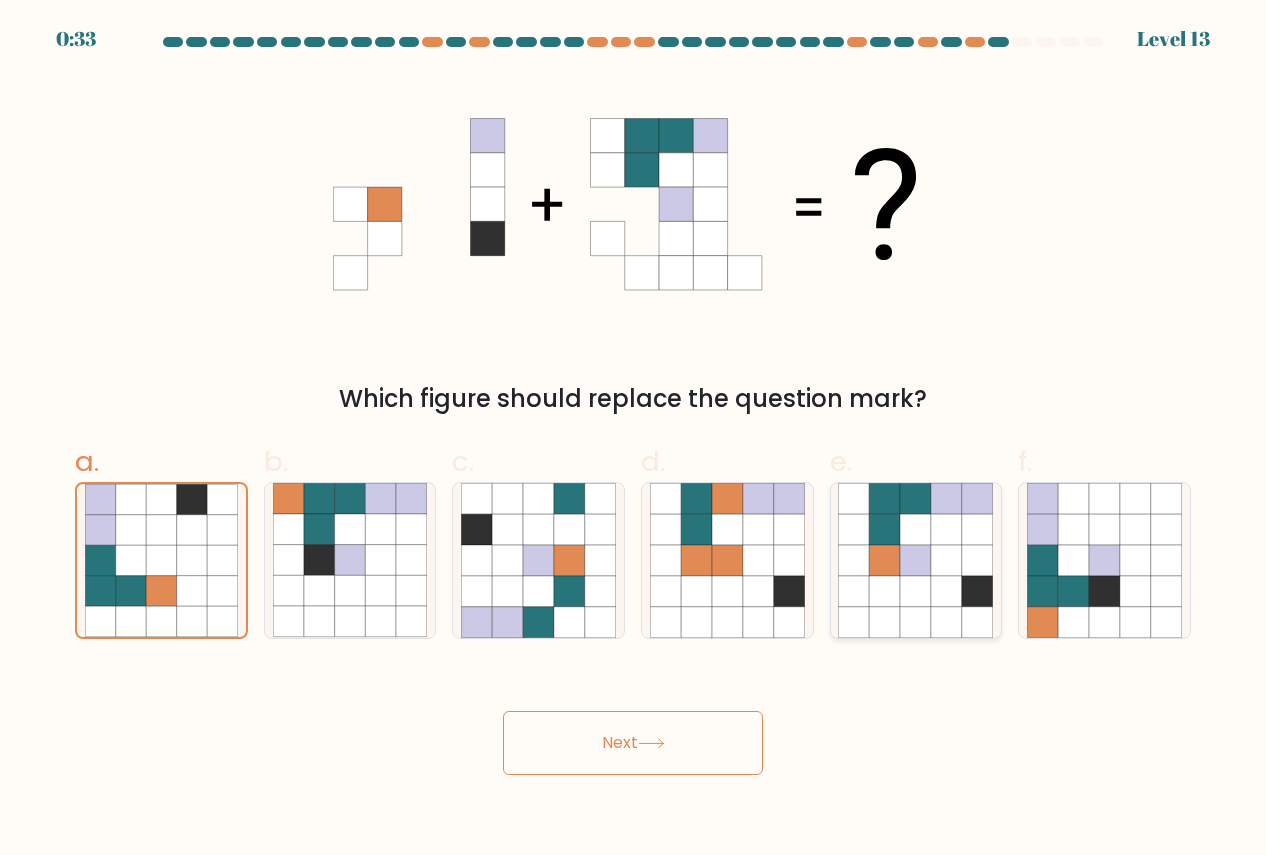 click at bounding box center (885, 560) 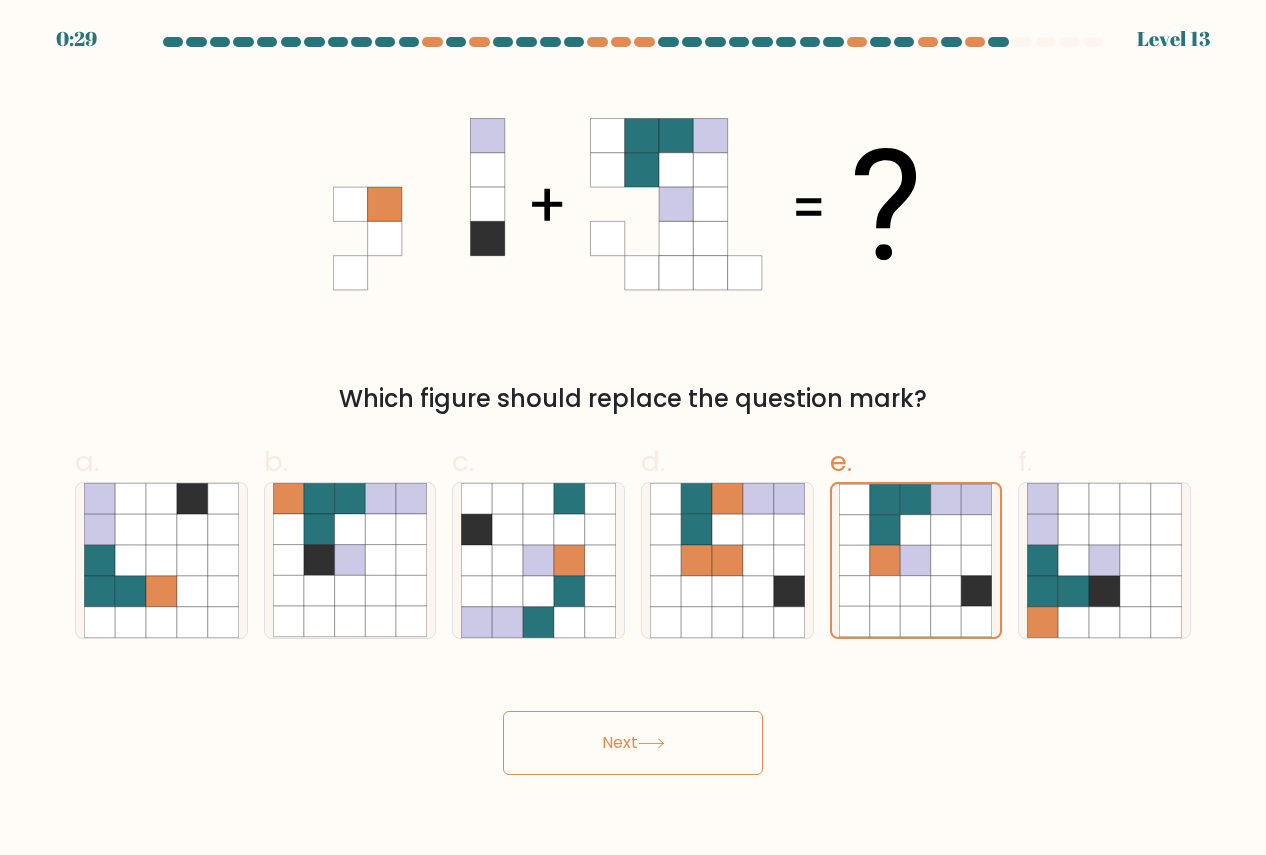 click on "Next" at bounding box center [633, 743] 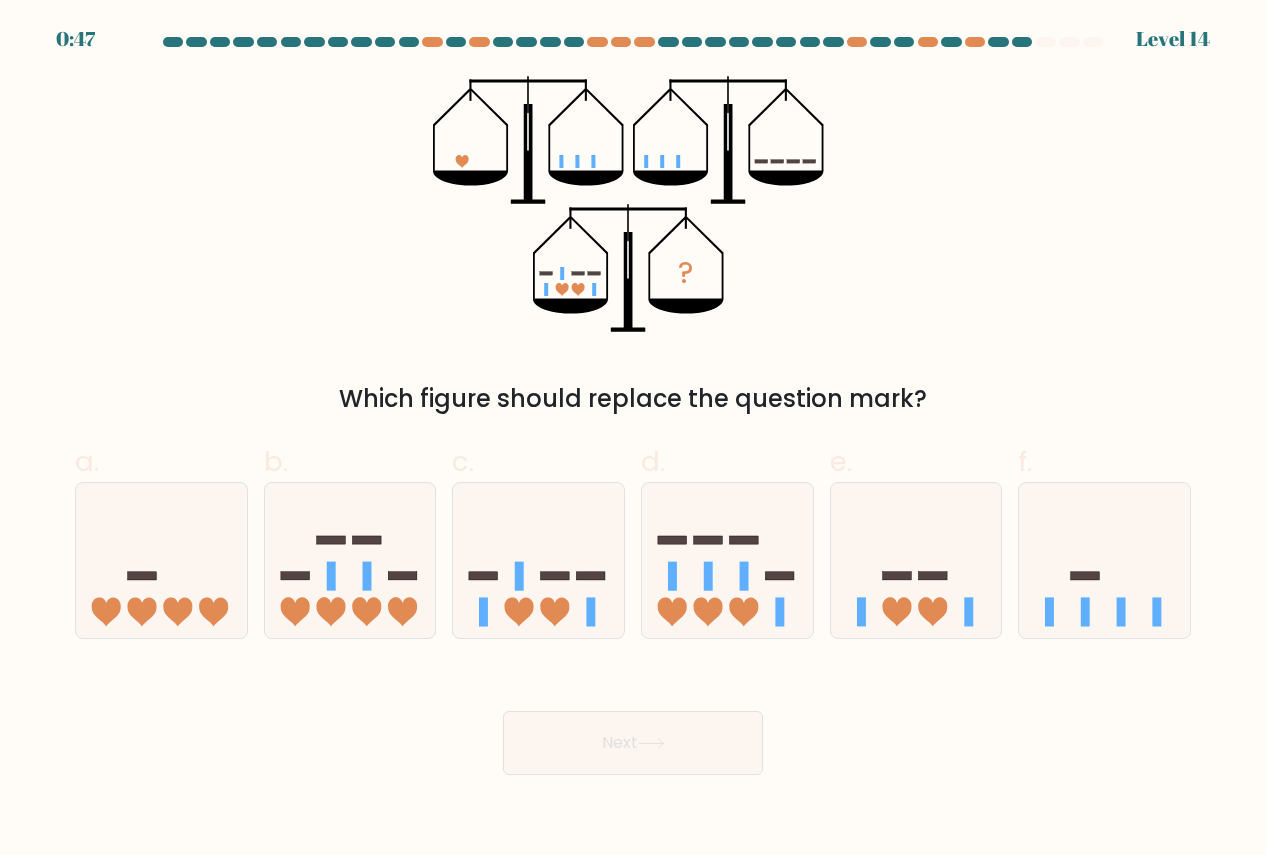 click on "b." at bounding box center (350, 540) 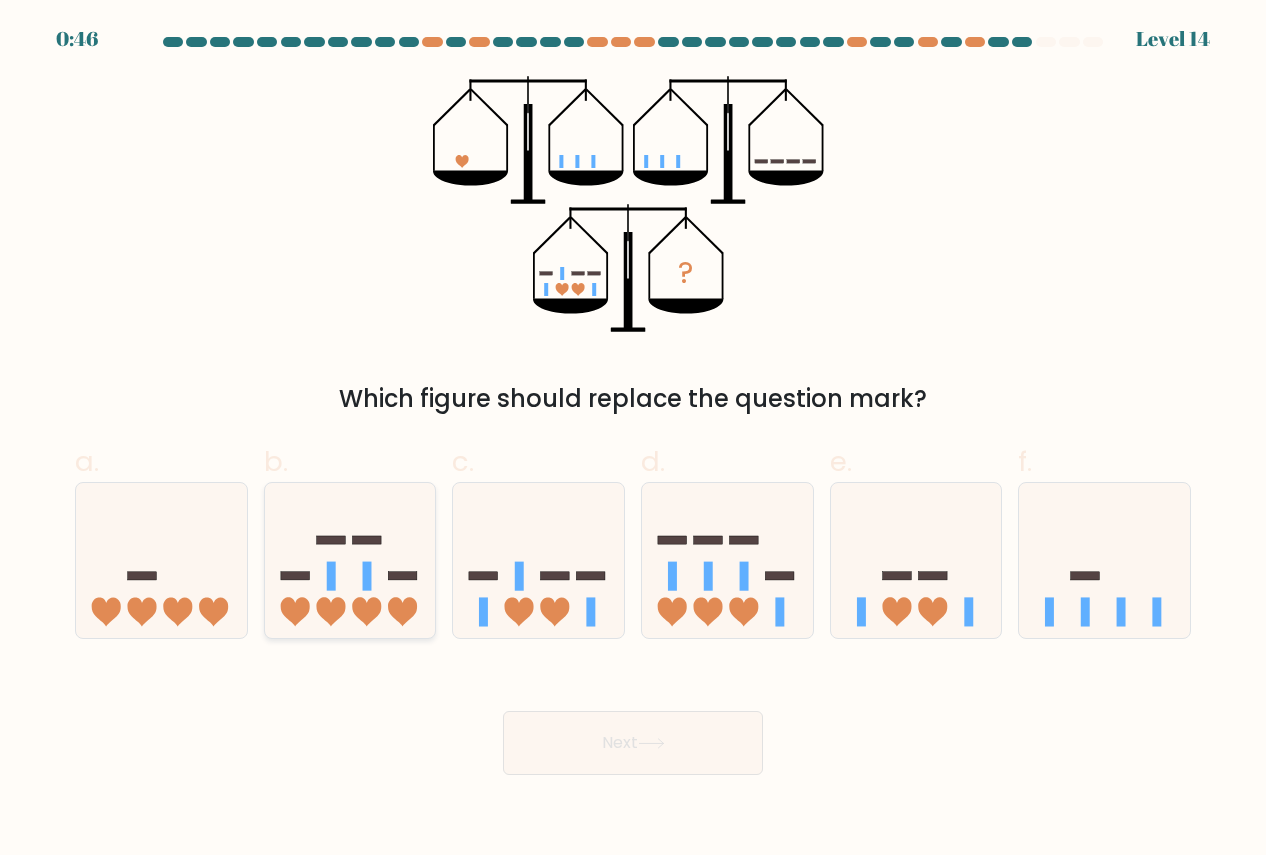 click at bounding box center (350, 560) 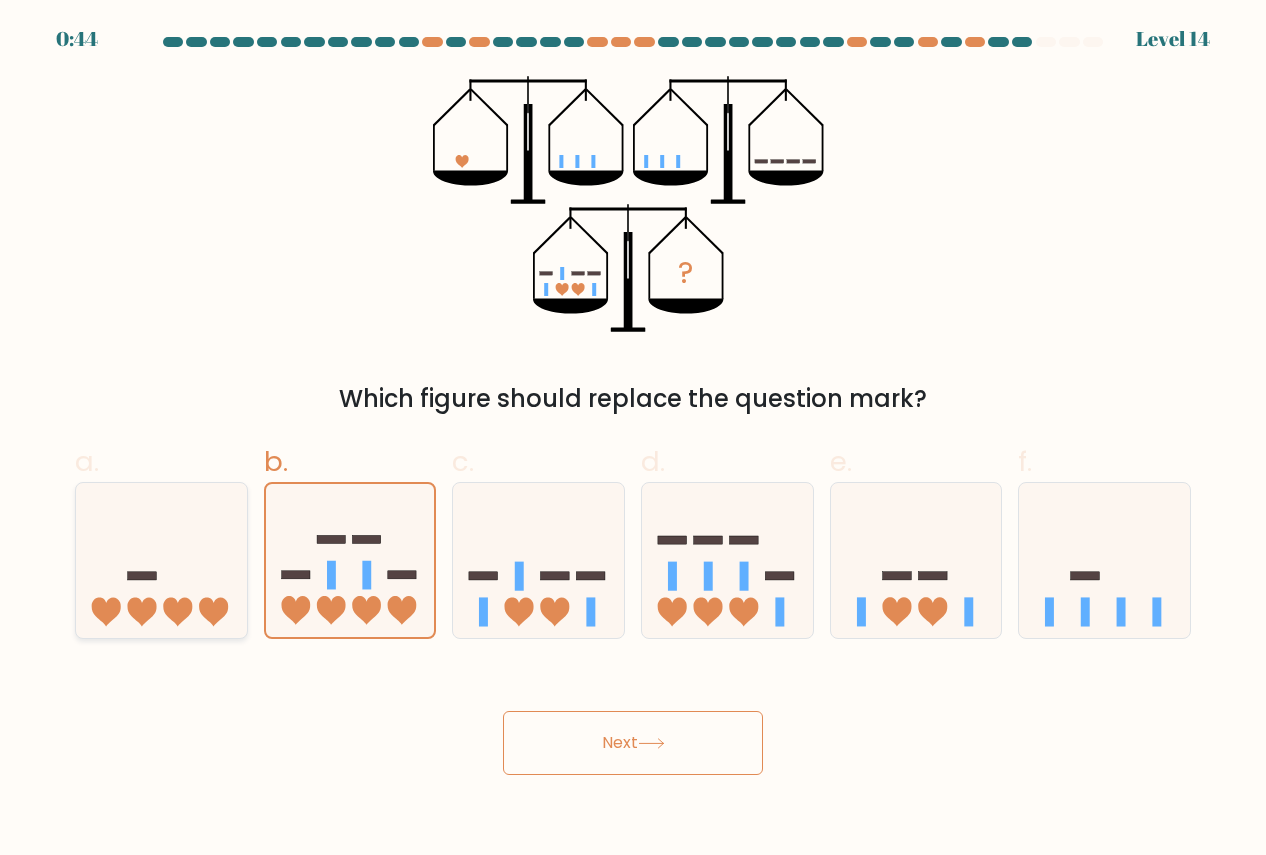 click at bounding box center (161, 560) 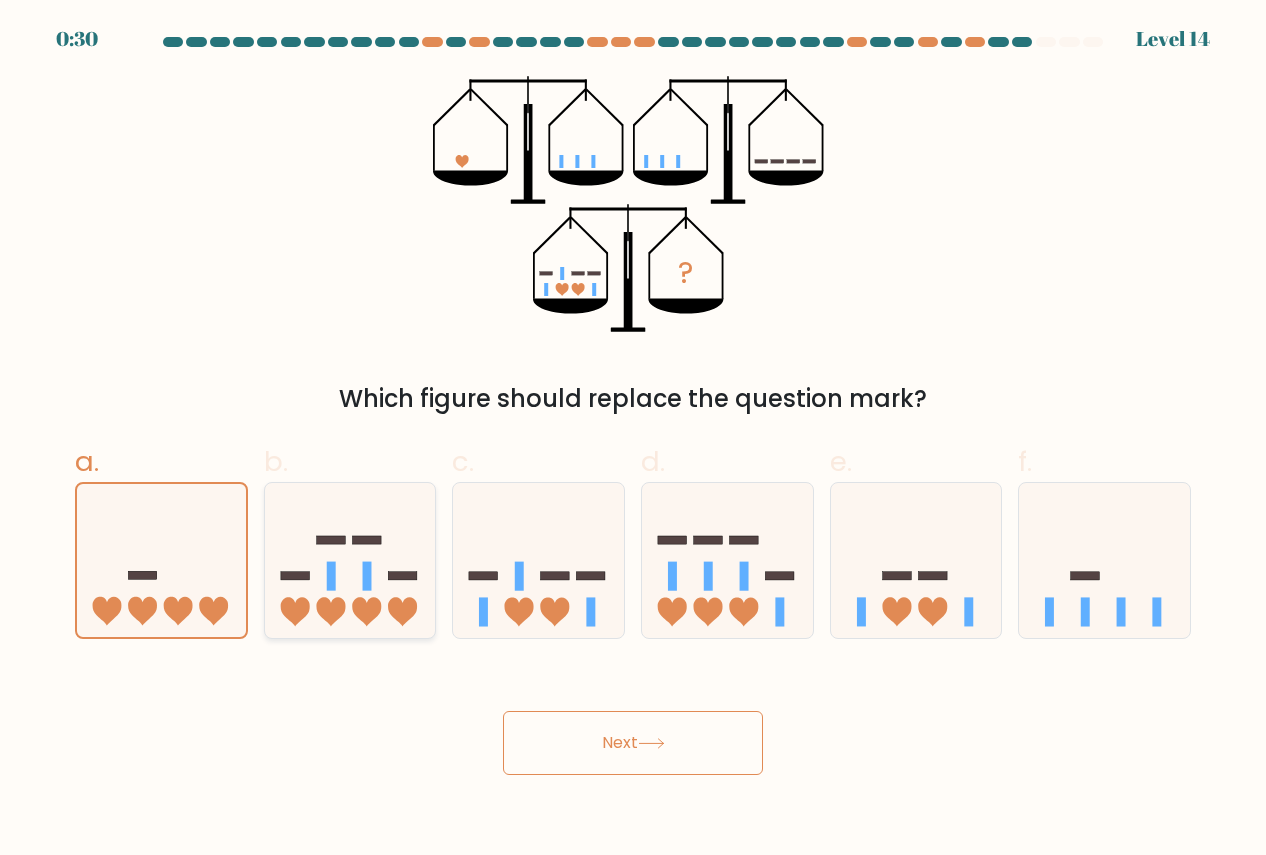 click at bounding box center (331, 575) 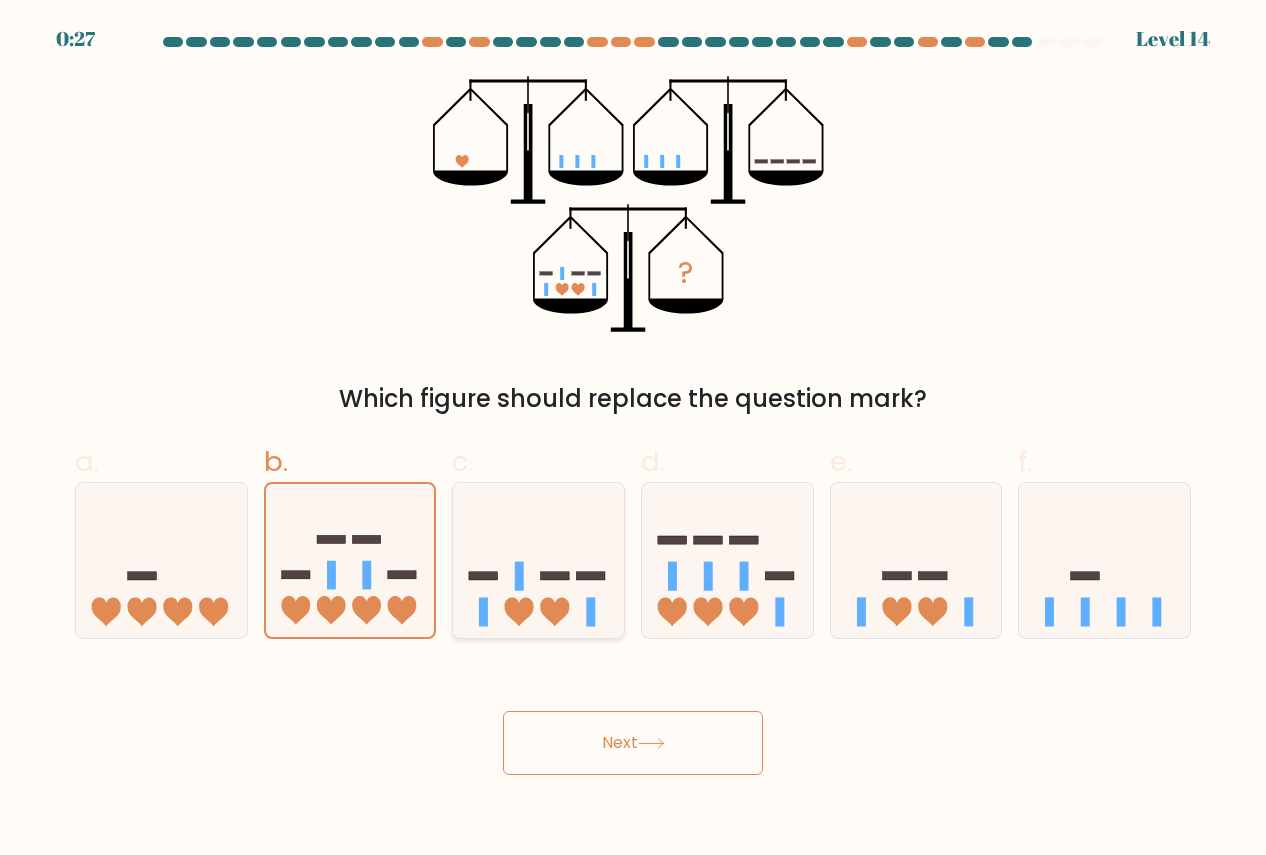click at bounding box center (538, 560) 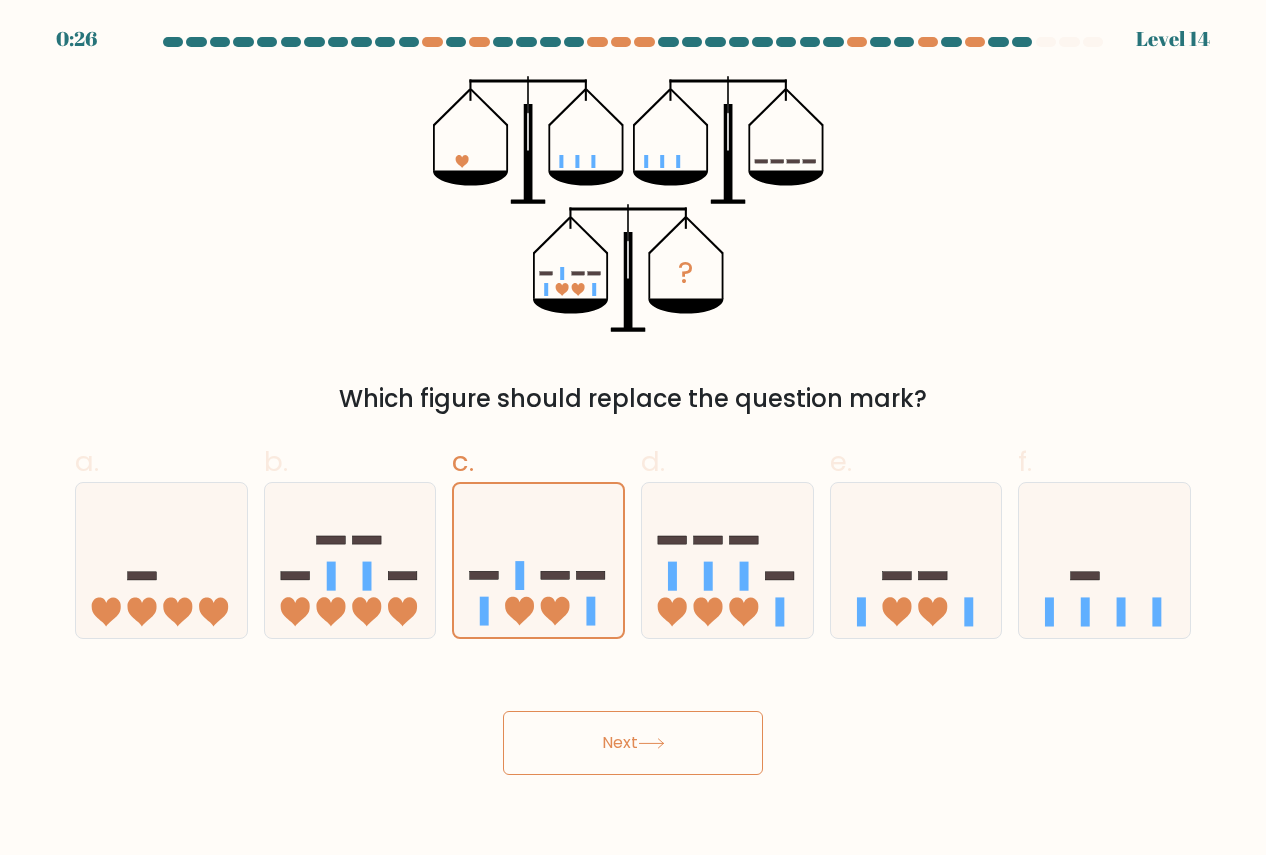 click on "Next" at bounding box center (633, 743) 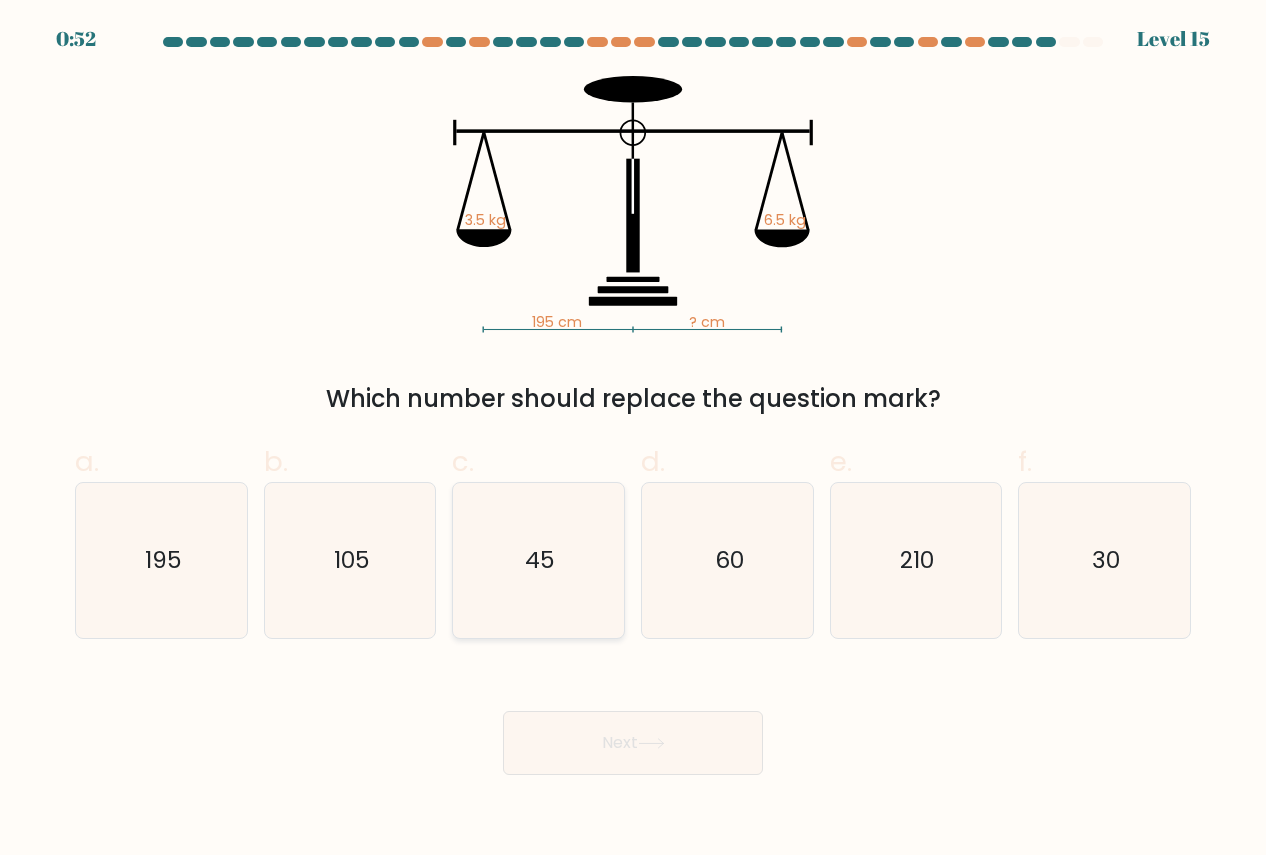 click on "45" at bounding box center (540, 560) 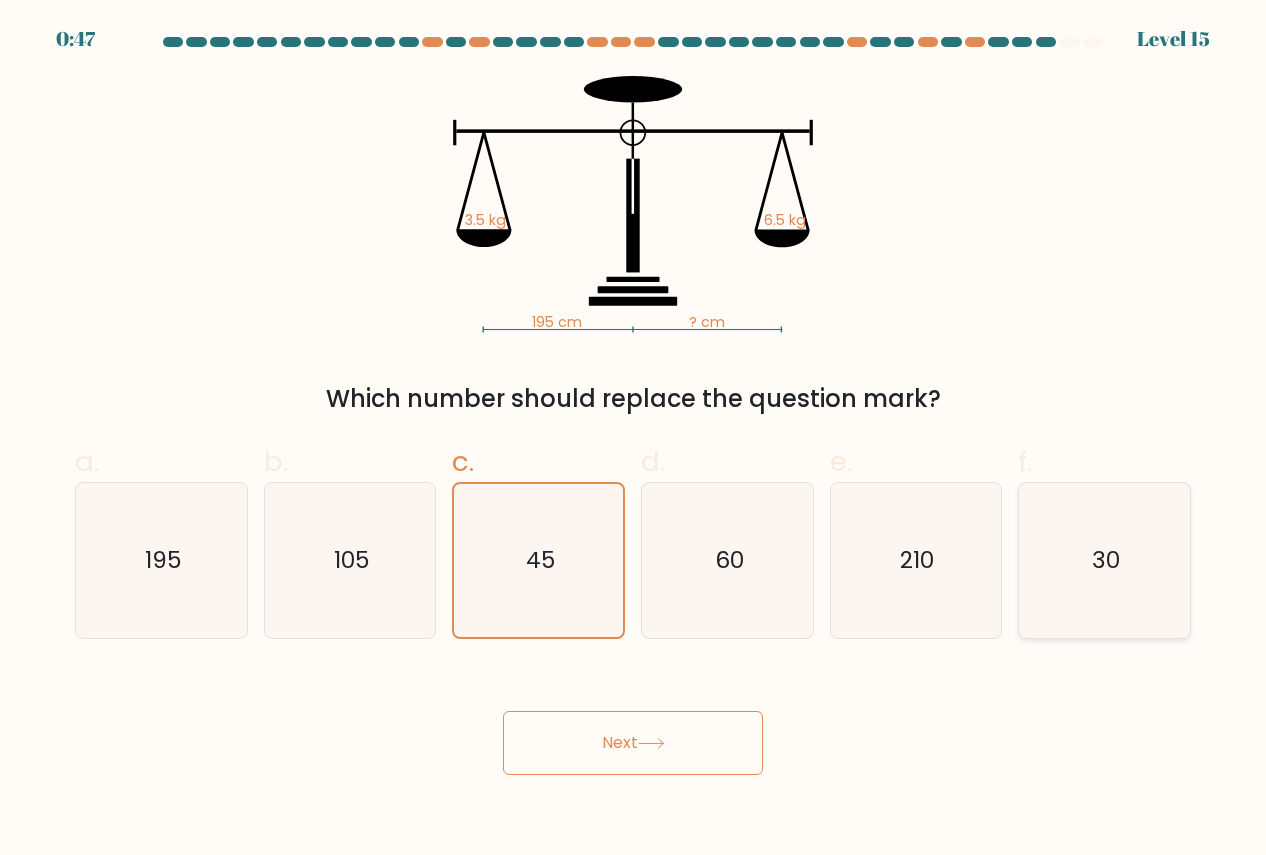 click on "30" at bounding box center (1104, 560) 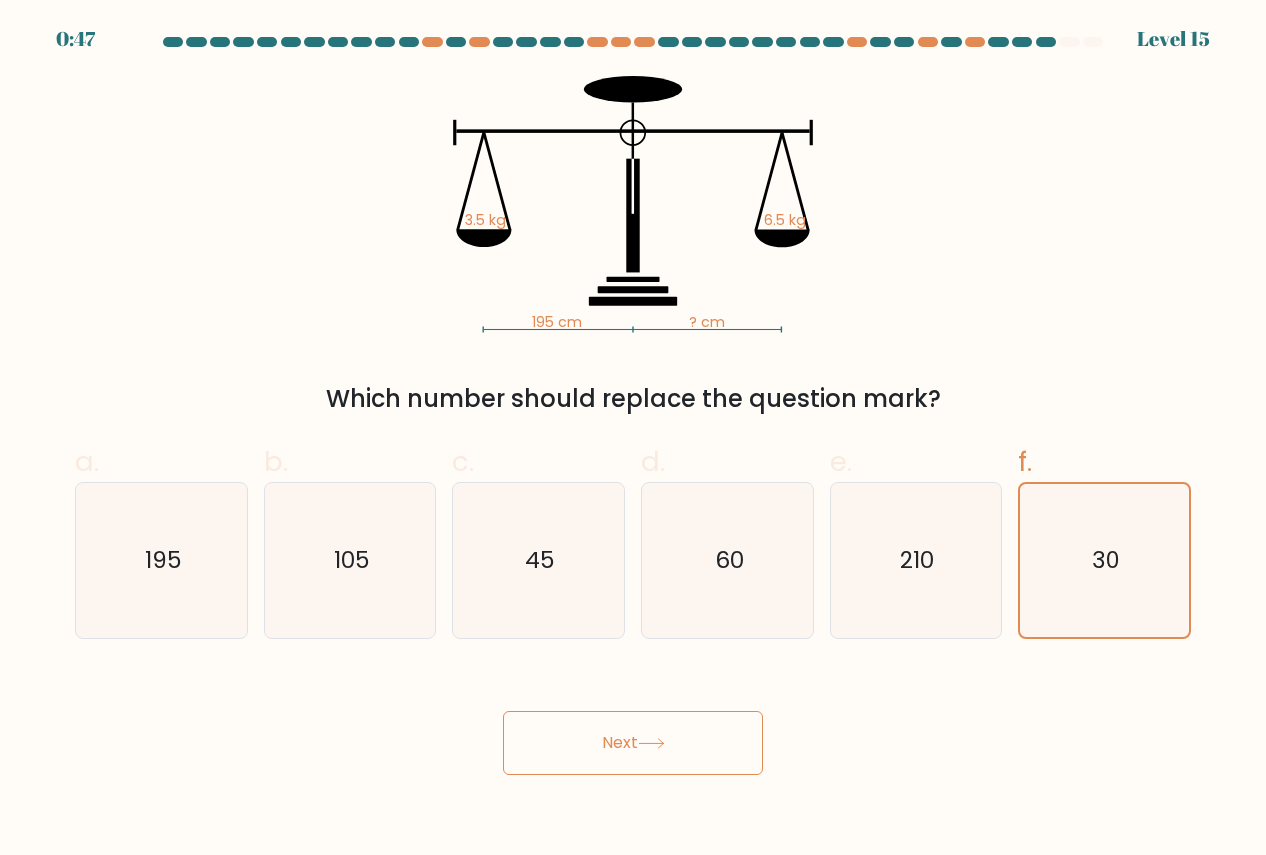 click on "Next" at bounding box center (633, 743) 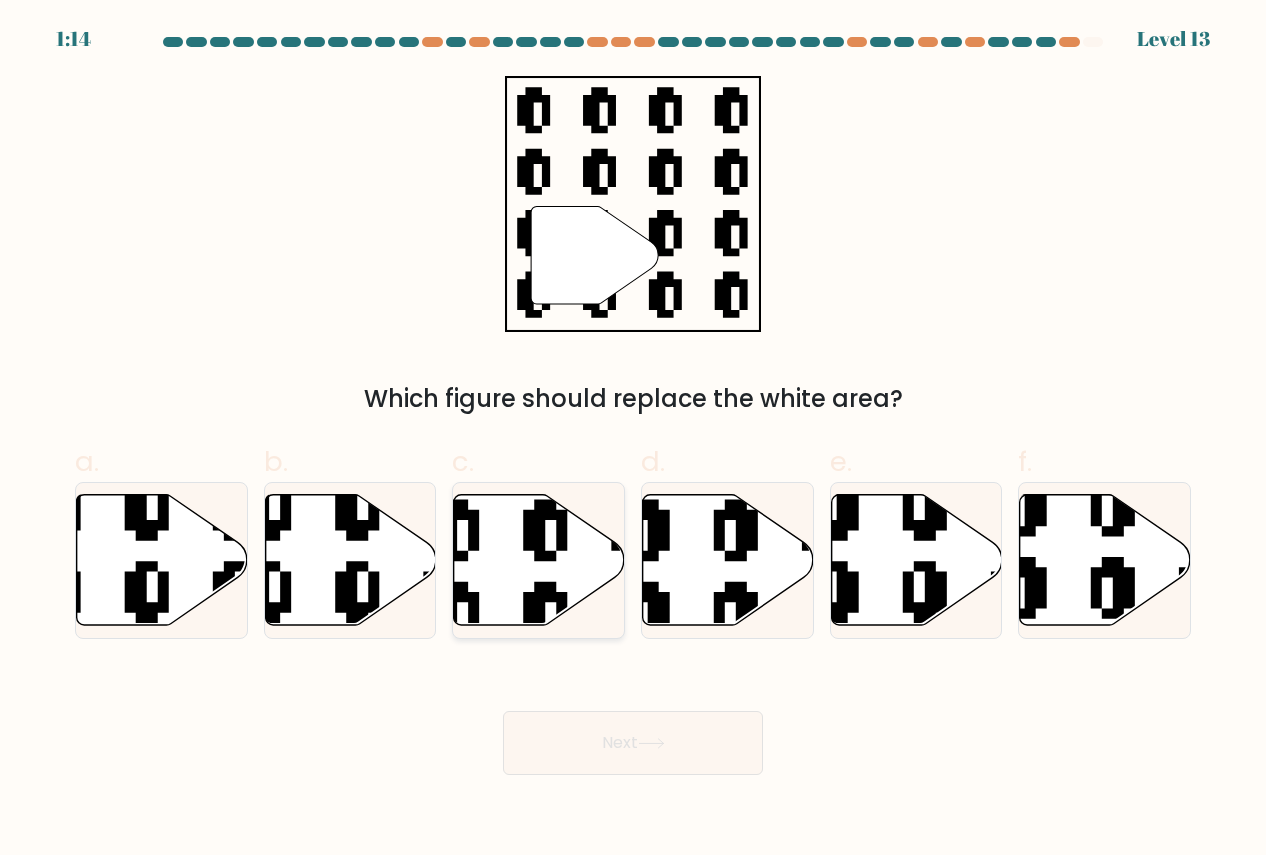 click at bounding box center [539, 559] 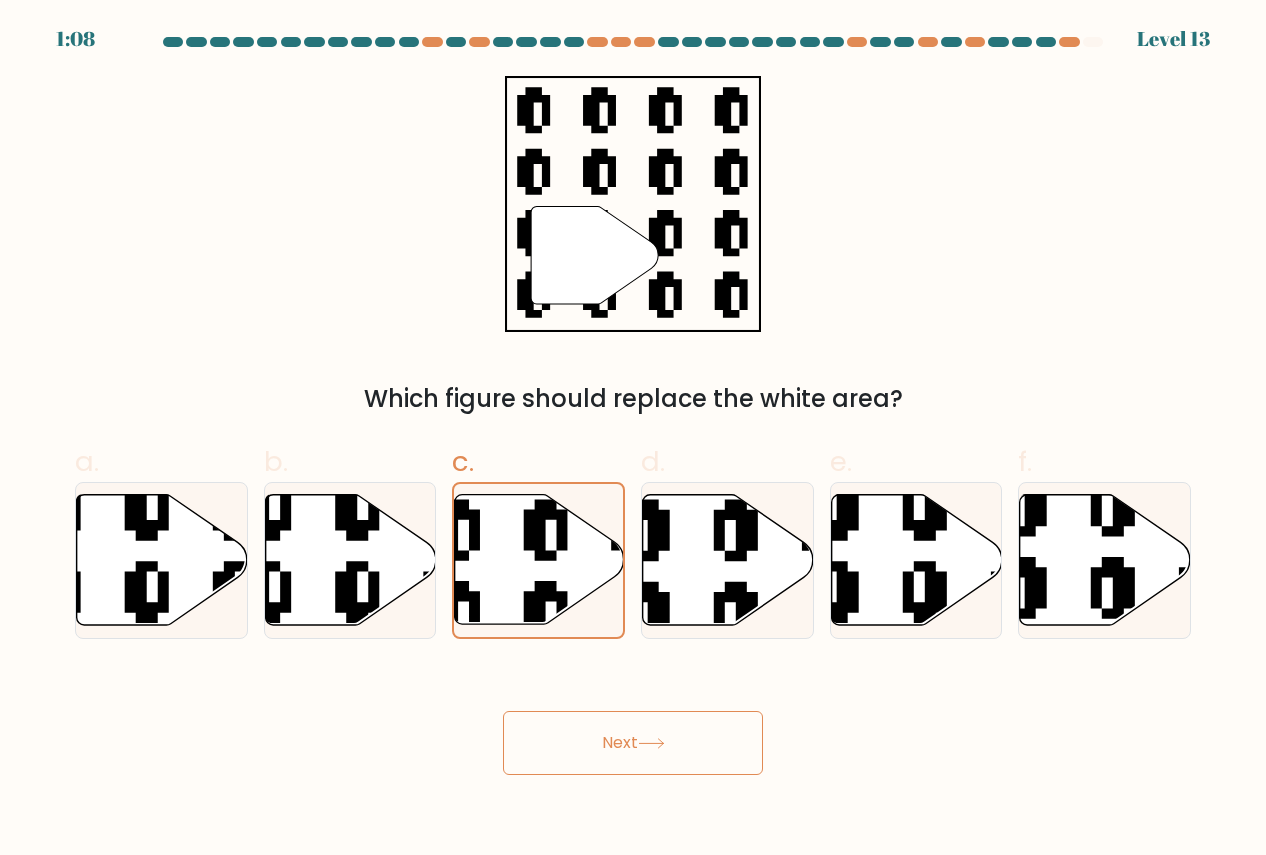 click on "Next" at bounding box center [633, 743] 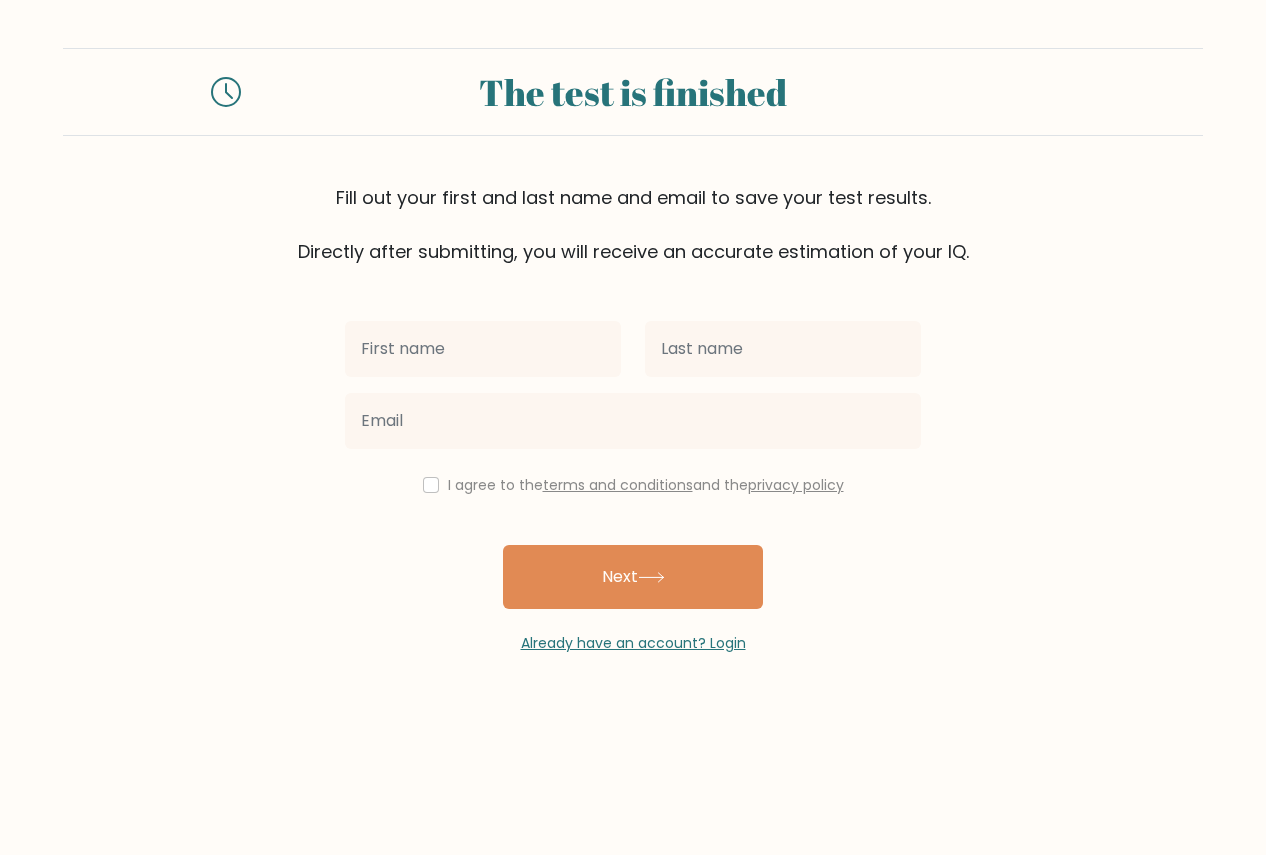 scroll, scrollTop: 0, scrollLeft: 0, axis: both 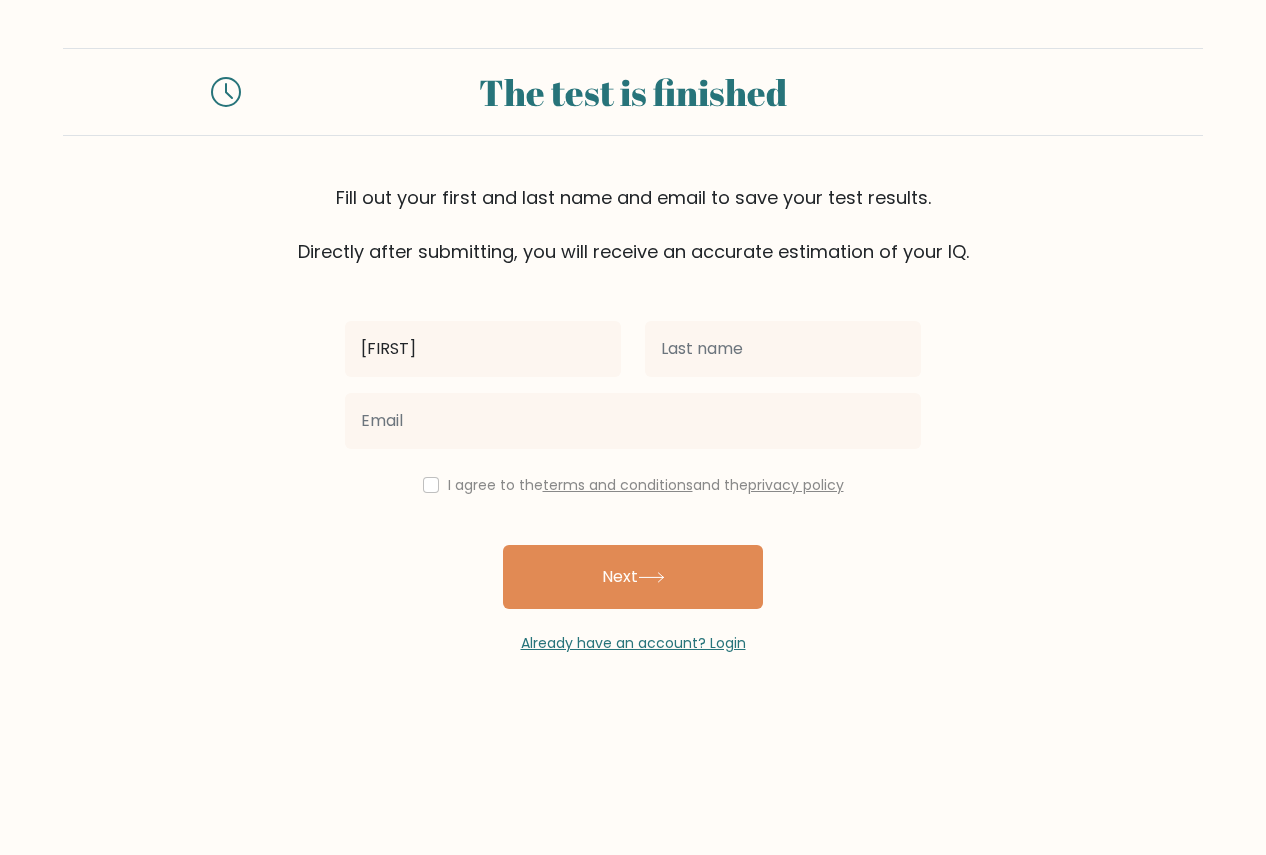 type on "[FIRST]" 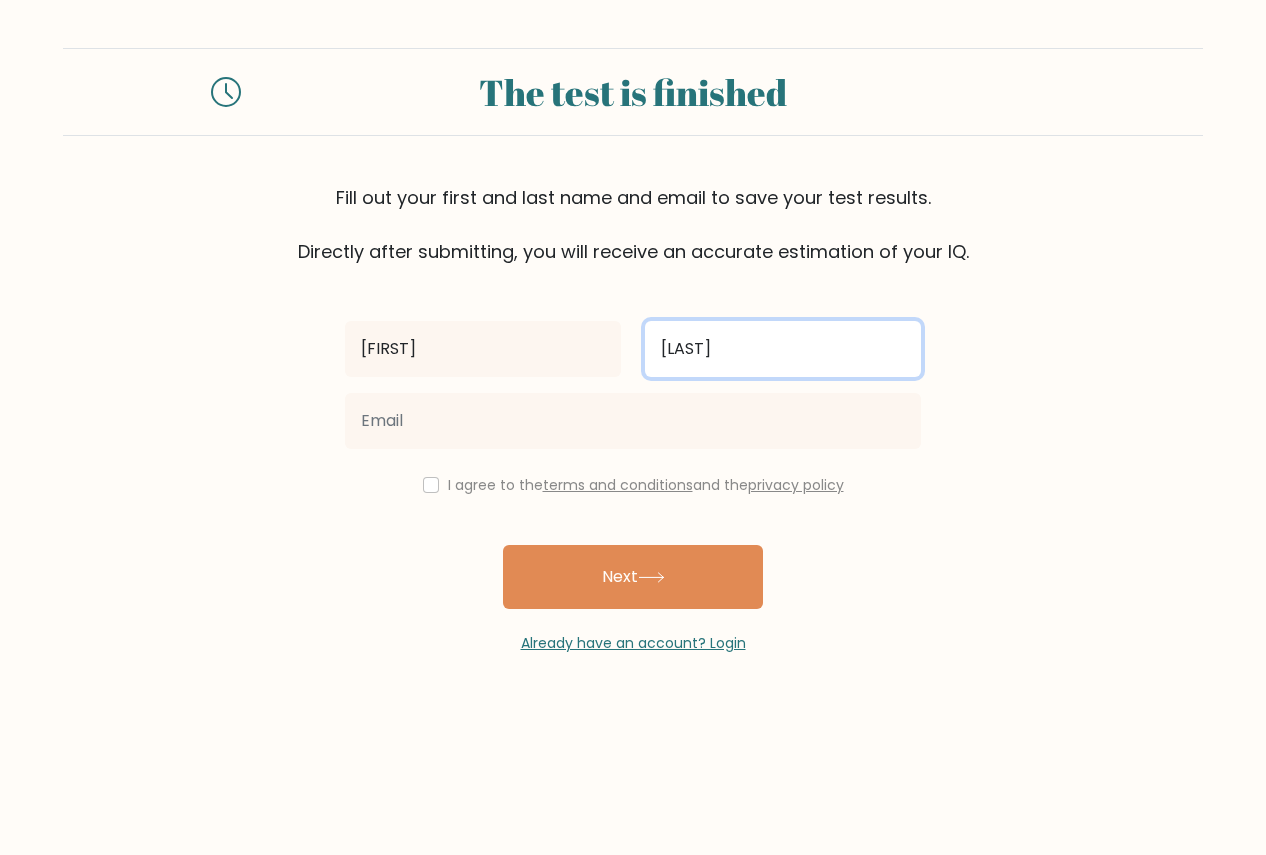type on "[LAST]" 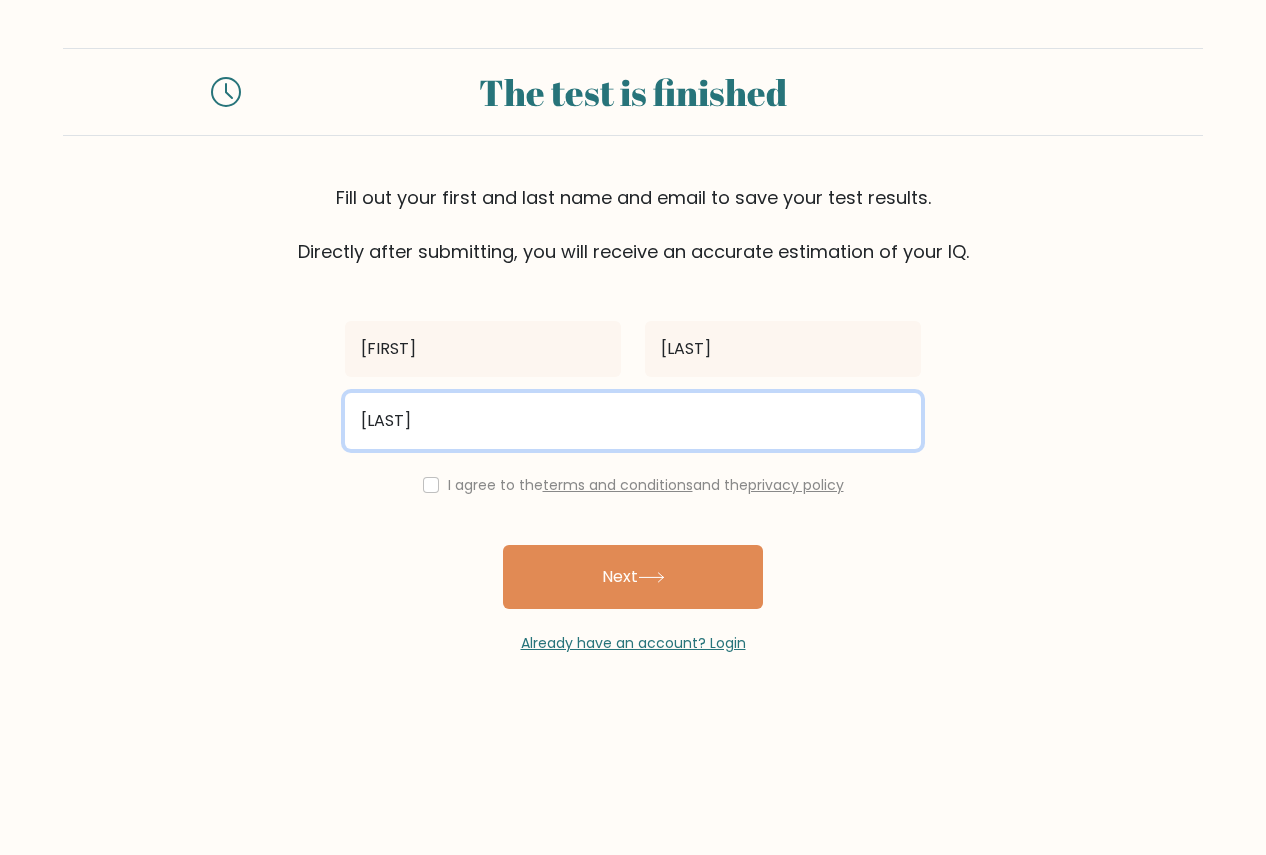 type on "[EMAIL]" 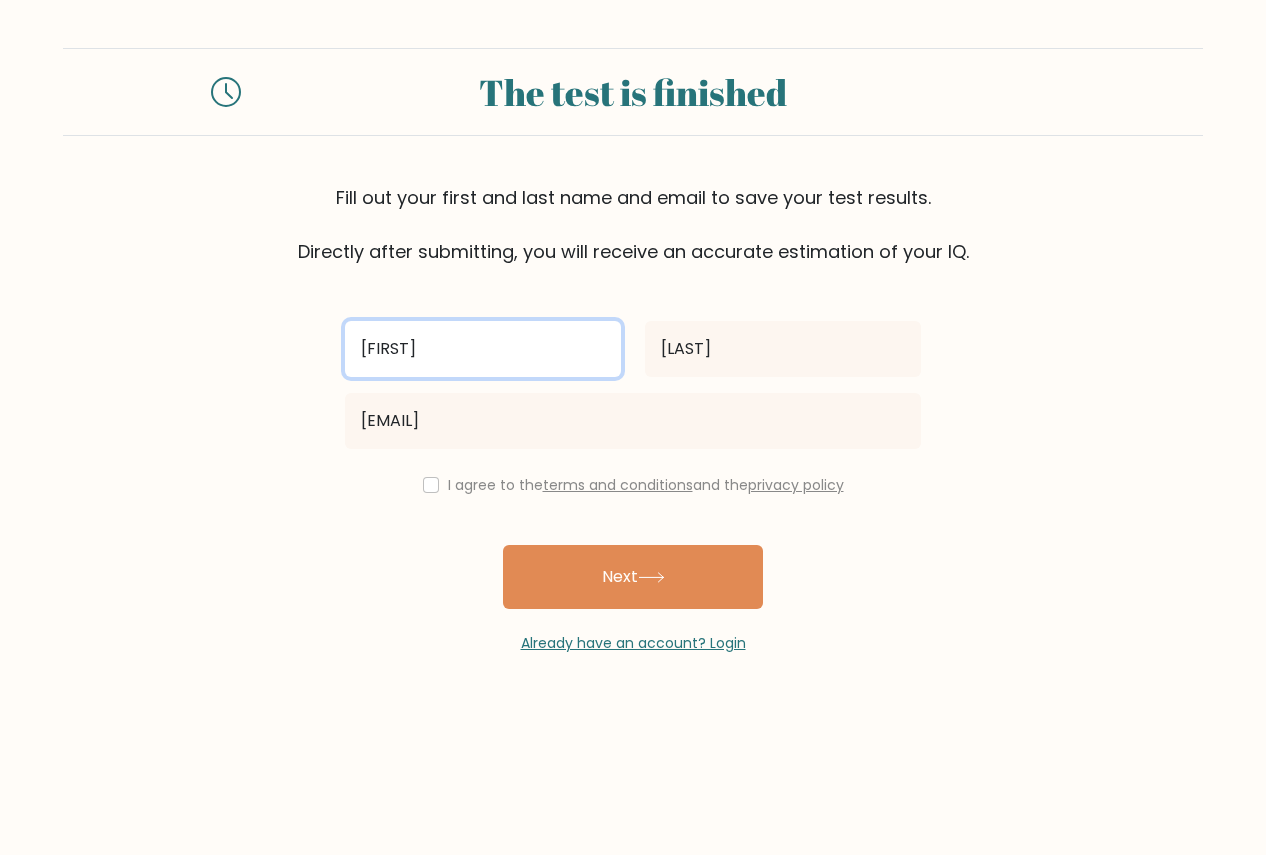 click on "[FIRST]" at bounding box center (483, 349) 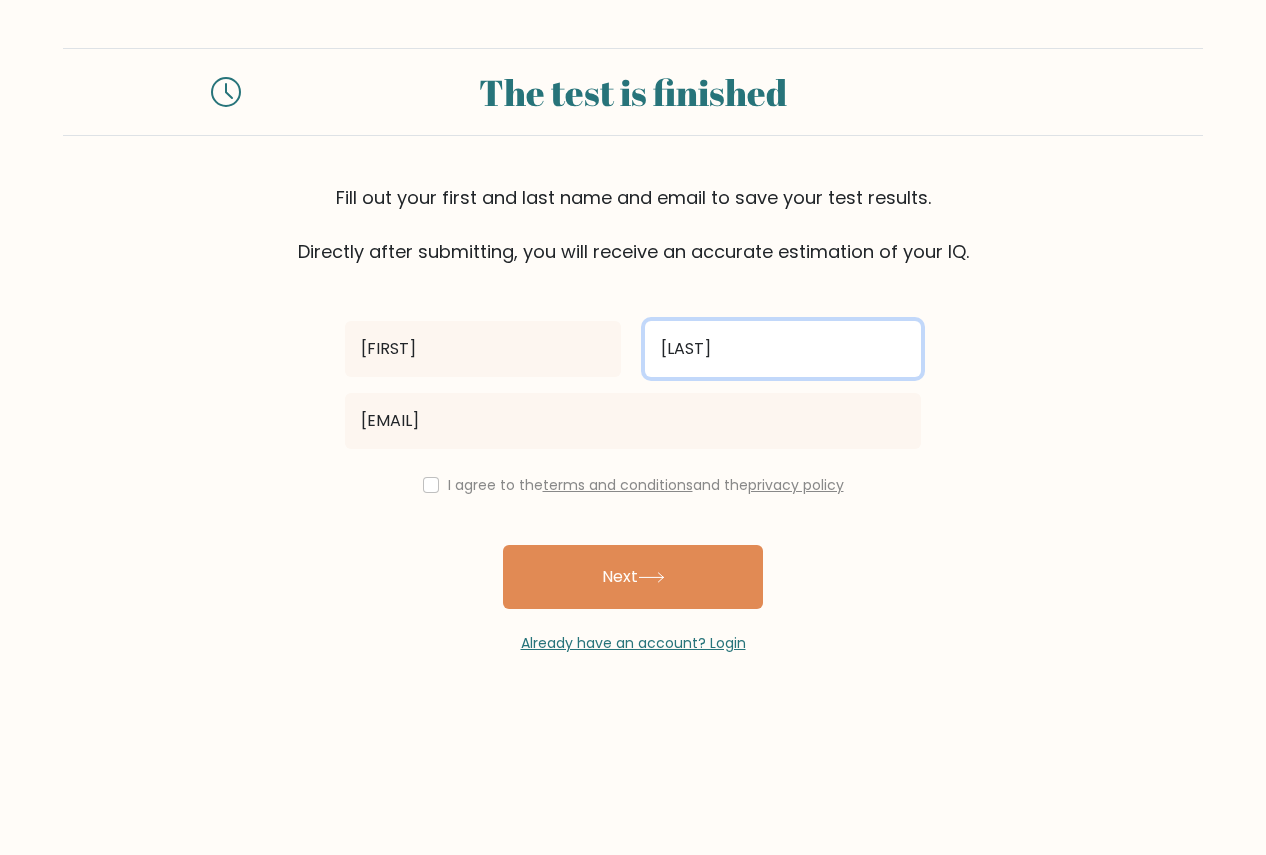 click on "Blaxland" at bounding box center [783, 349] 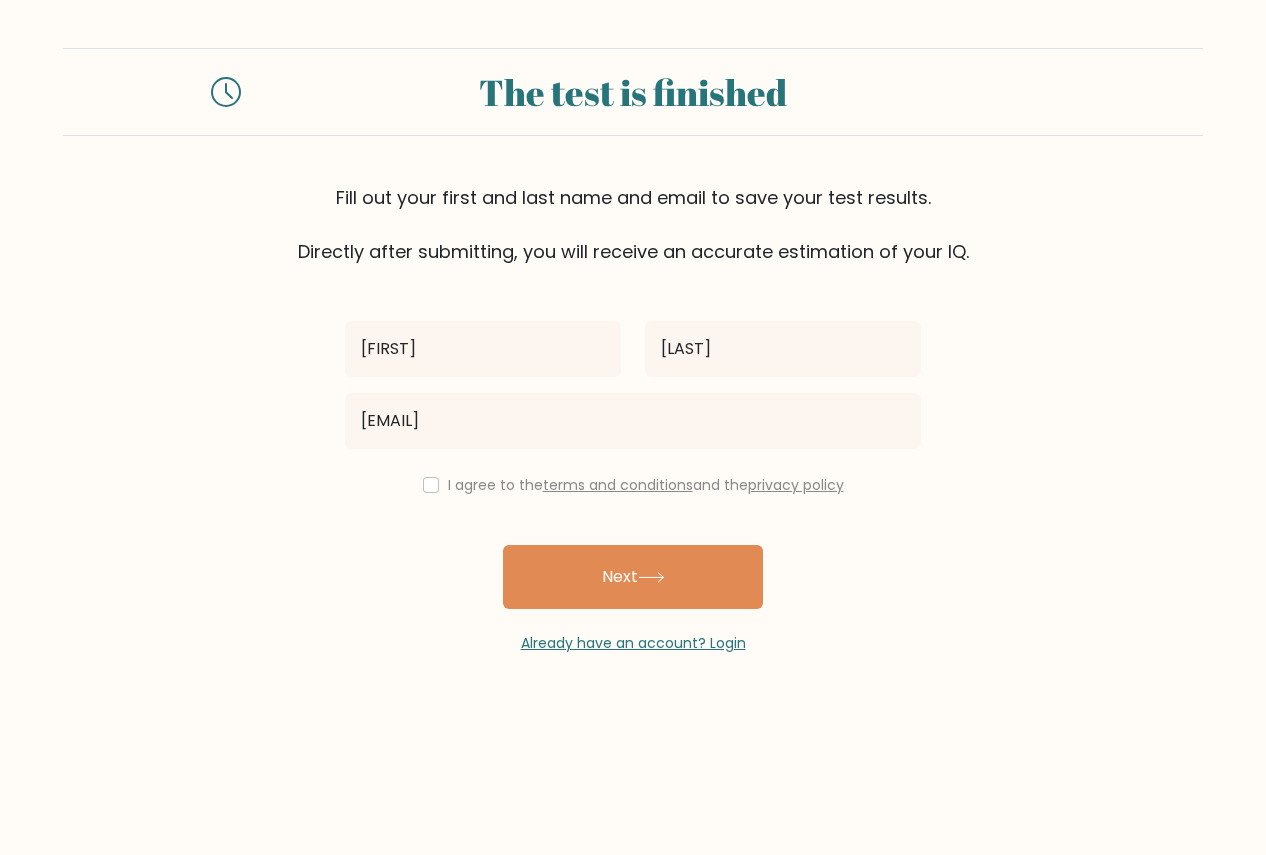 click on "I agree to the  terms and conditions  and the  privacy policy" at bounding box center (633, 485) 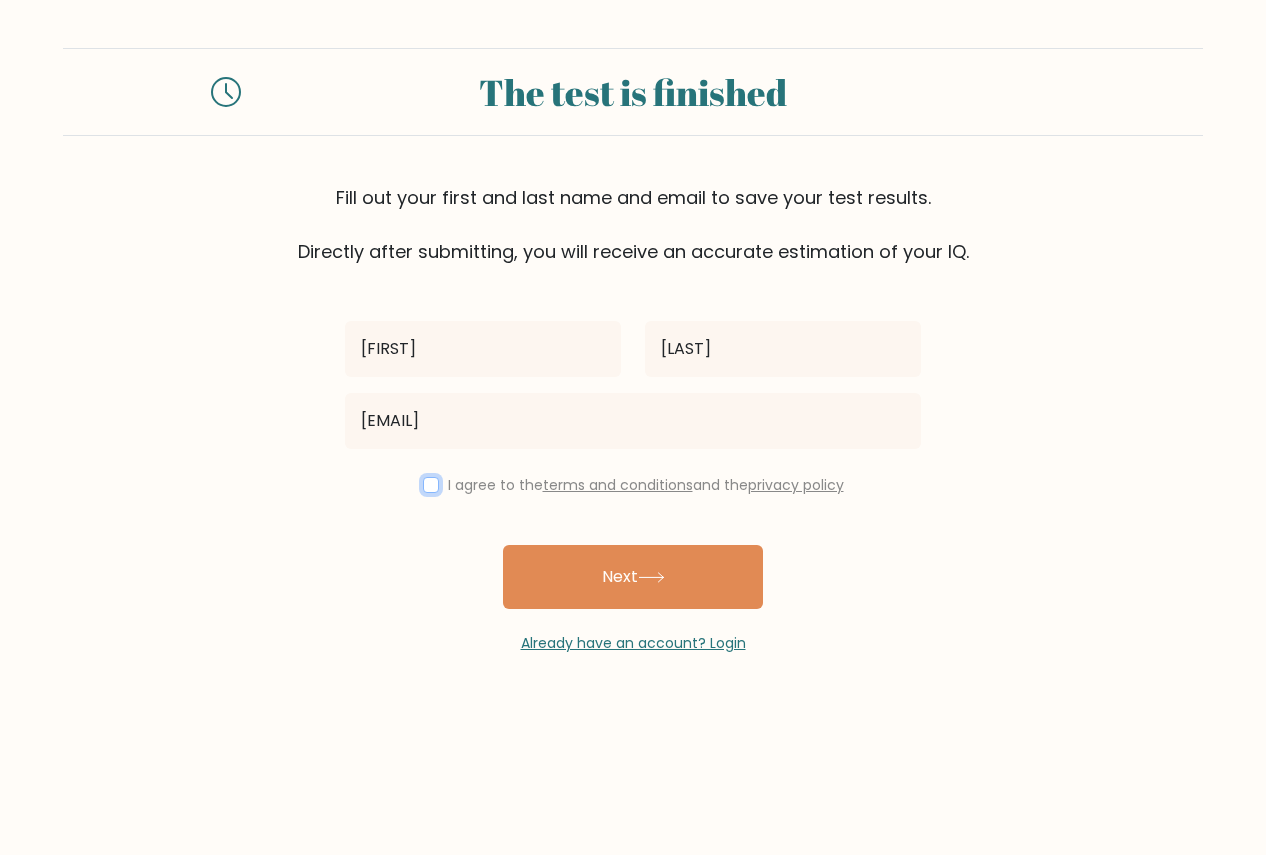 click at bounding box center (431, 485) 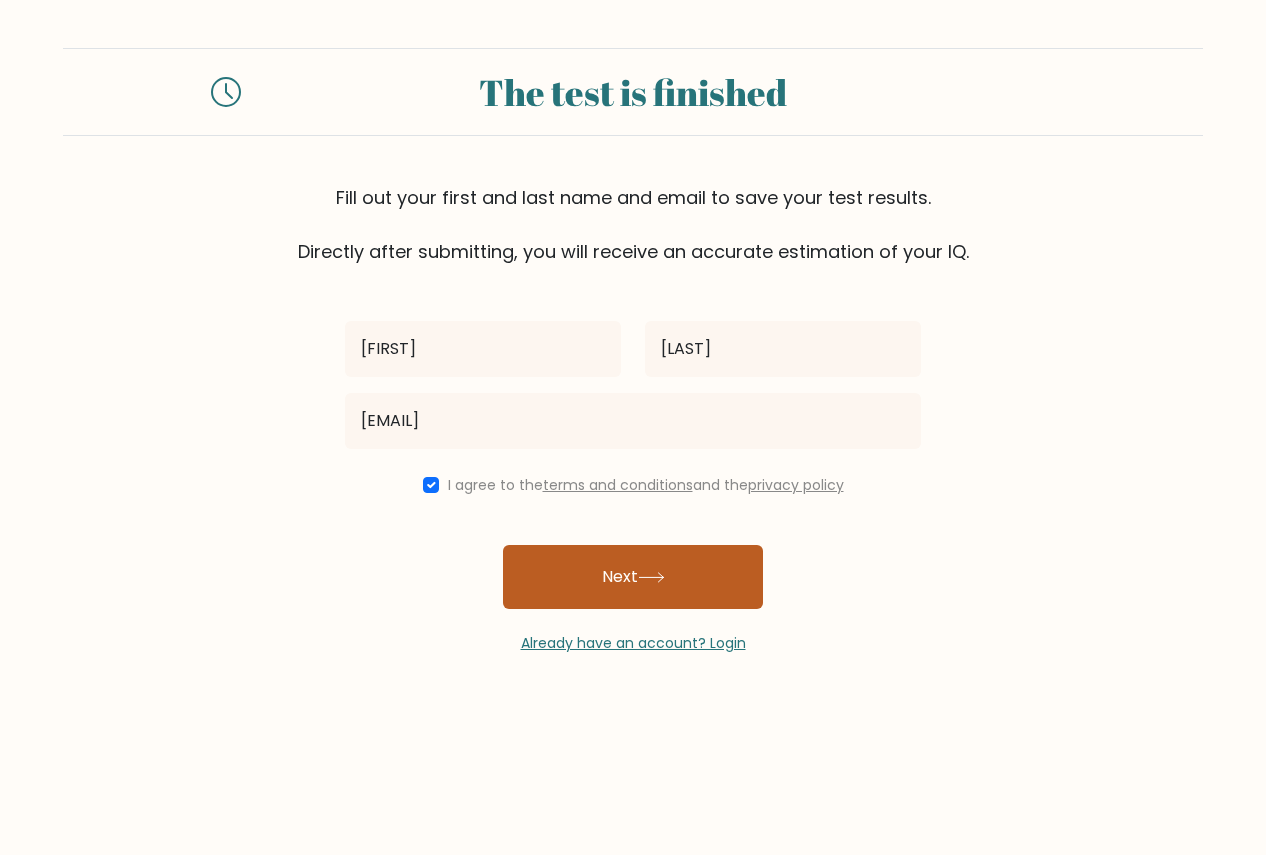 click on "Next" at bounding box center (633, 577) 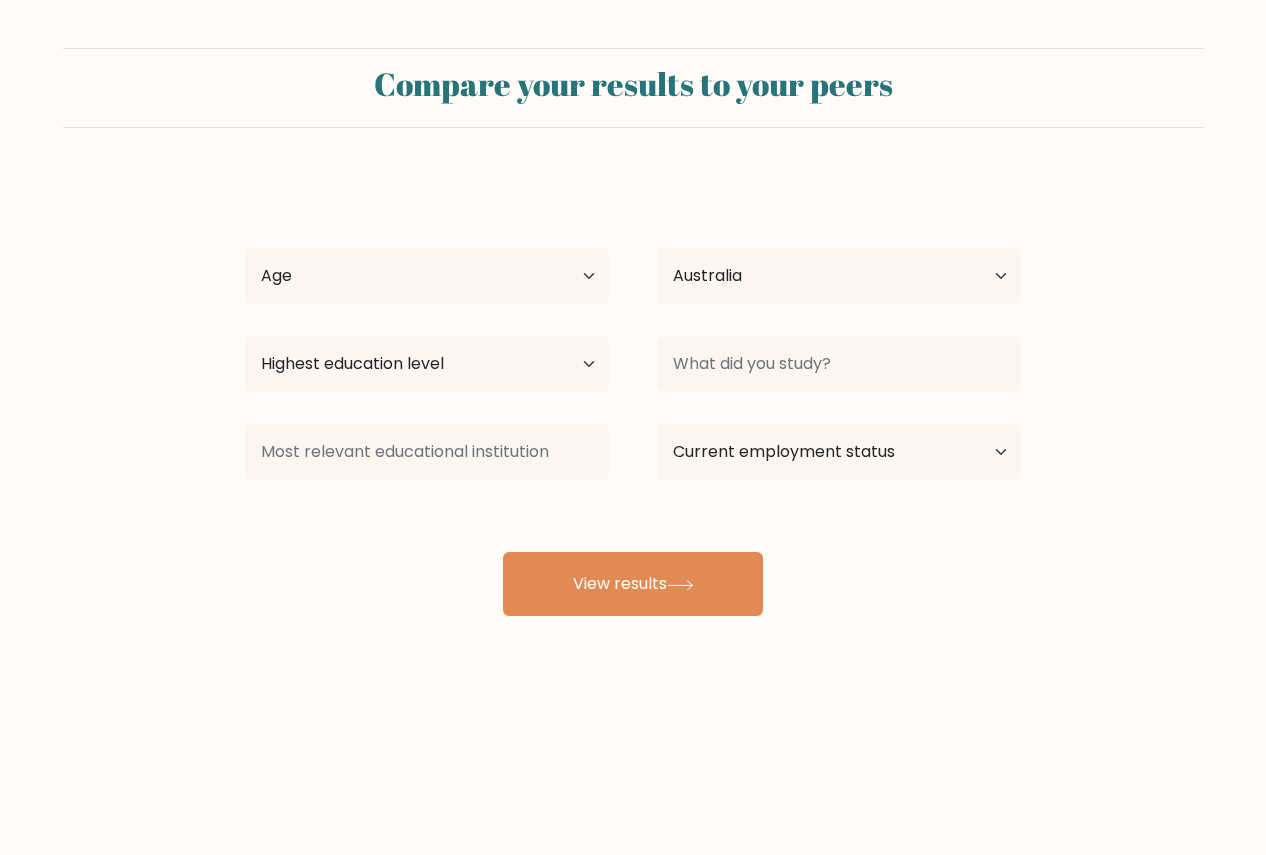 scroll, scrollTop: 0, scrollLeft: 0, axis: both 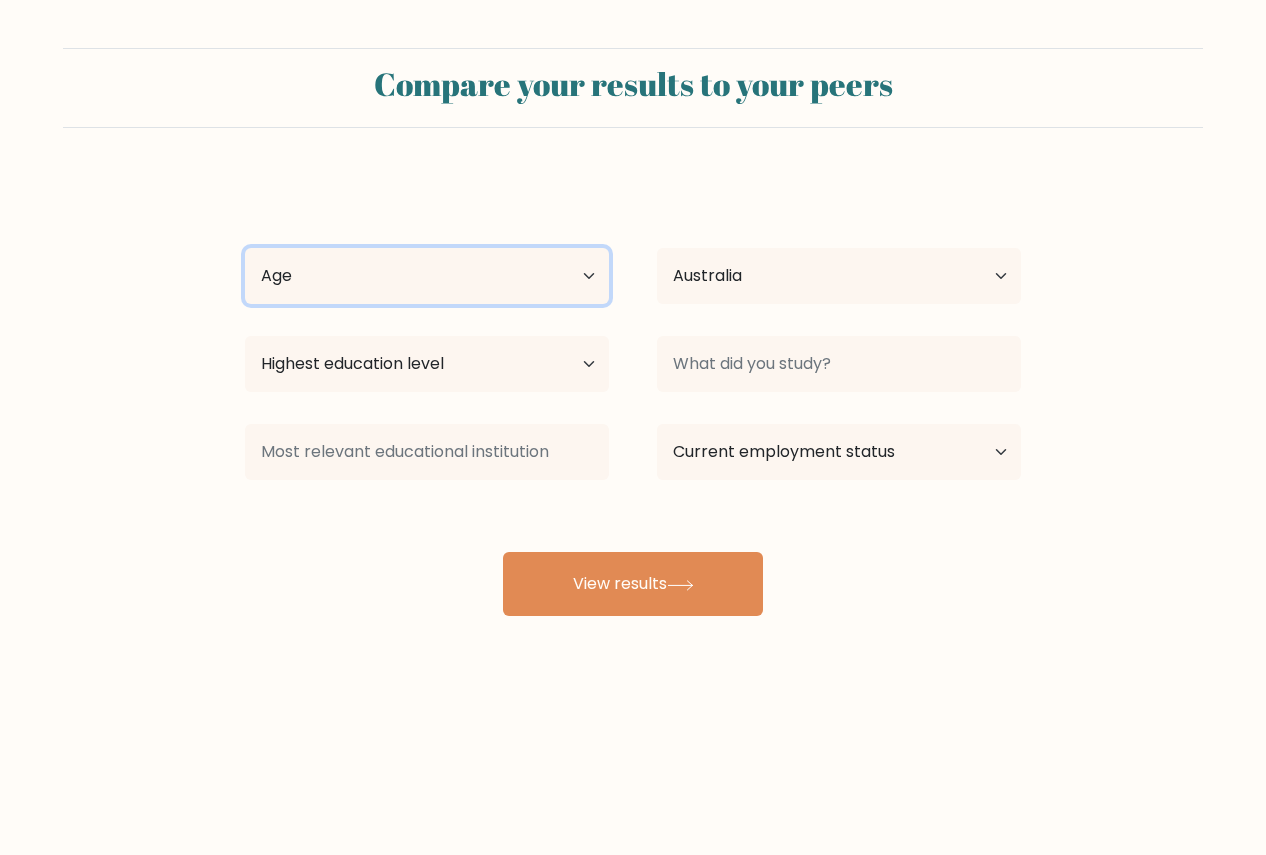 click on "Age
Under 18 years old
18-24 years old
25-34 years old
35-44 years old
45-54 years old
55-64 years old
65 years old and above" at bounding box center (427, 276) 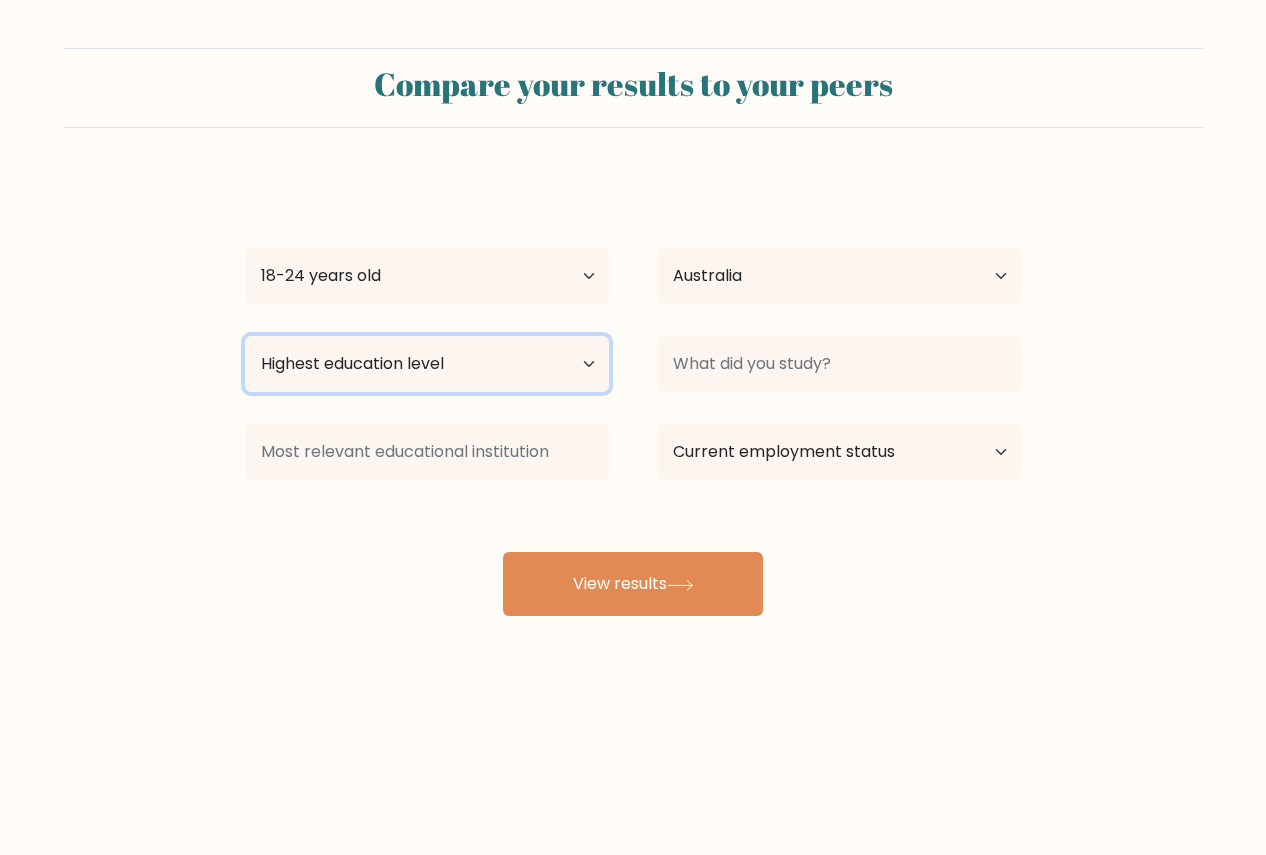 click on "Highest education level
No schooling
Primary
Lower Secondary
Upper Secondary
Occupation Specific
Bachelor's degree
Master's degree
Doctoral degree" at bounding box center (427, 364) 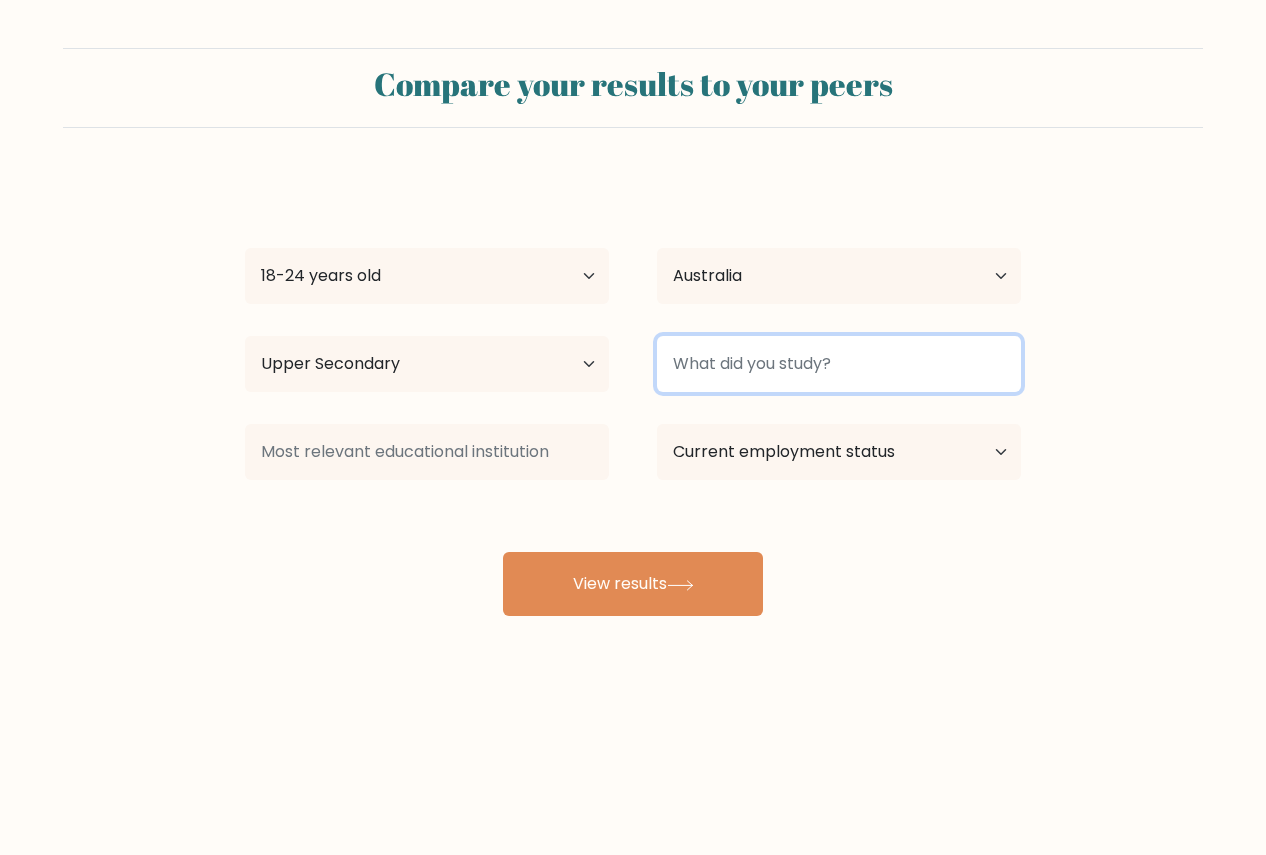 click at bounding box center [839, 364] 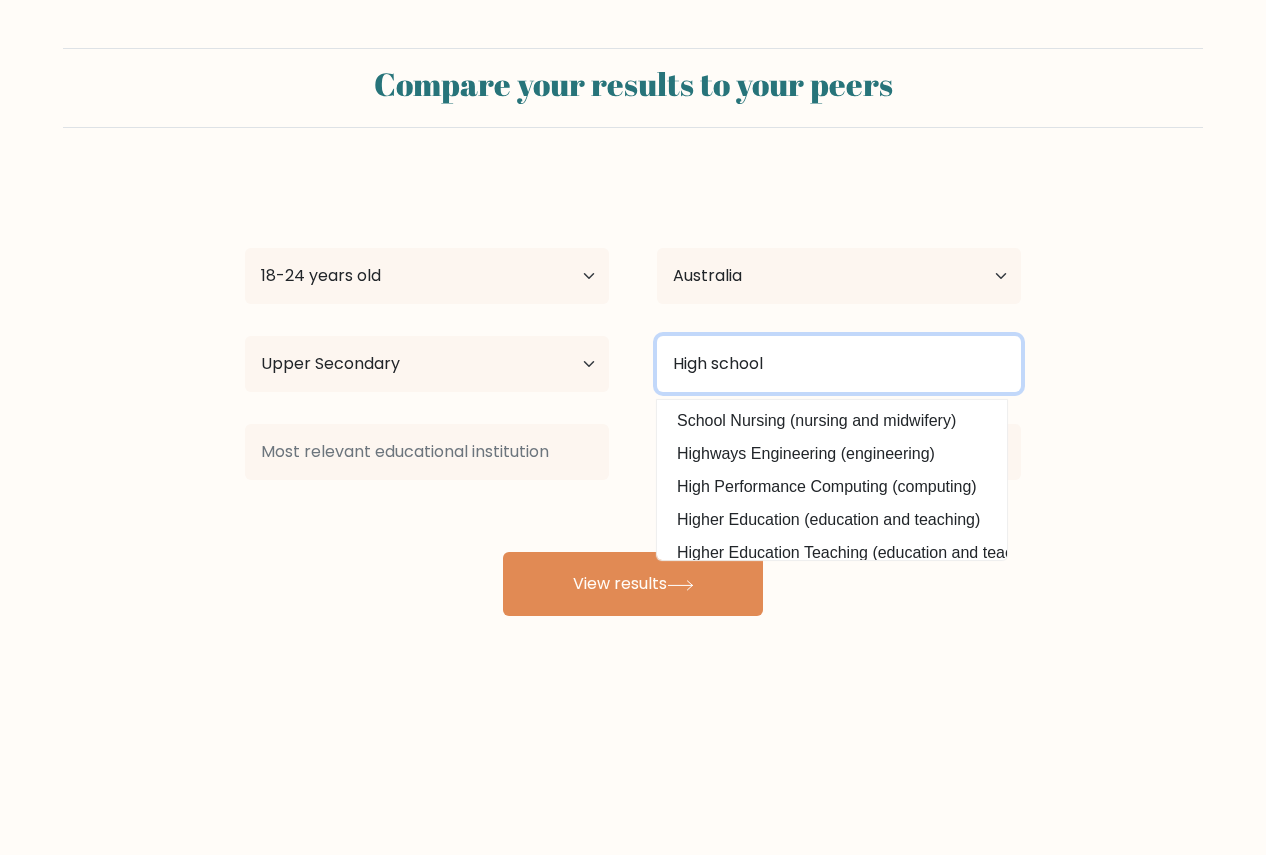 scroll, scrollTop: 15, scrollLeft: 0, axis: vertical 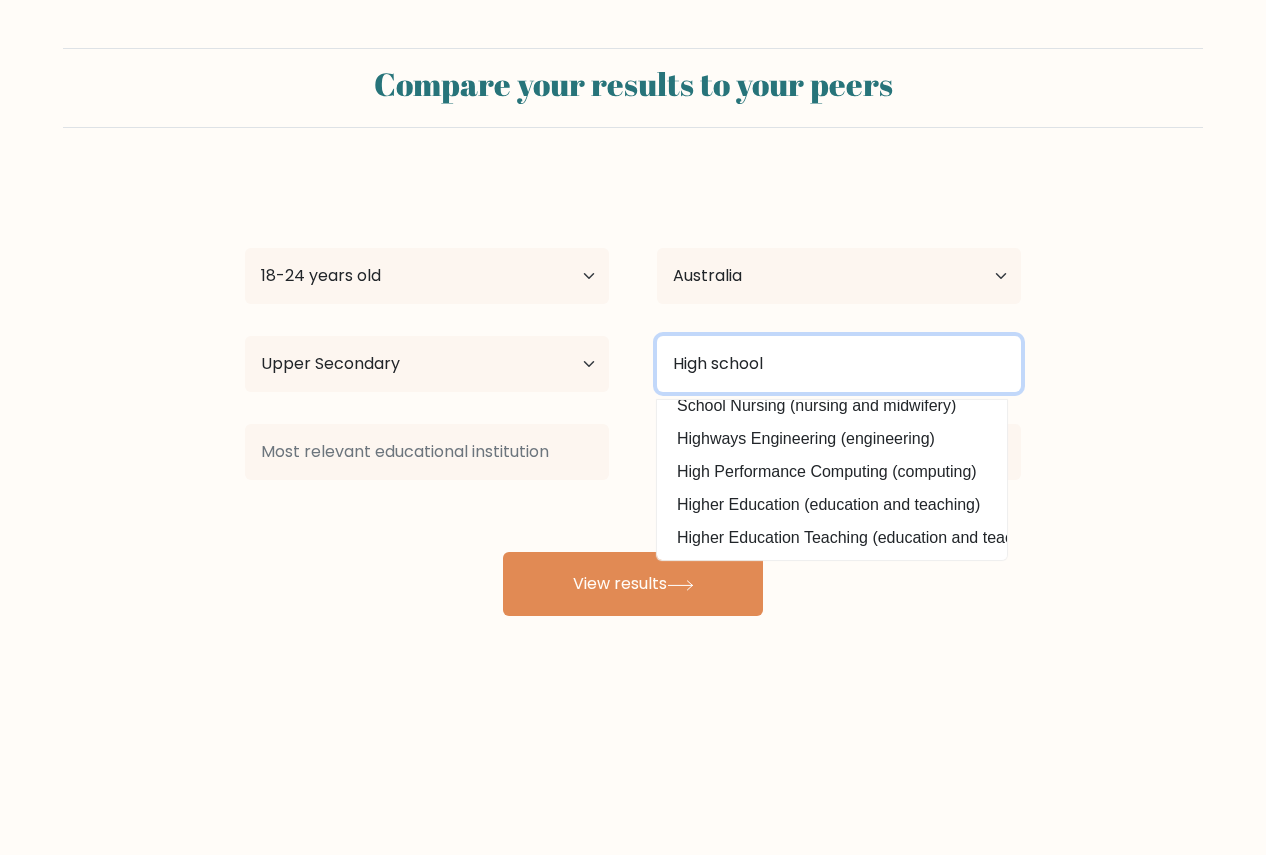 type on "High school" 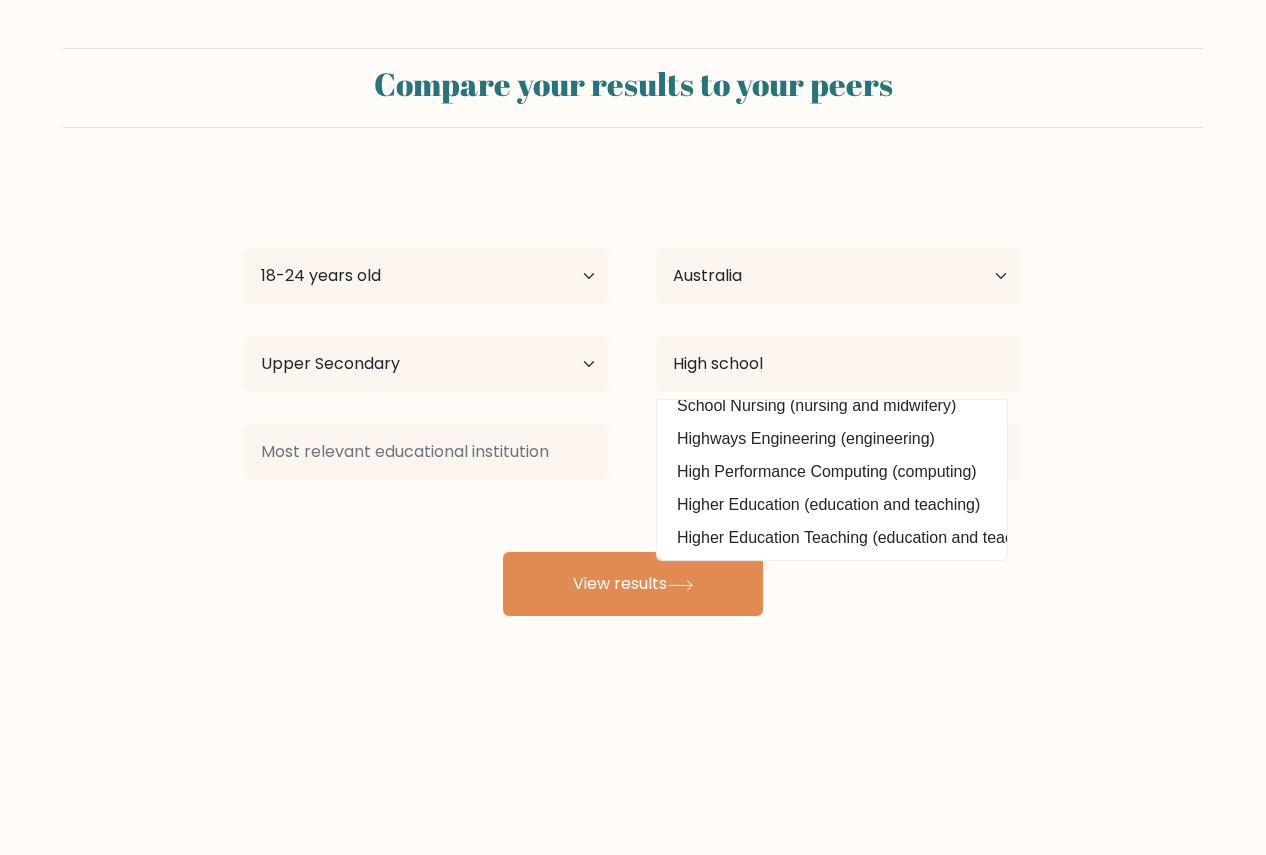click at bounding box center [427, 276] 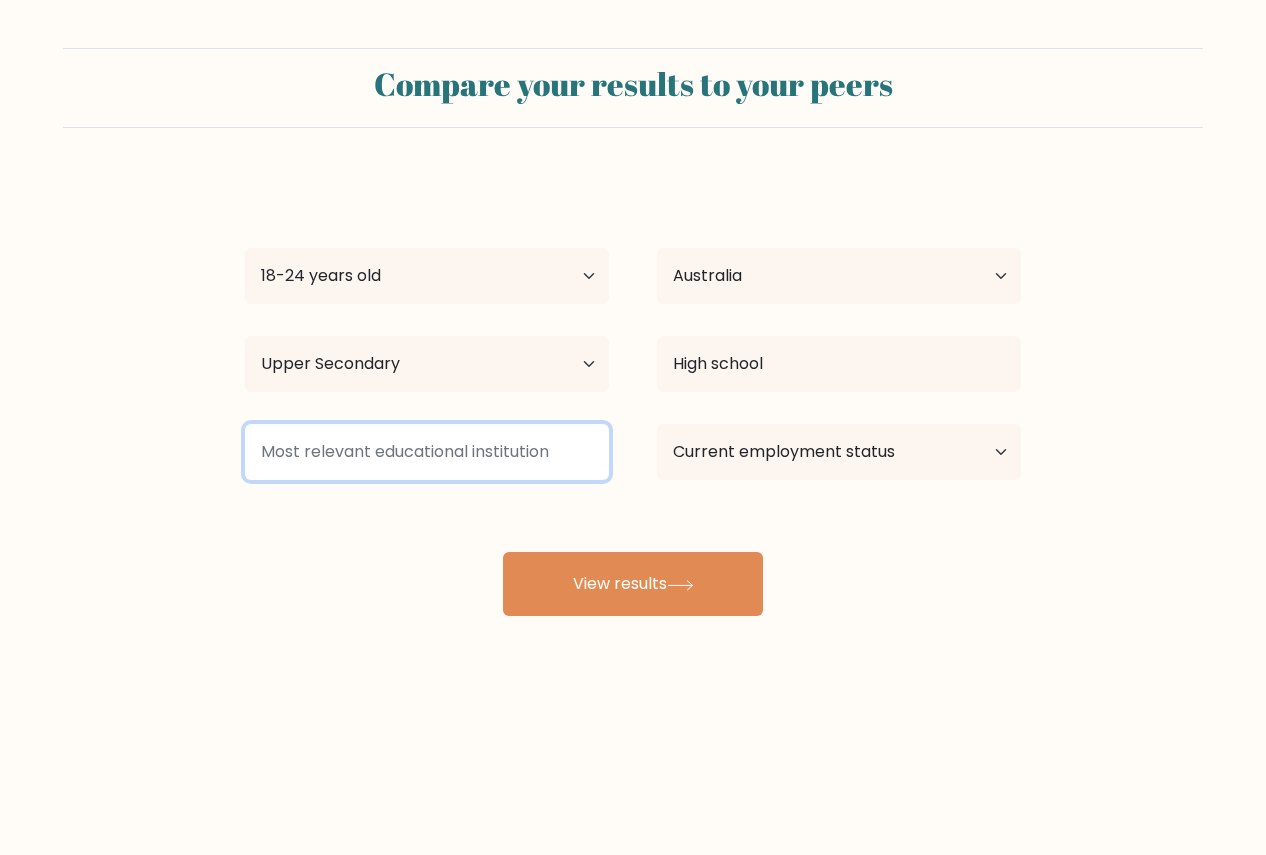 click at bounding box center [427, 452] 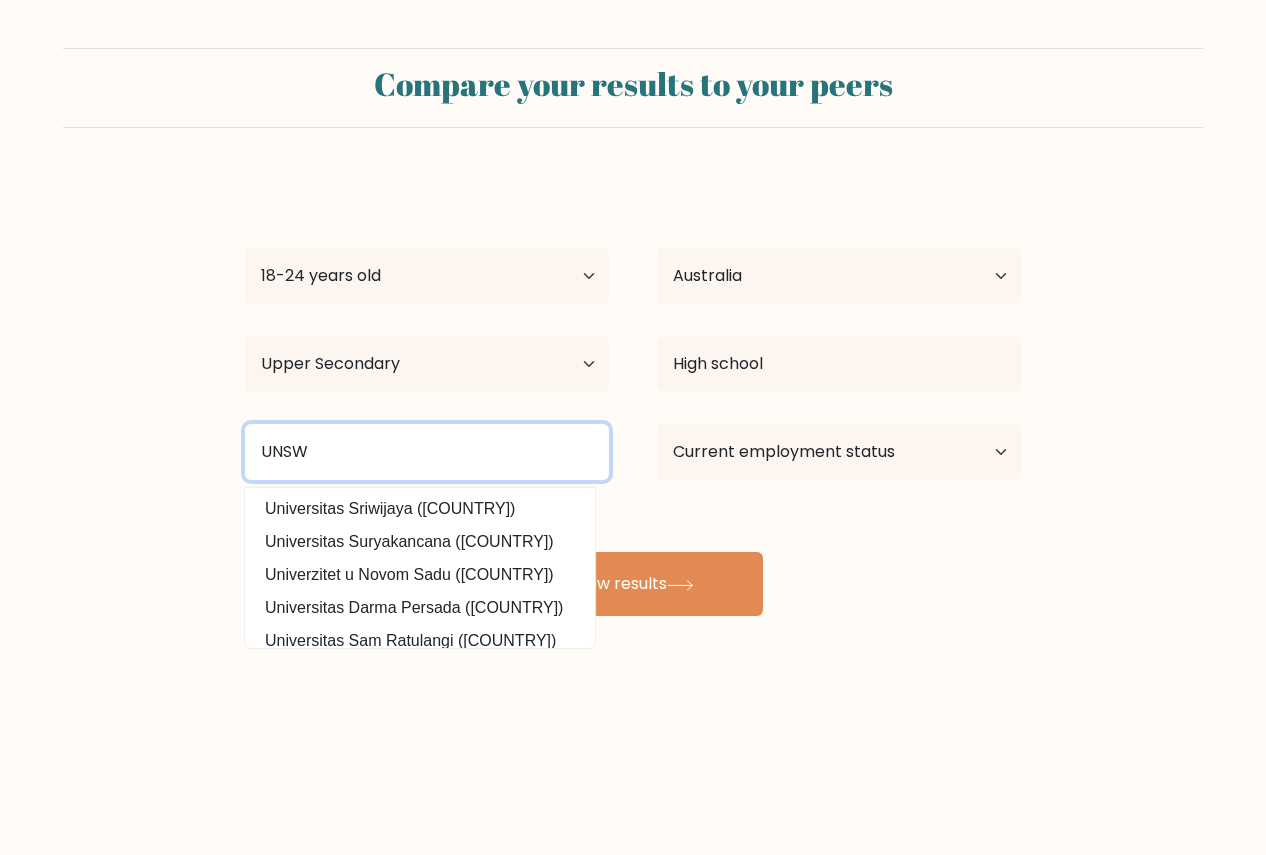 type on "UNSW" 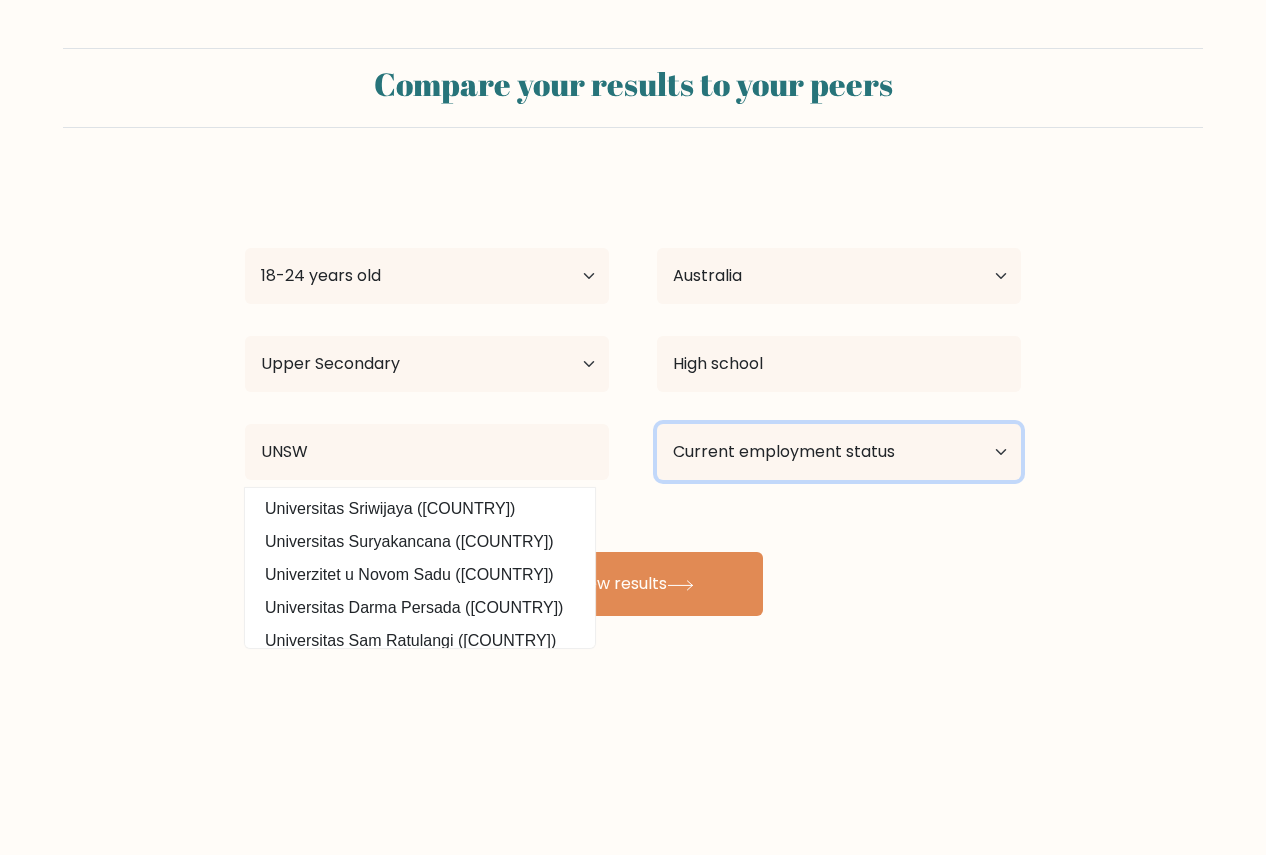 click on "Current employment status
Employed
Student
Retired
Other / prefer not to answer" at bounding box center (839, 452) 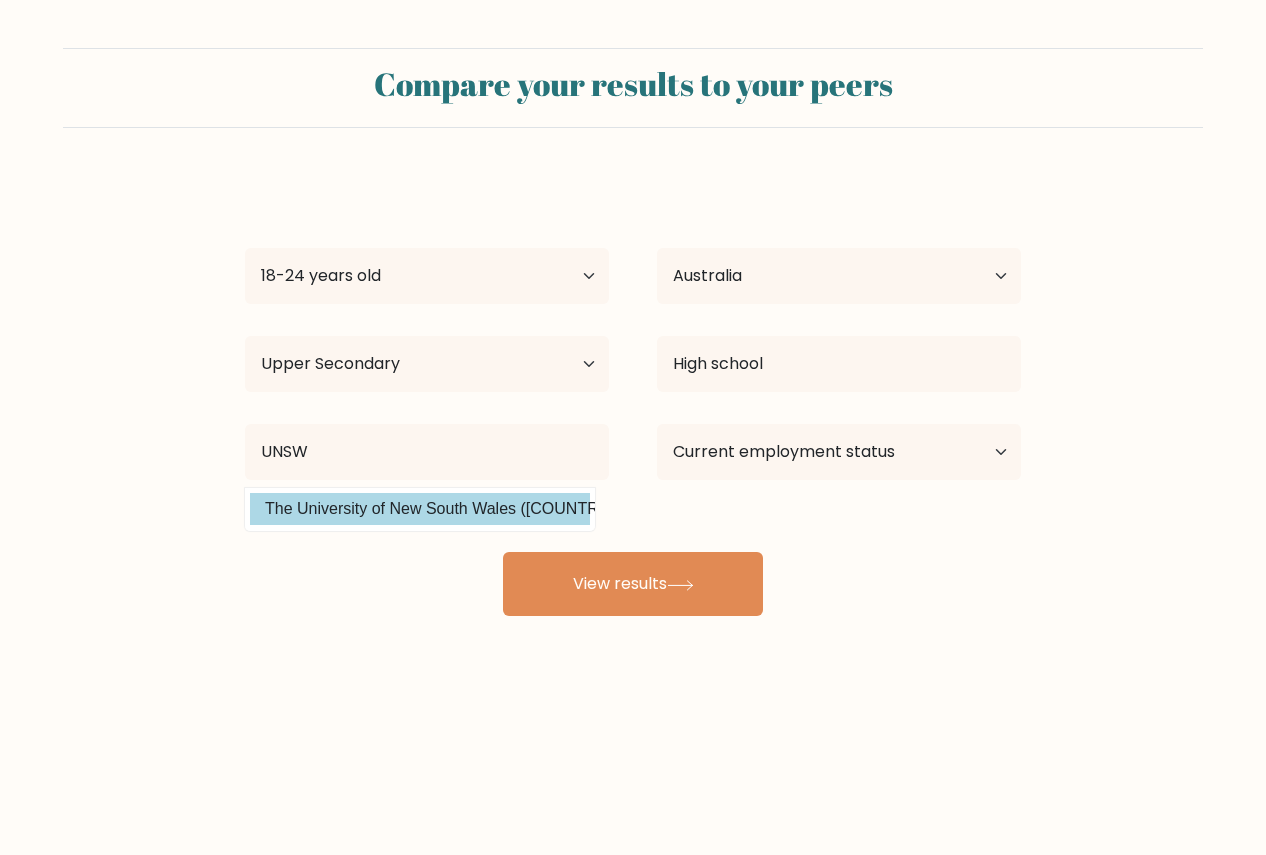 click on "The University of New South Wales ([COUNTRY])" at bounding box center (420, 509) 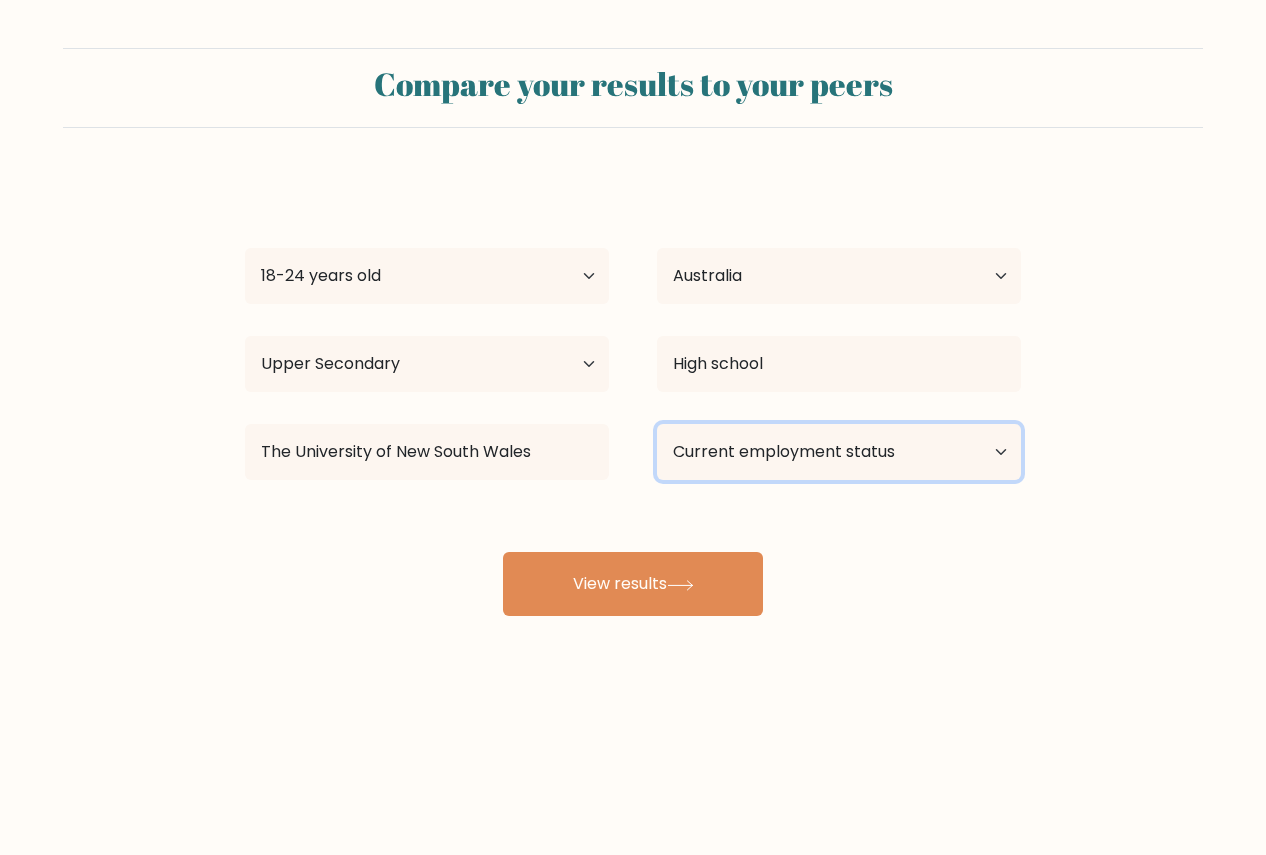 click on "Current employment status
Employed
Student
Retired
Other / prefer not to answer" at bounding box center (839, 452) 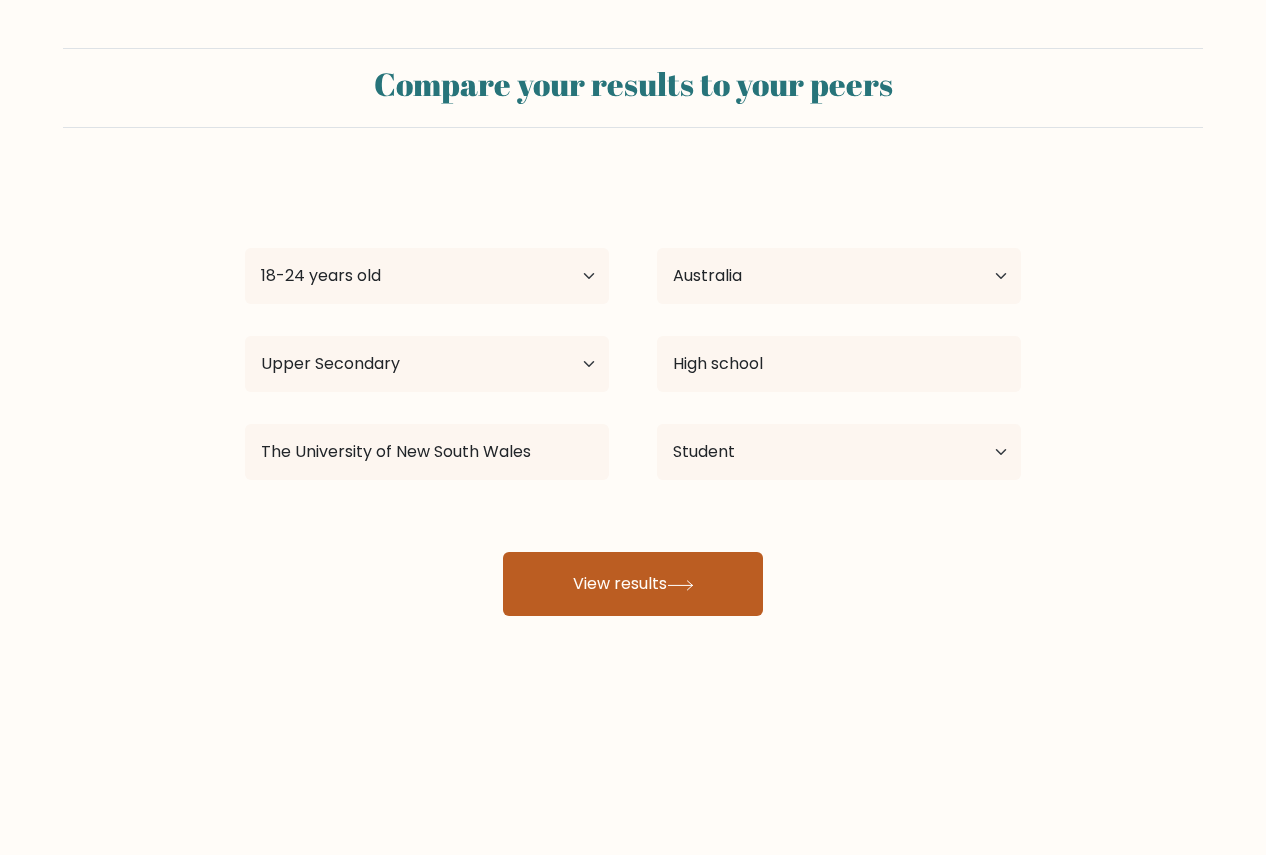 click on "View results" at bounding box center [633, 584] 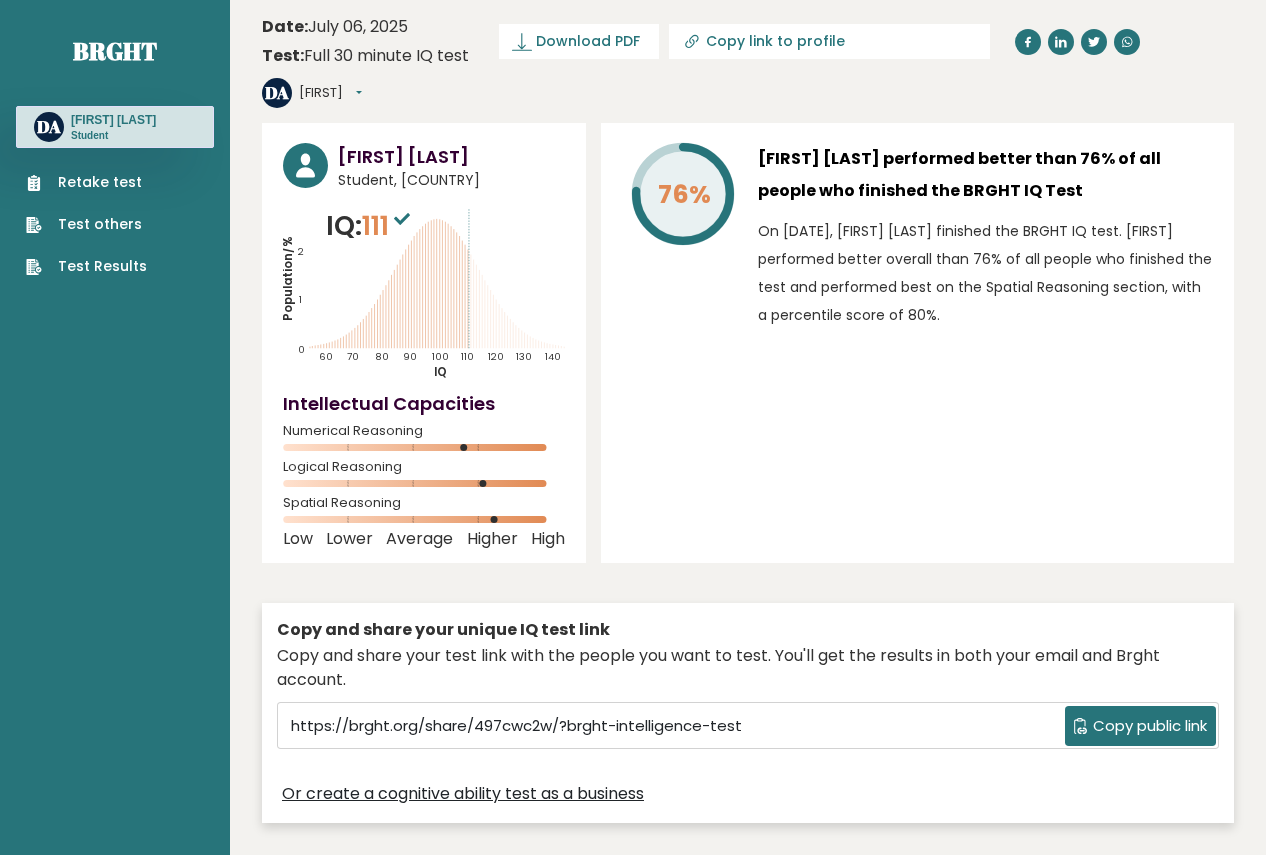 scroll, scrollTop: 0, scrollLeft: 0, axis: both 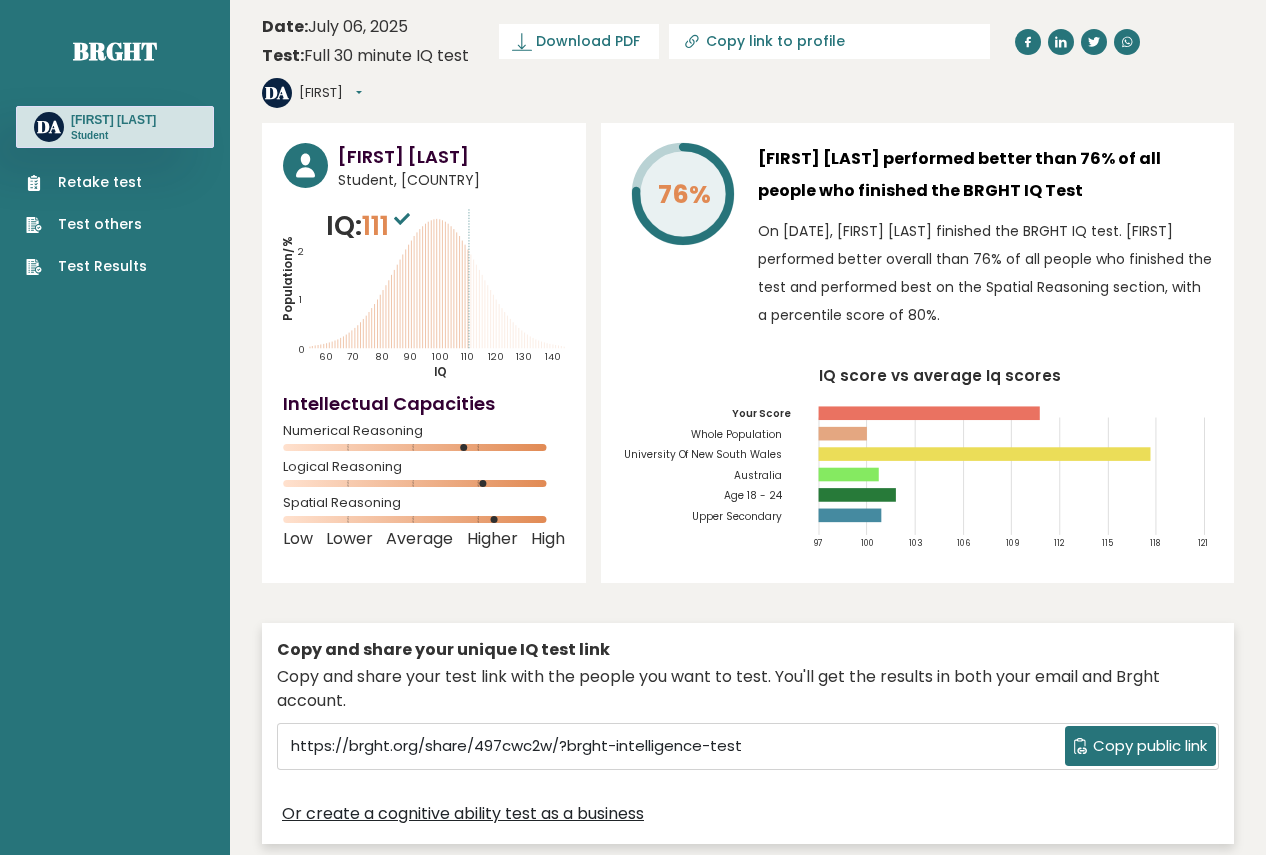 click at bounding box center [985, 454] 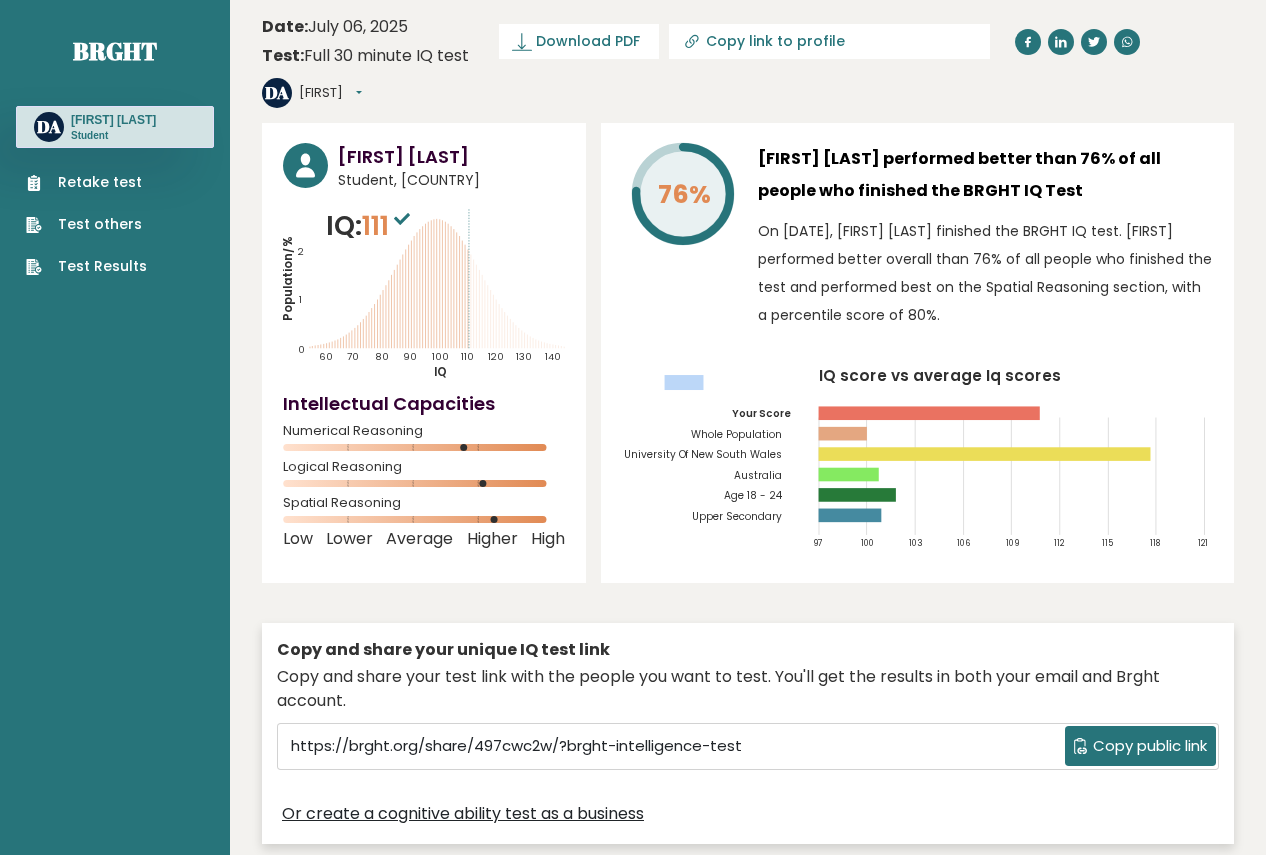 click at bounding box center (985, 454) 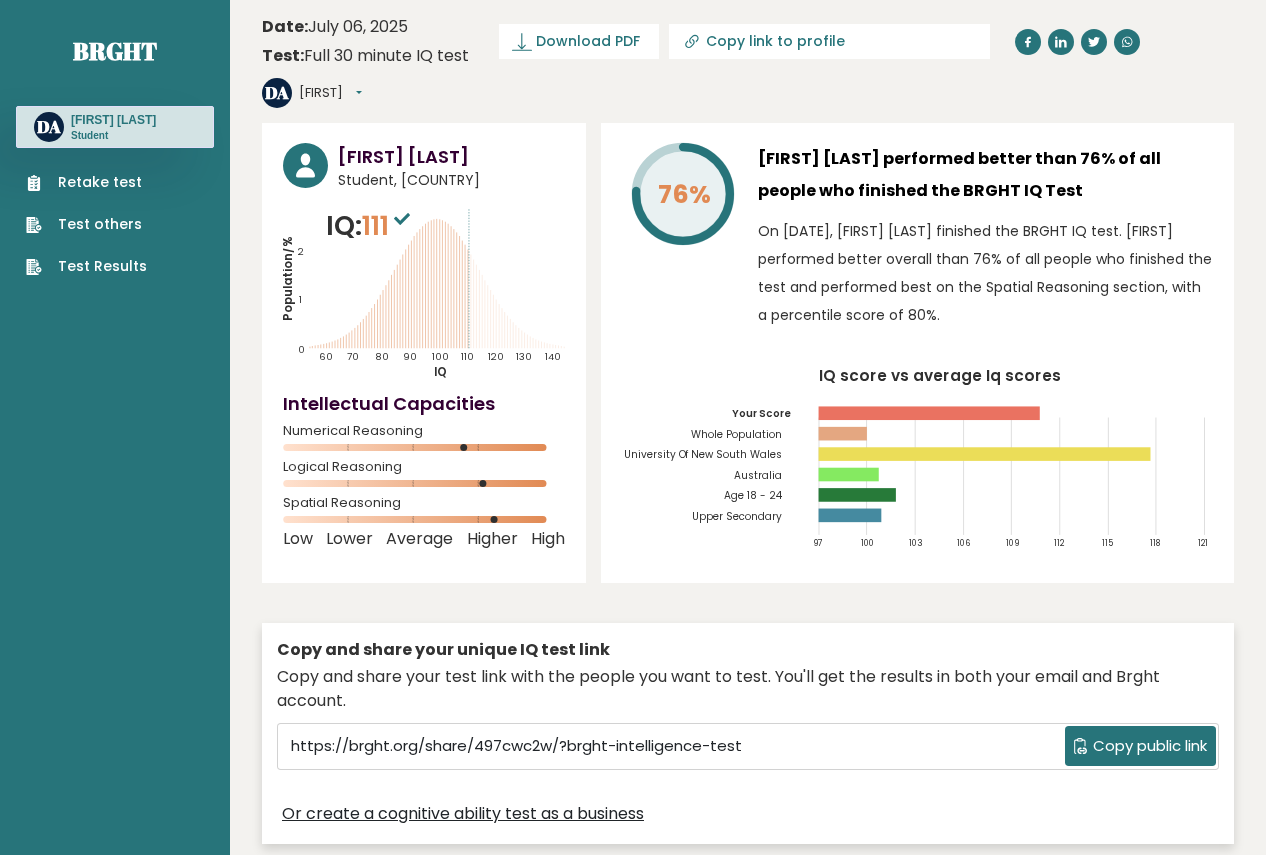 click on "Population/%
IQ
0
1
2
60
70
80
90
100
110
120
130
140" at bounding box center (424, 293) 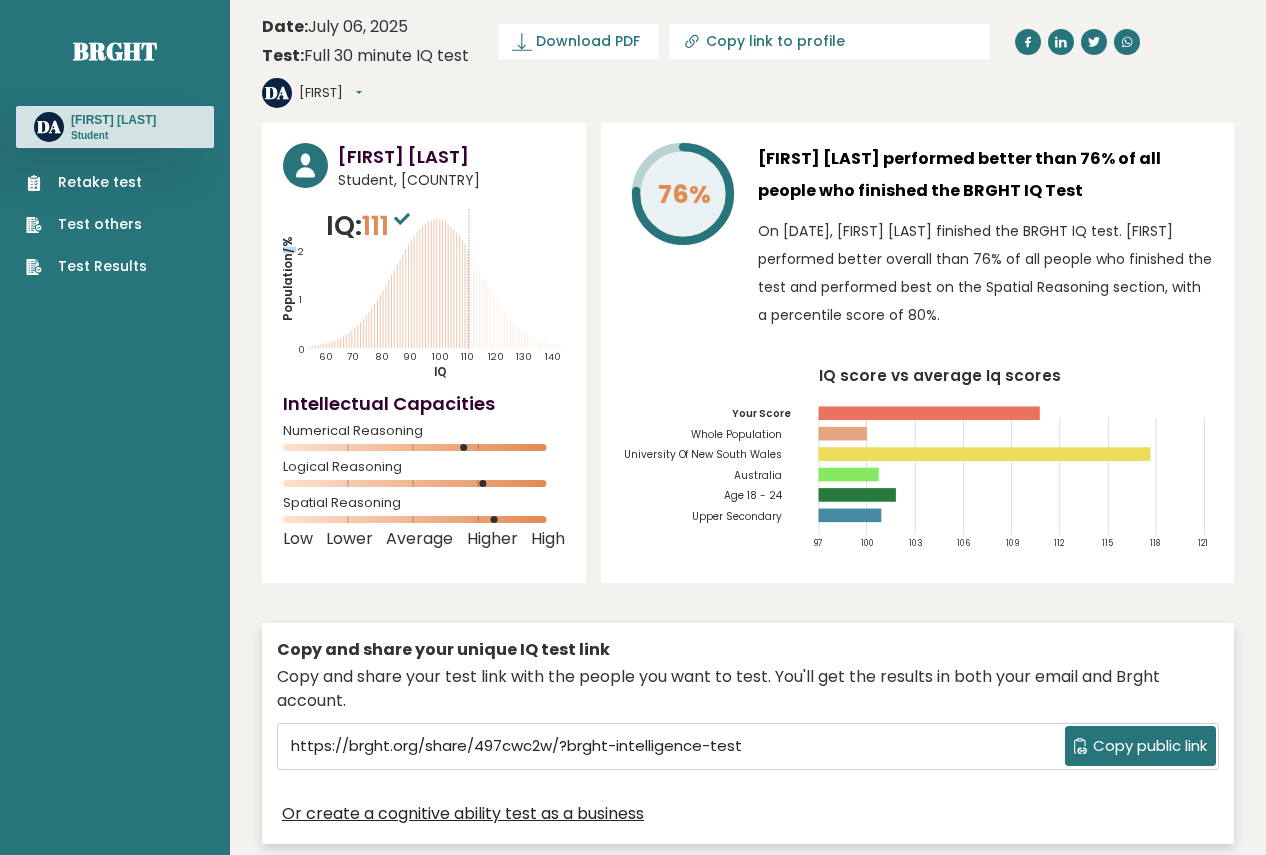 click on "Population/%" at bounding box center [288, 278] 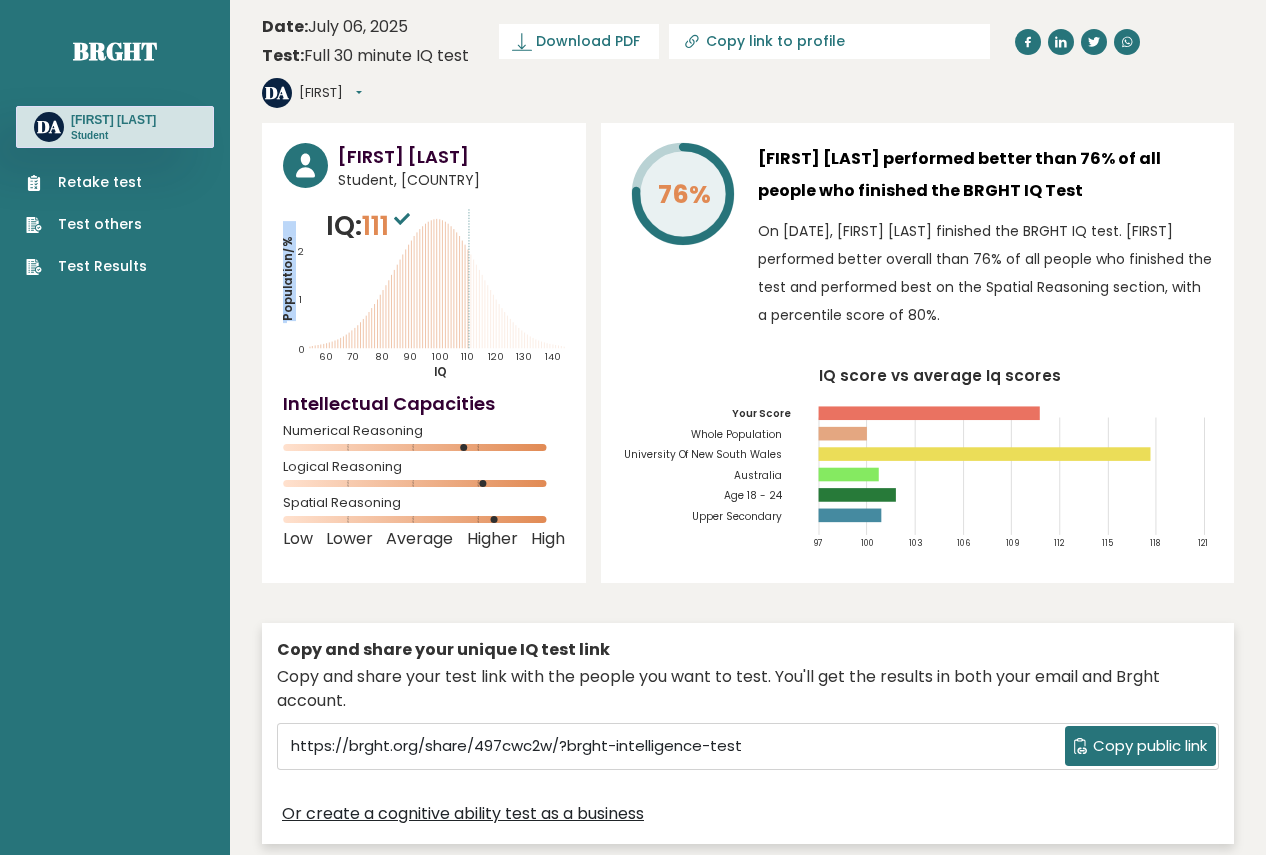 click on "Population/%" at bounding box center [288, 278] 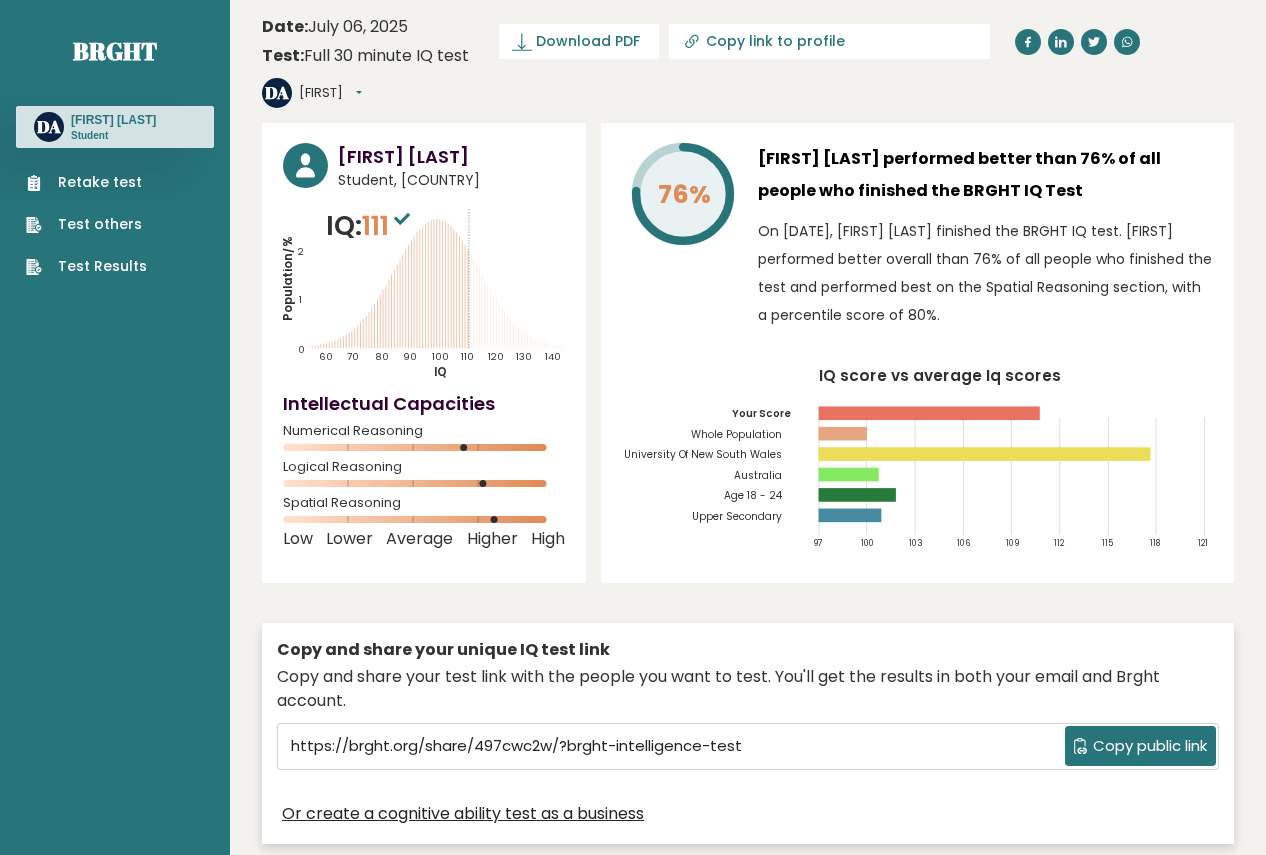 click on "Population/%
IQ
0
1
2
60
70
80
90
100
110
120
130
140" at bounding box center (424, 293) 